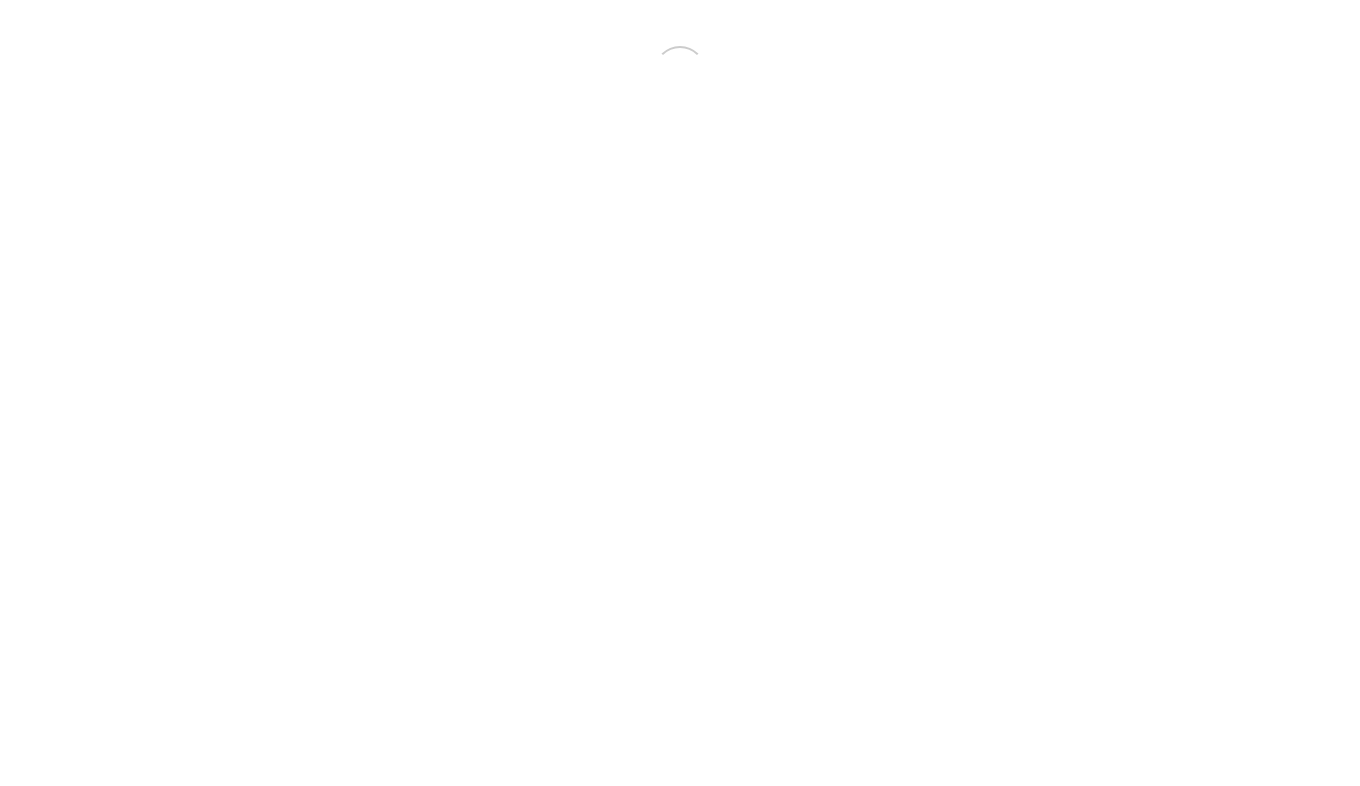 scroll, scrollTop: 0, scrollLeft: 0, axis: both 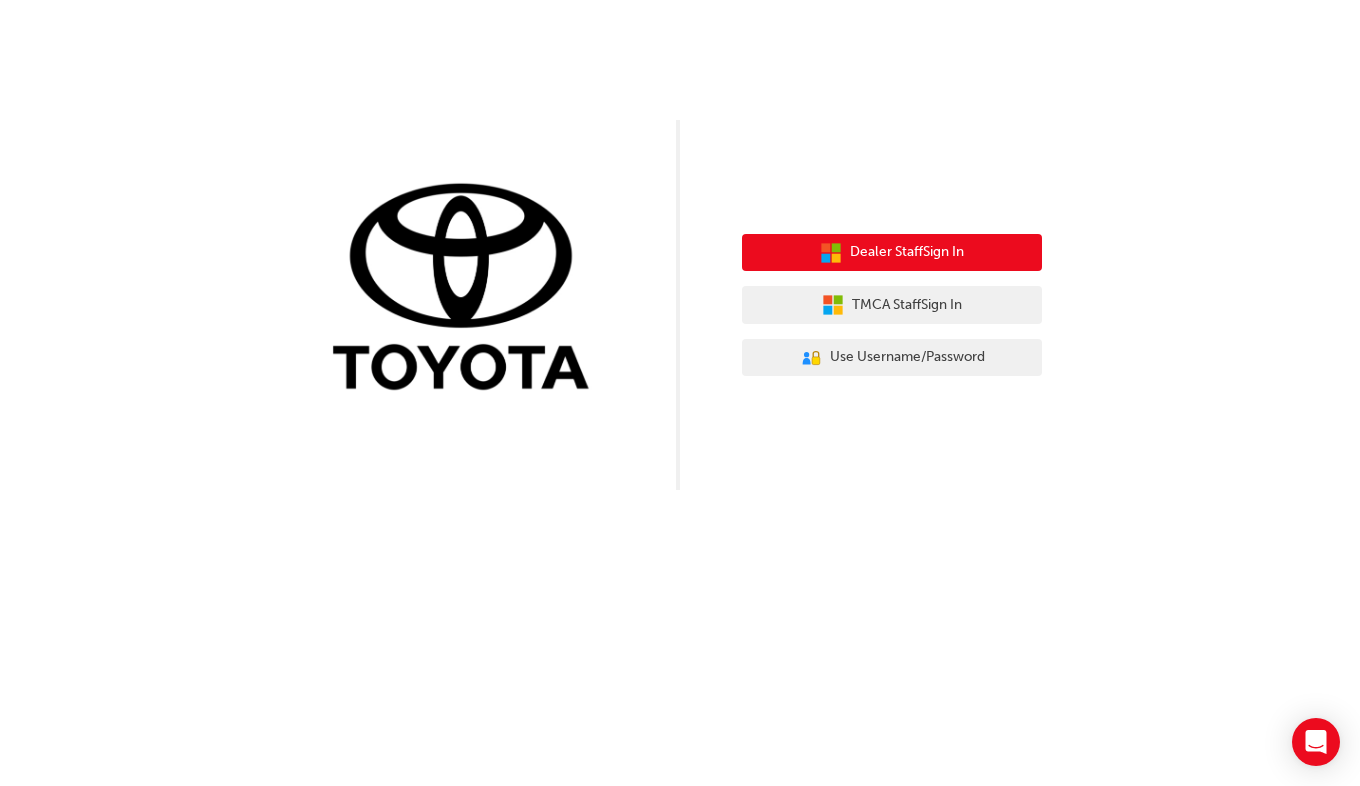 click on "Dealer Staff  Sign In" at bounding box center [892, 253] 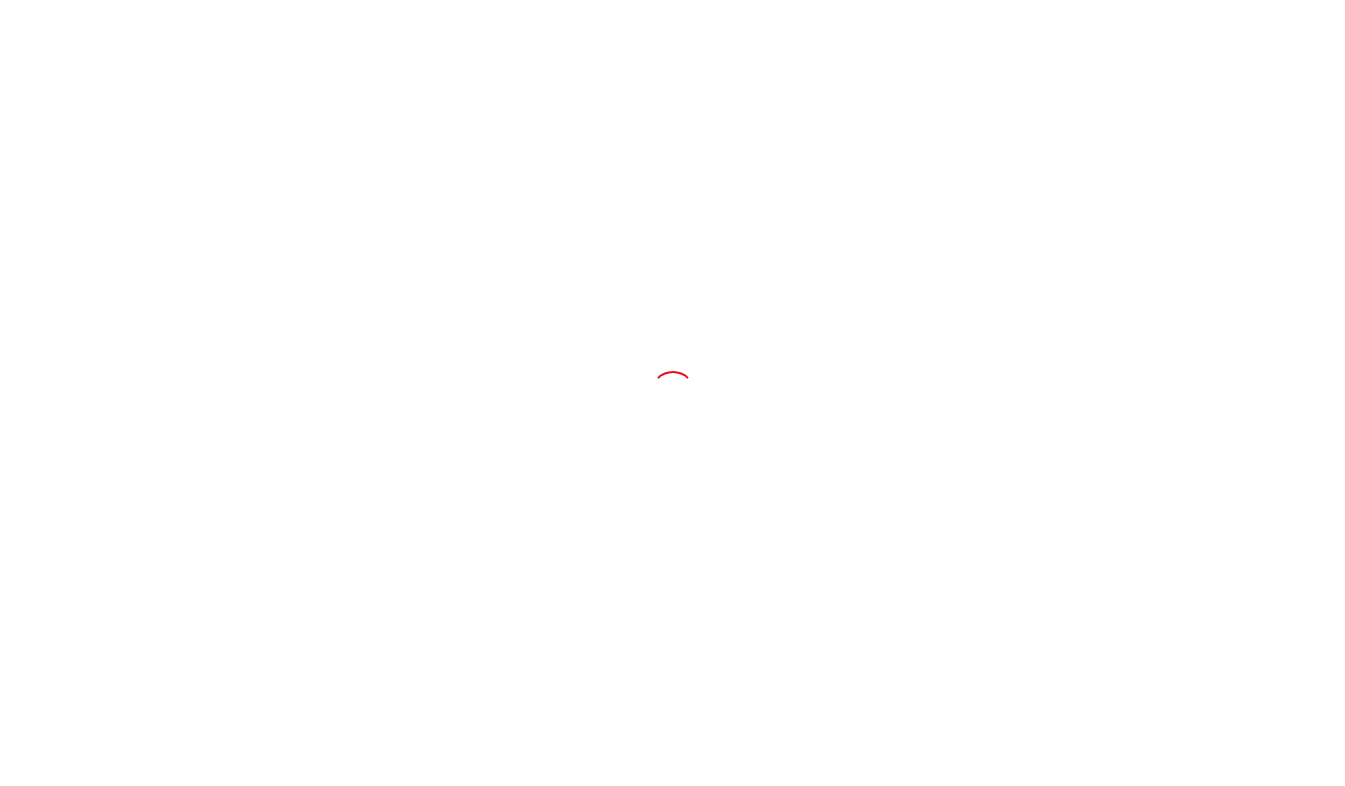 scroll, scrollTop: 0, scrollLeft: 0, axis: both 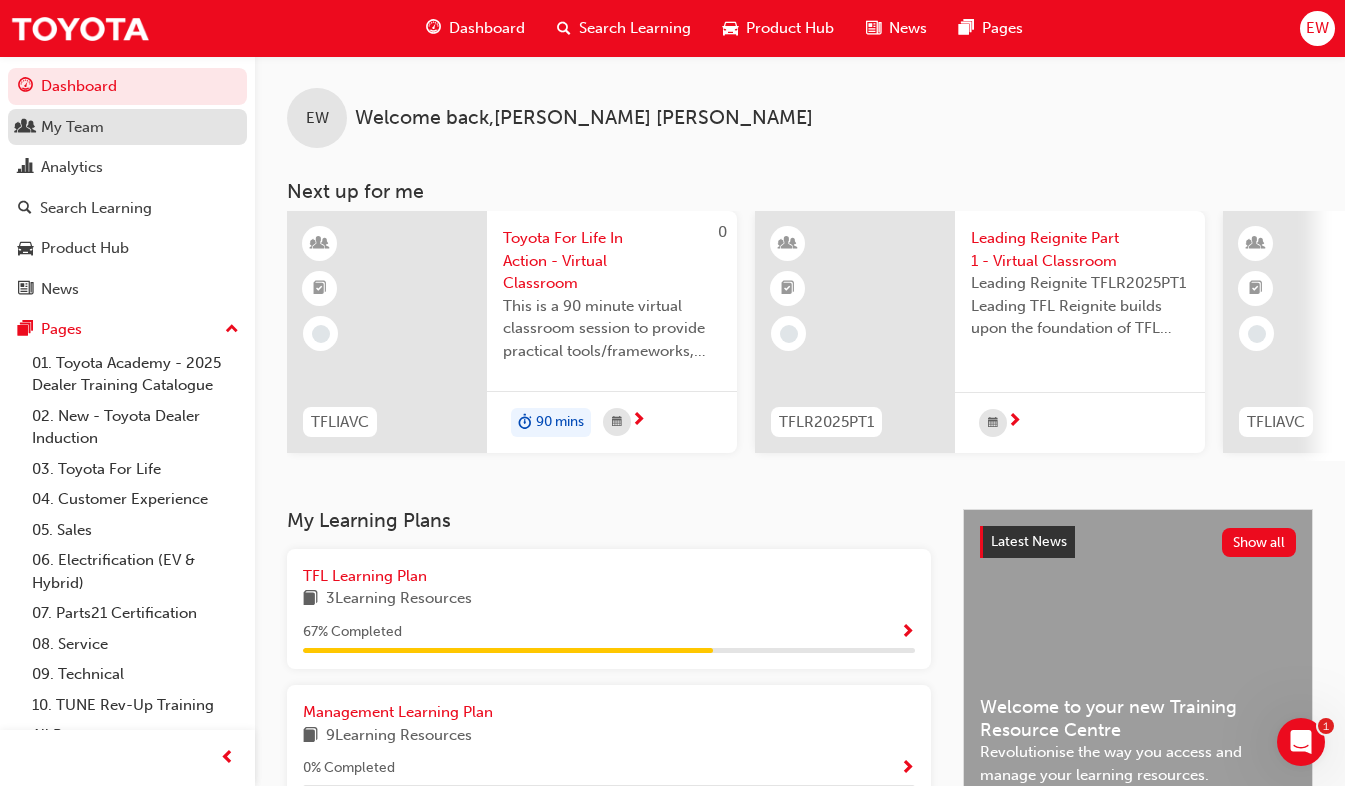 click on "My Team" at bounding box center [72, 127] 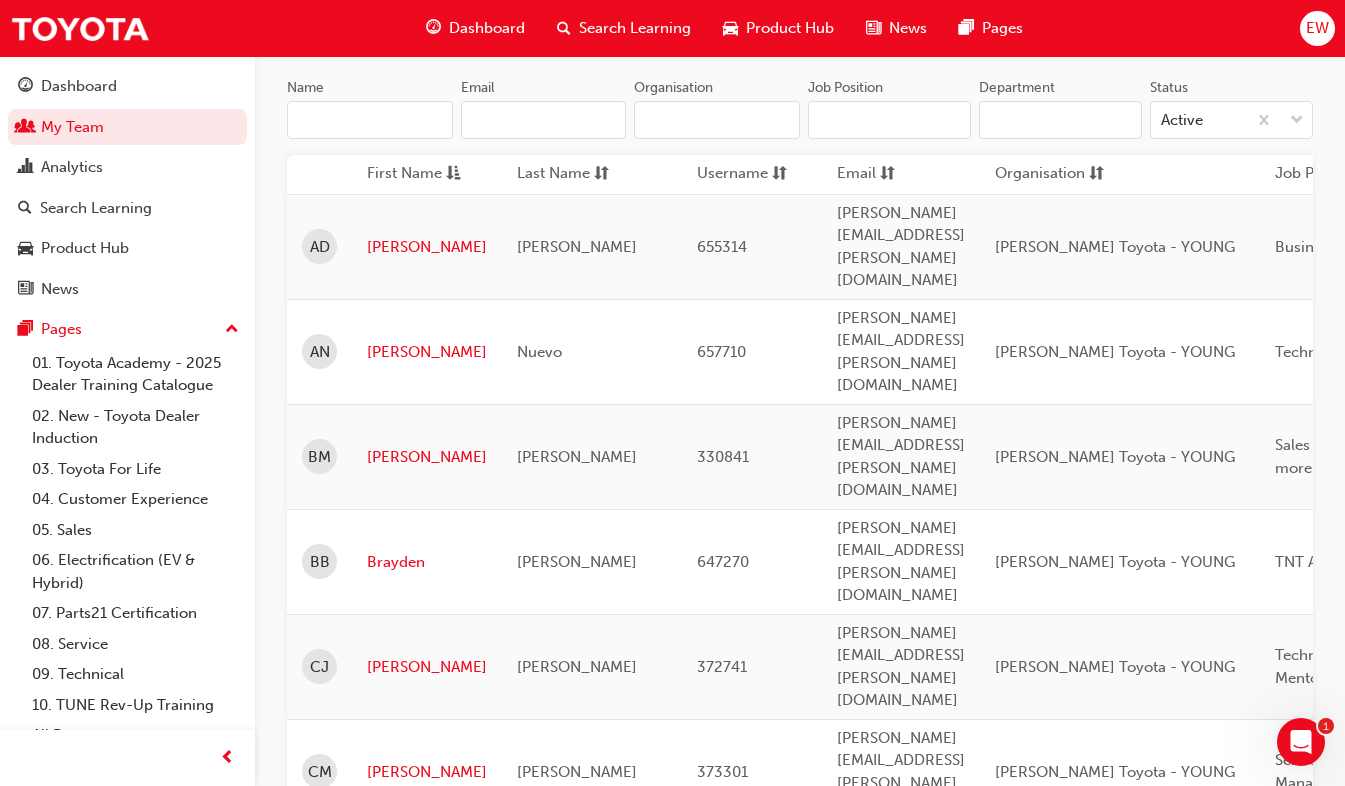 scroll, scrollTop: 200, scrollLeft: 0, axis: vertical 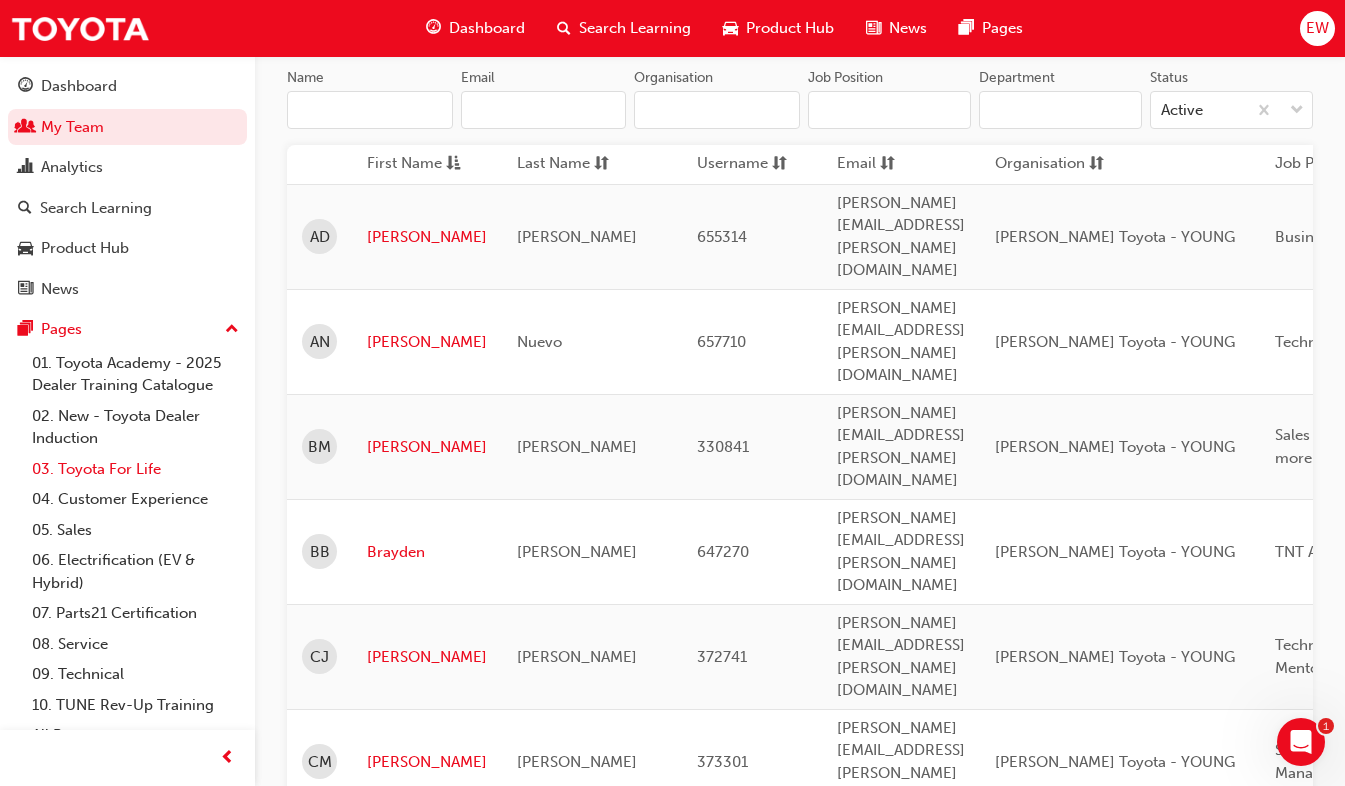 click on "03. Toyota For Life" at bounding box center (135, 469) 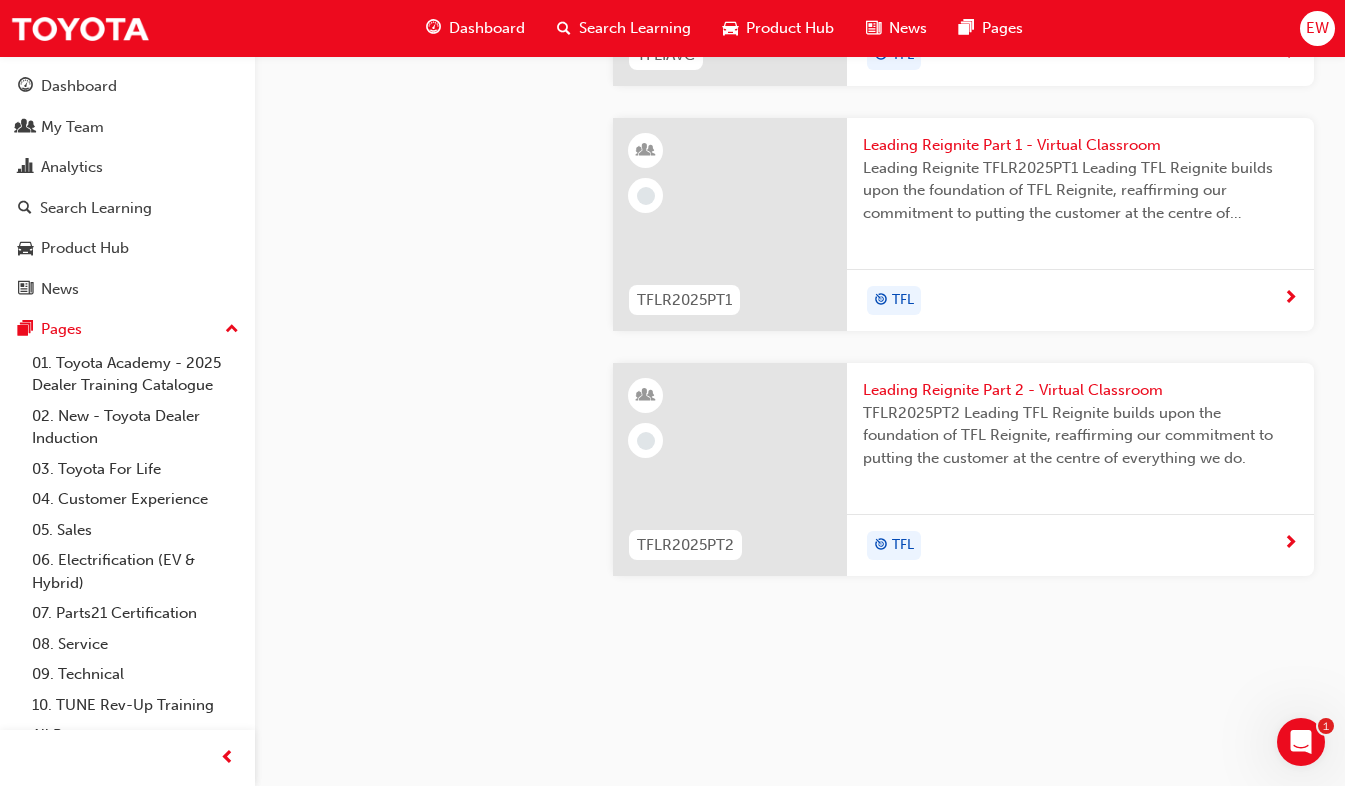 scroll, scrollTop: 2100, scrollLeft: 0, axis: vertical 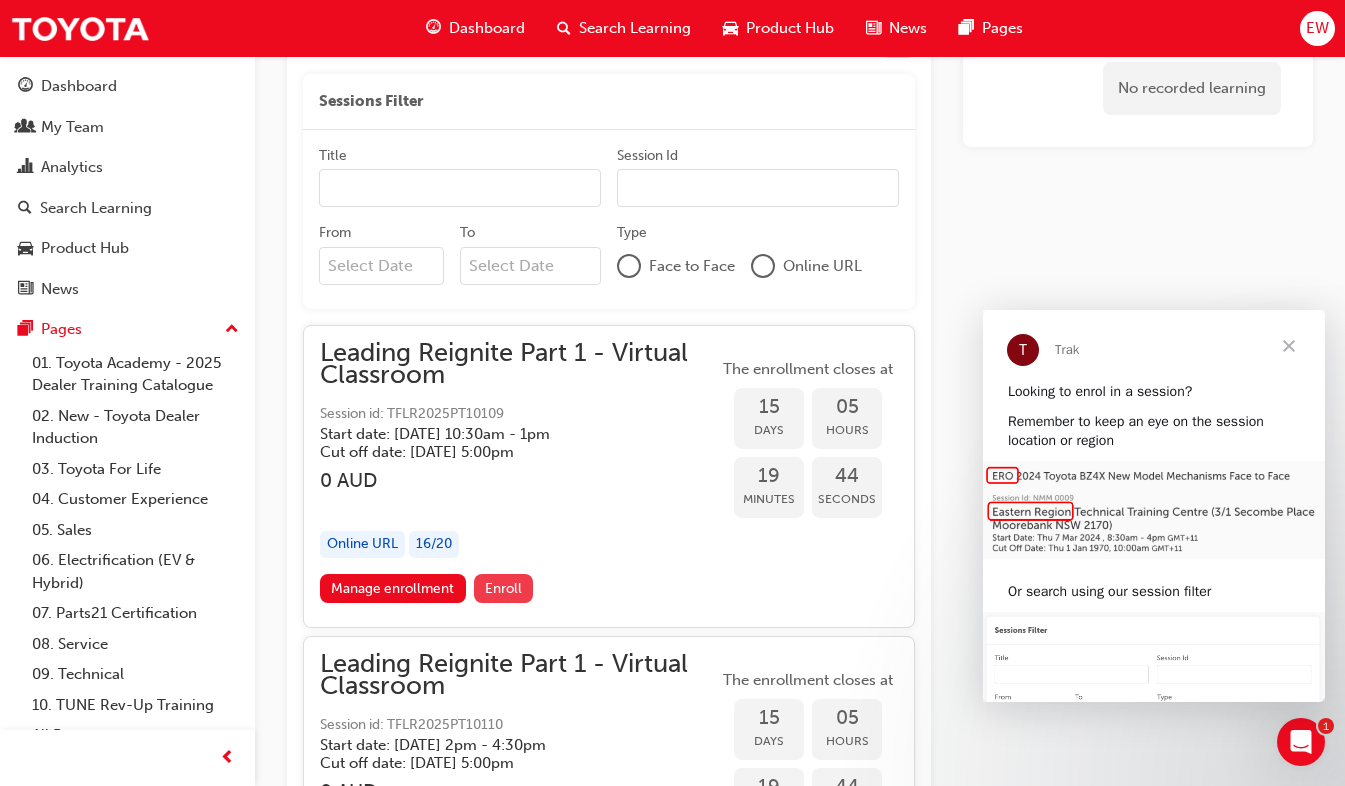 click on "Enroll" at bounding box center (503, 588) 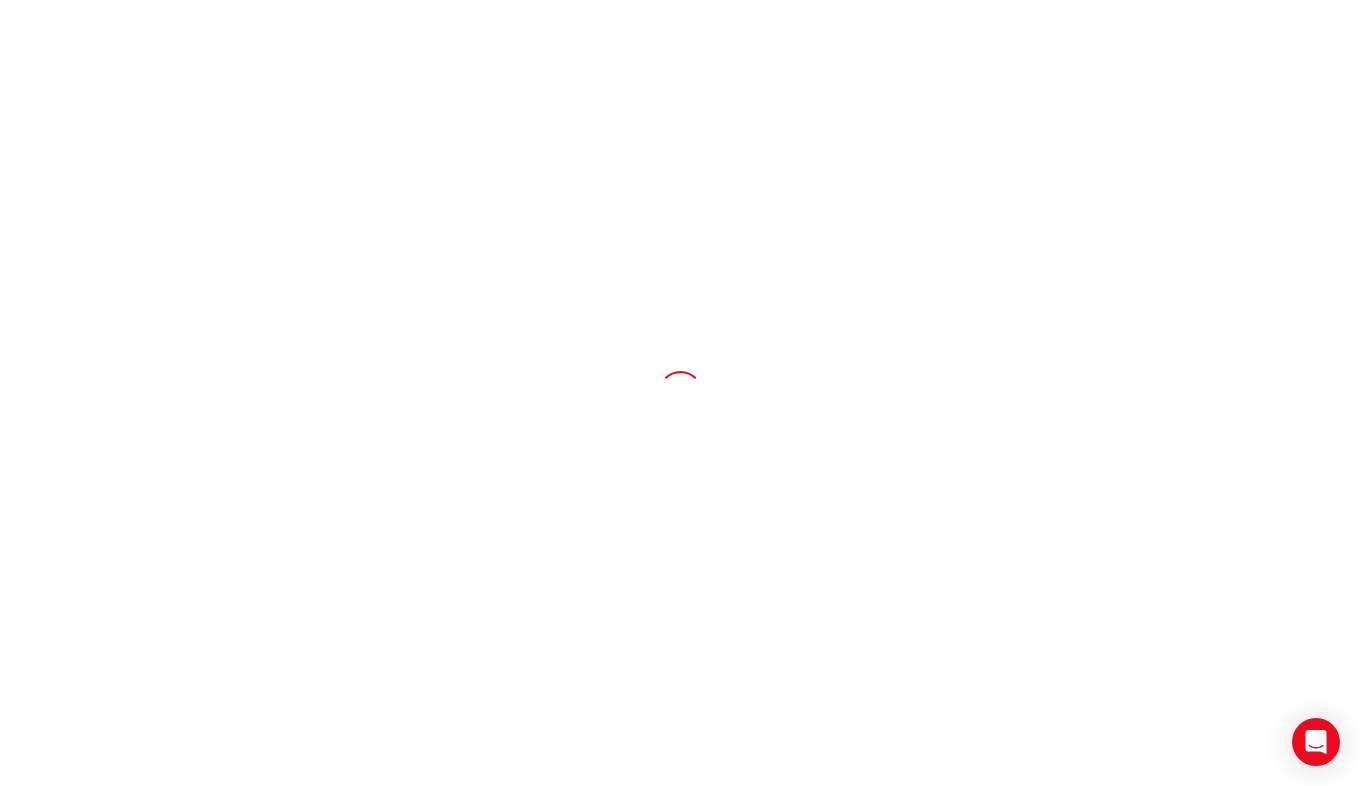 scroll, scrollTop: 0, scrollLeft: 0, axis: both 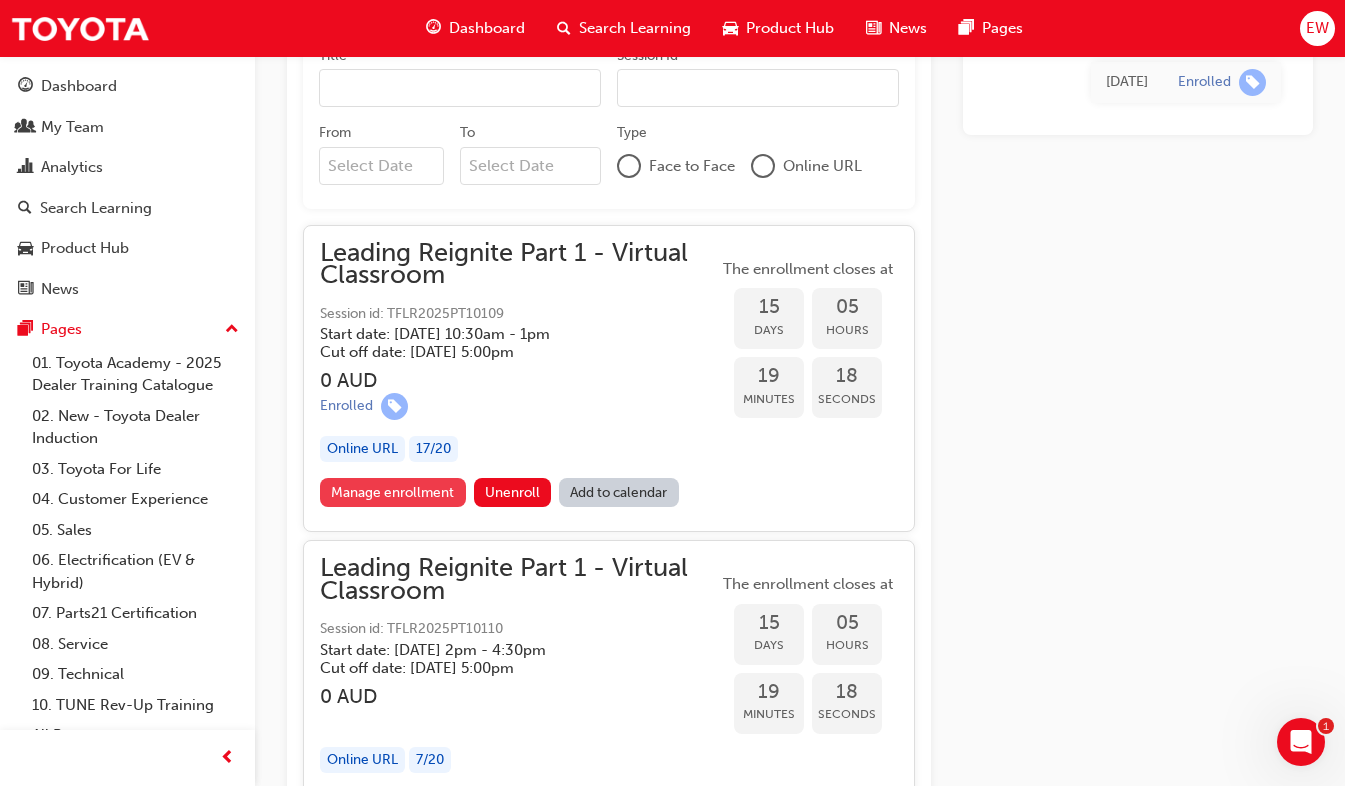 click on "Manage enrollment" at bounding box center [393, 492] 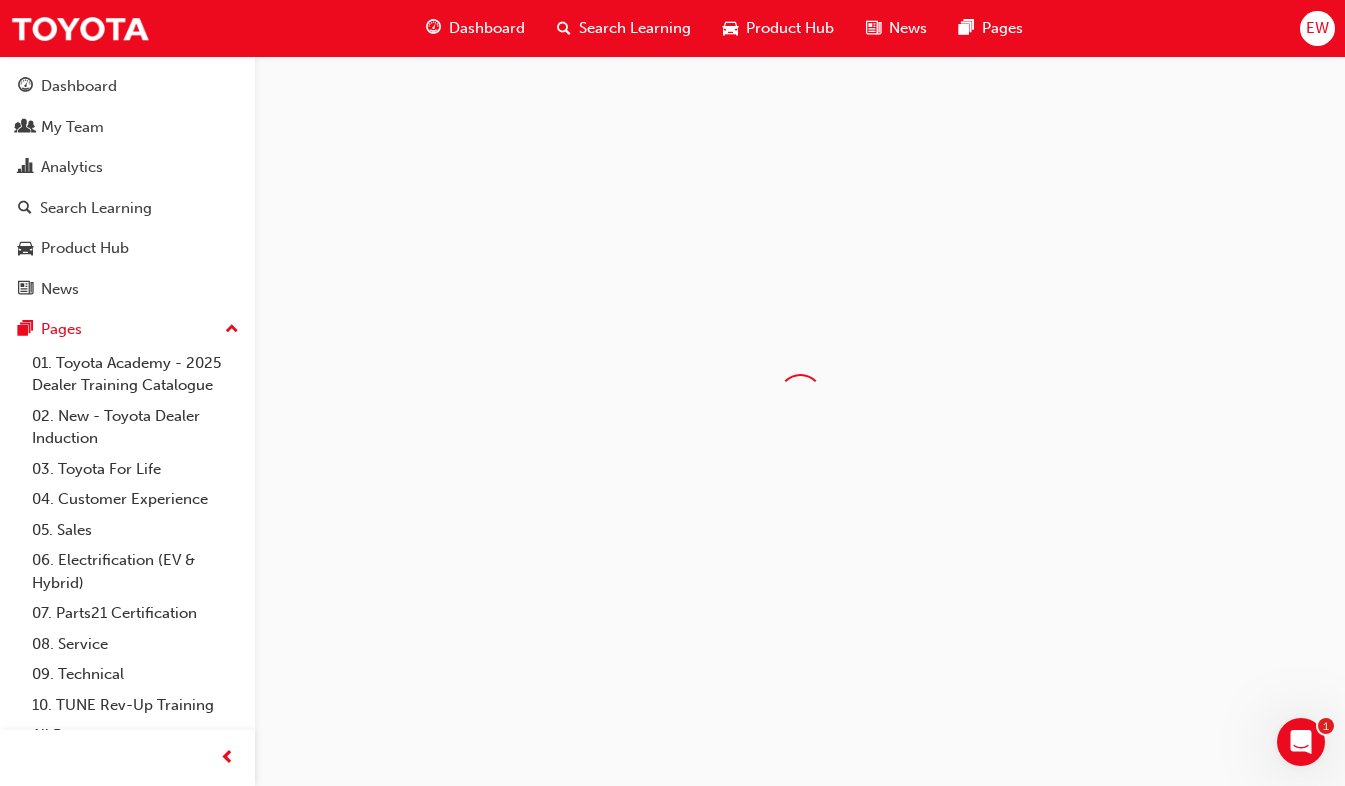 scroll, scrollTop: 0, scrollLeft: 0, axis: both 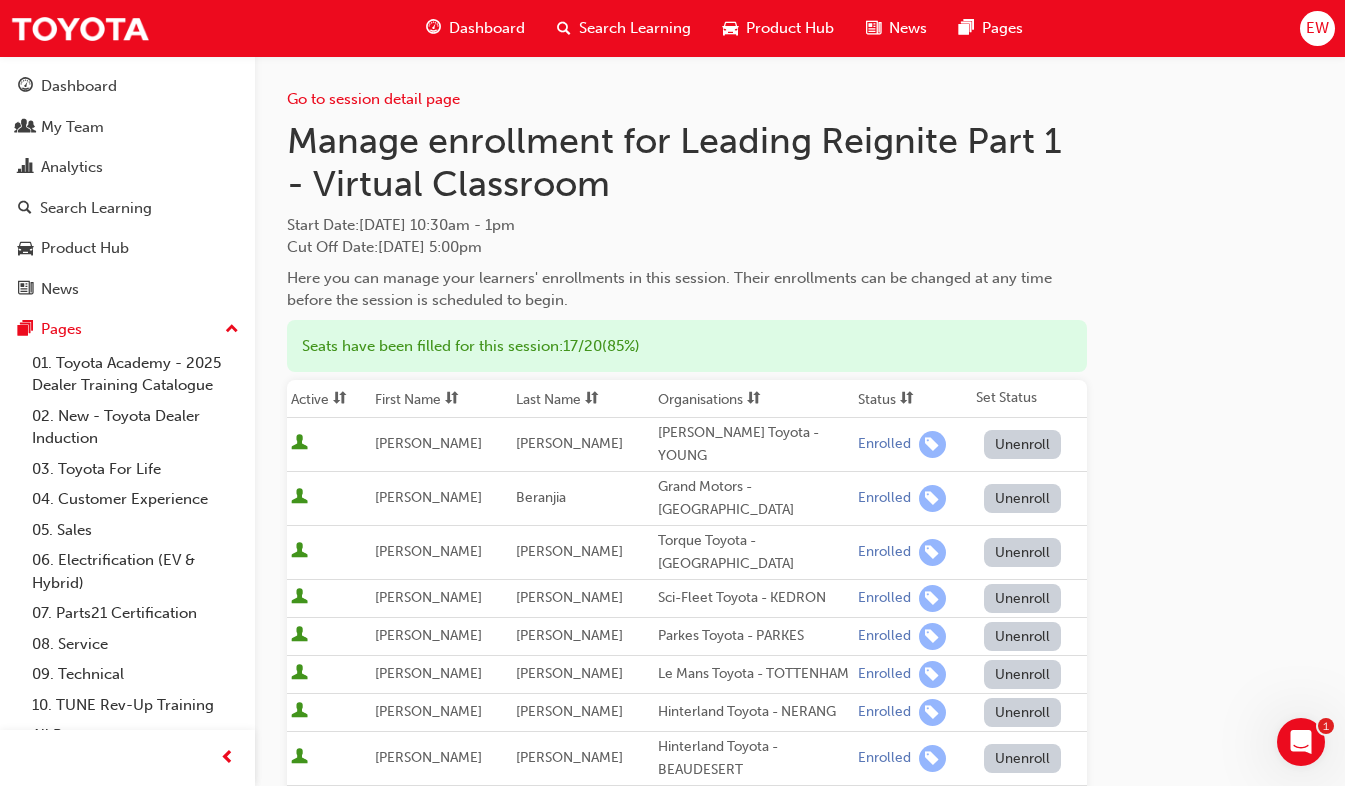 click on "Unenroll" at bounding box center (1023, 444) 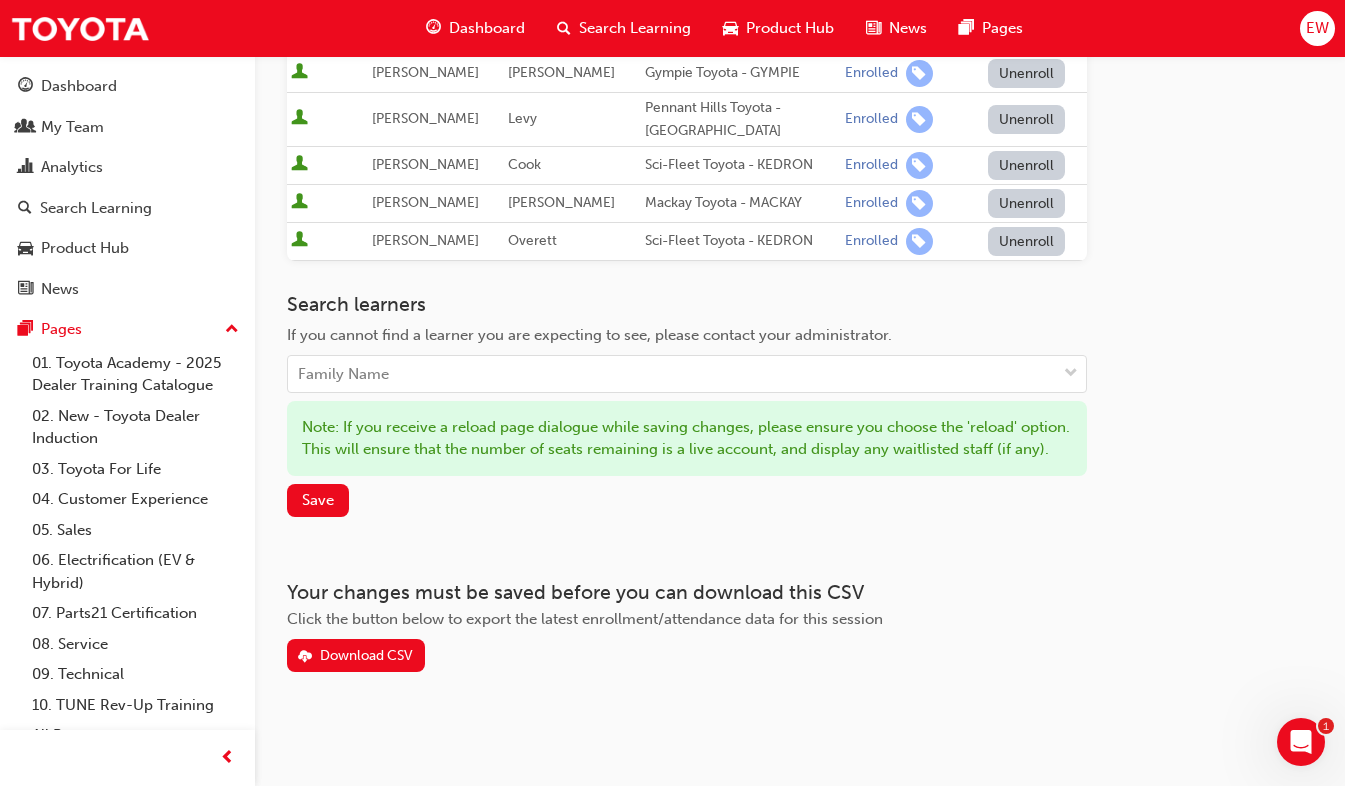 scroll, scrollTop: 932, scrollLeft: 0, axis: vertical 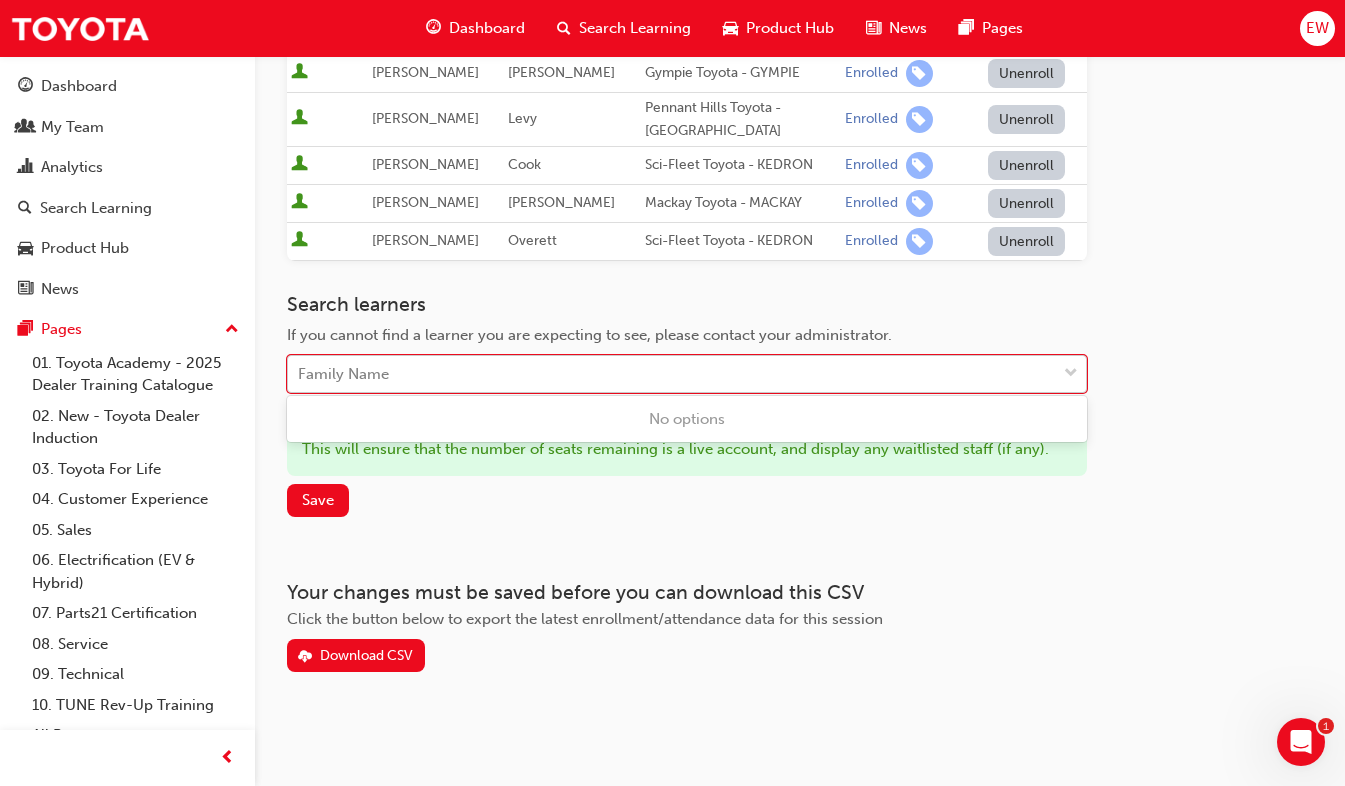 click on "Family Name" at bounding box center [672, 374] 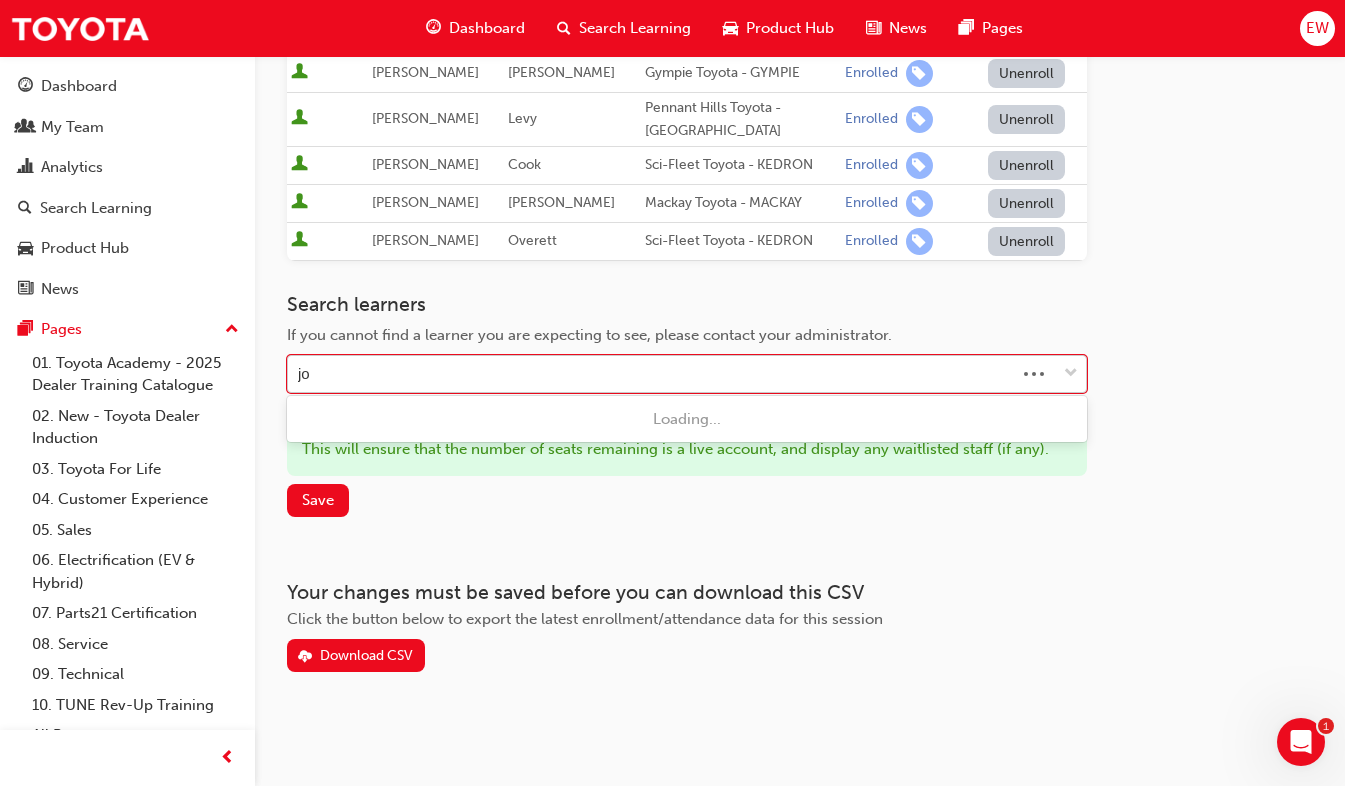 type on "j" 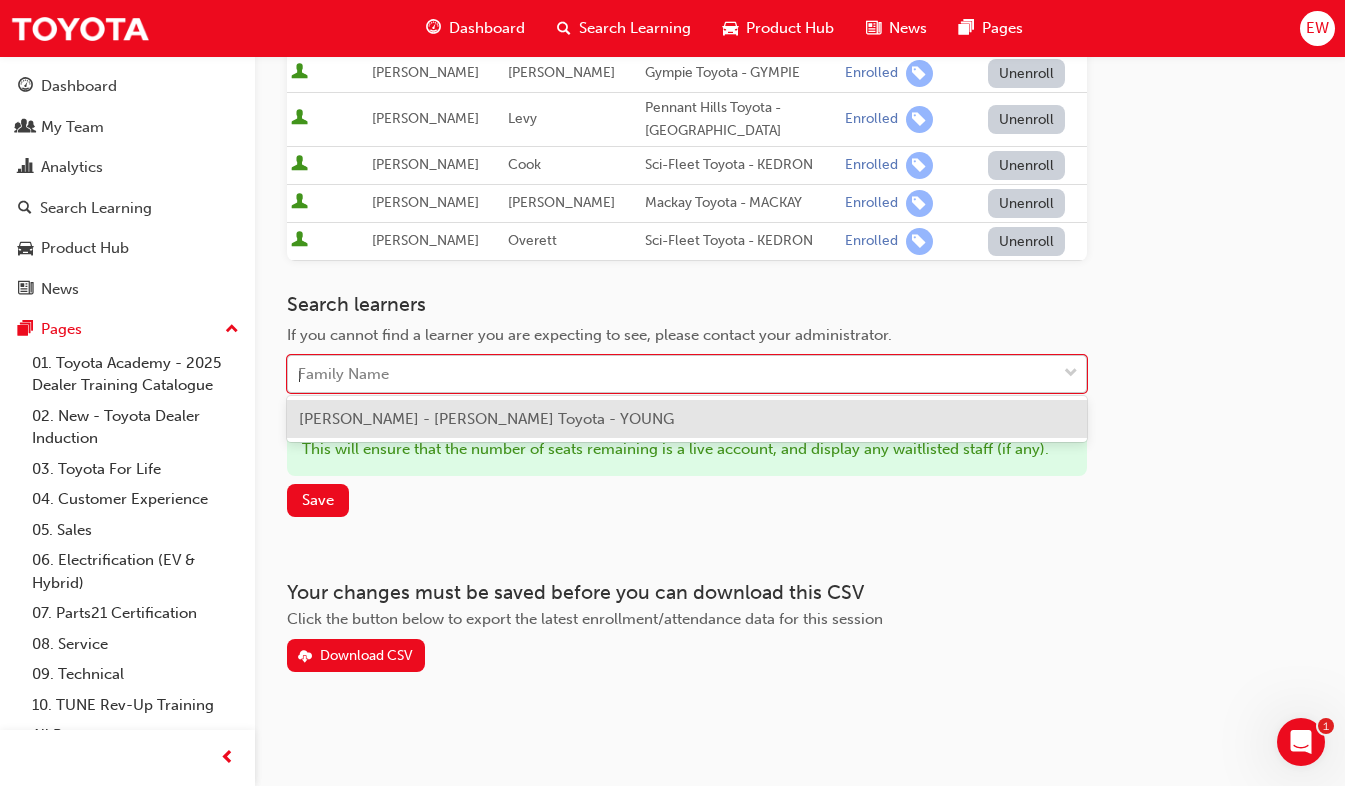 type on "pl" 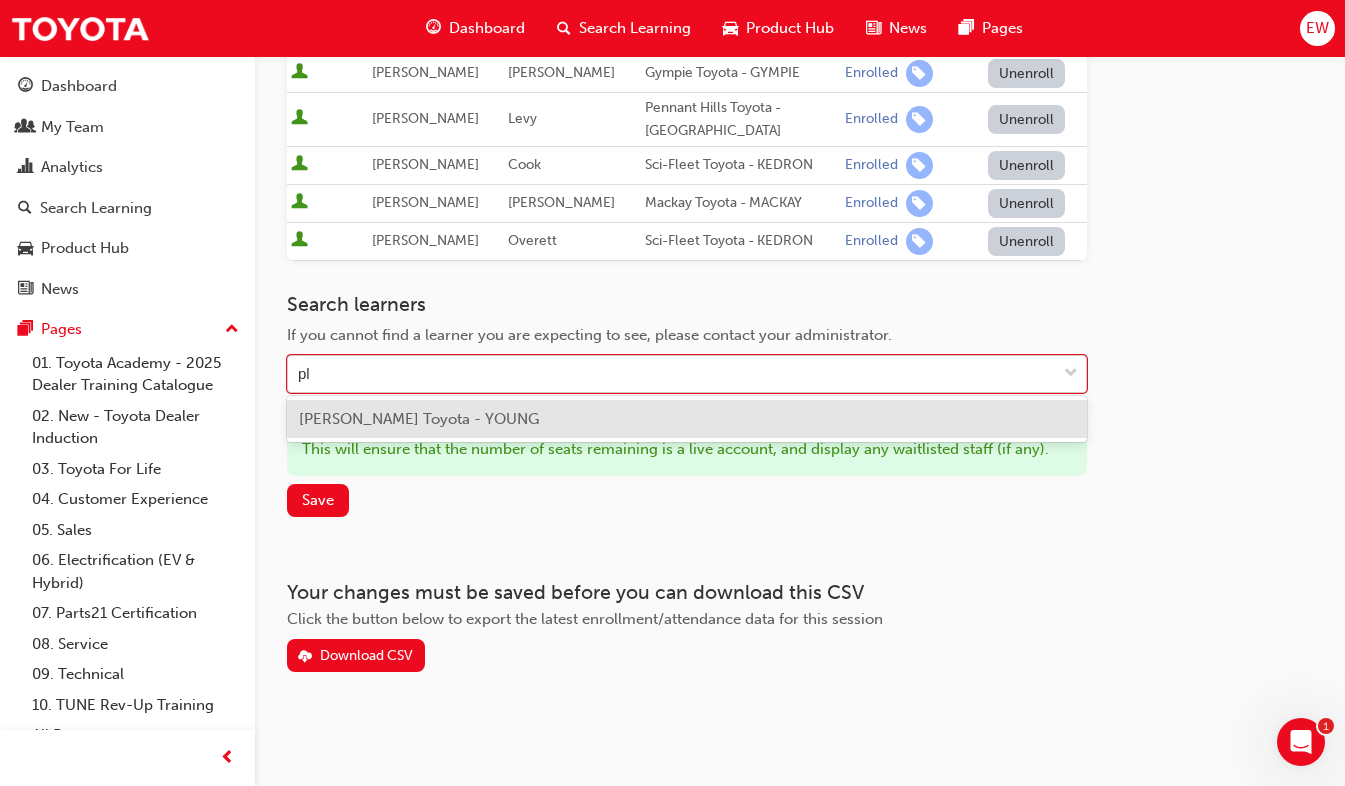 type 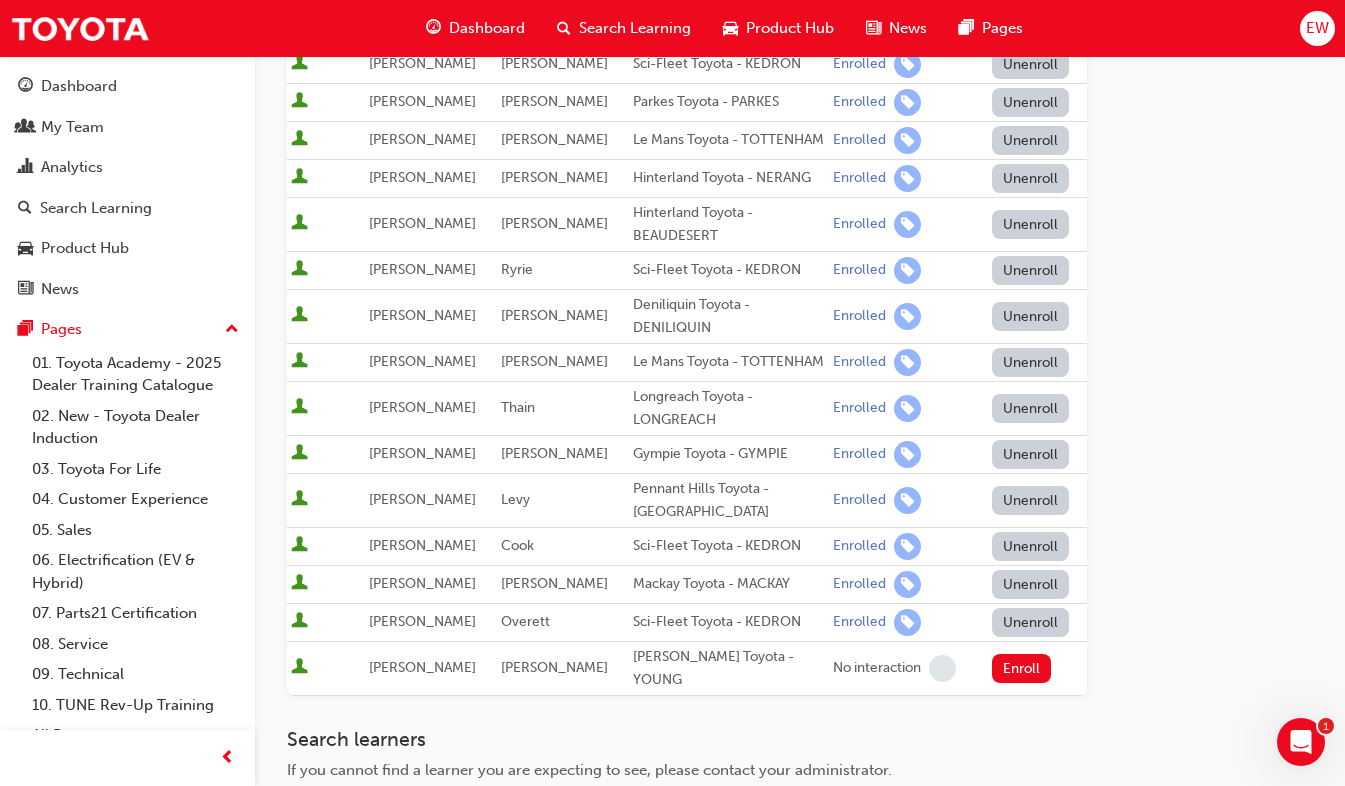 scroll, scrollTop: 632, scrollLeft: 0, axis: vertical 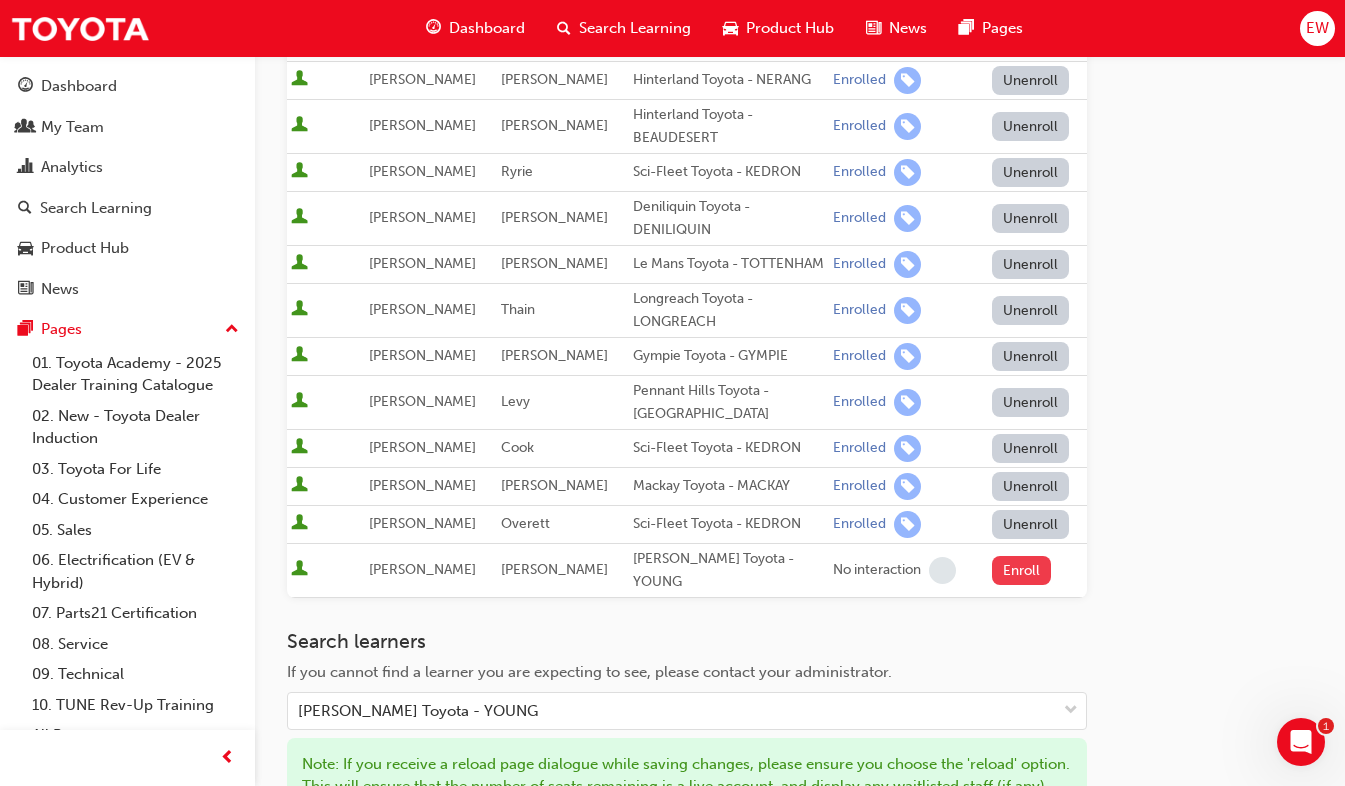 click on "Enroll" at bounding box center [1022, 570] 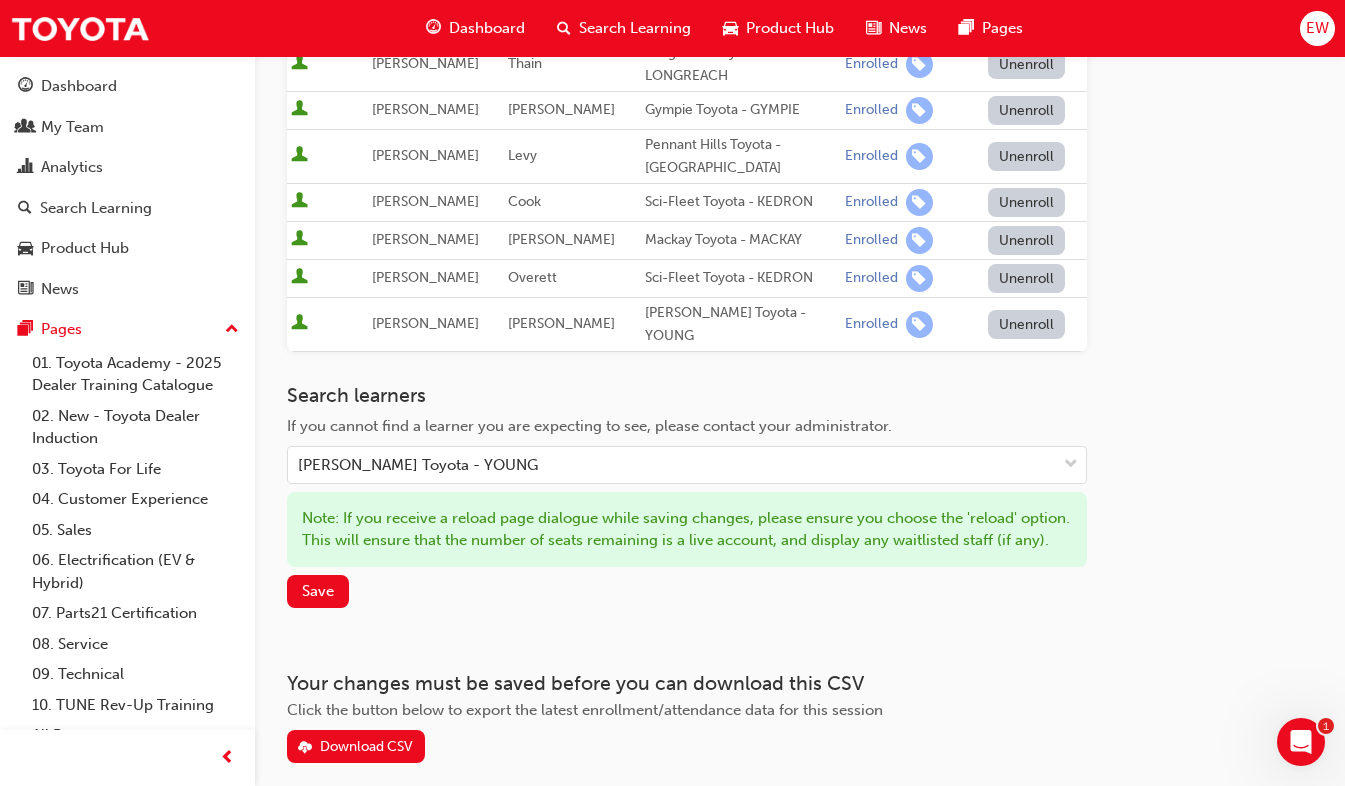 scroll, scrollTop: 932, scrollLeft: 0, axis: vertical 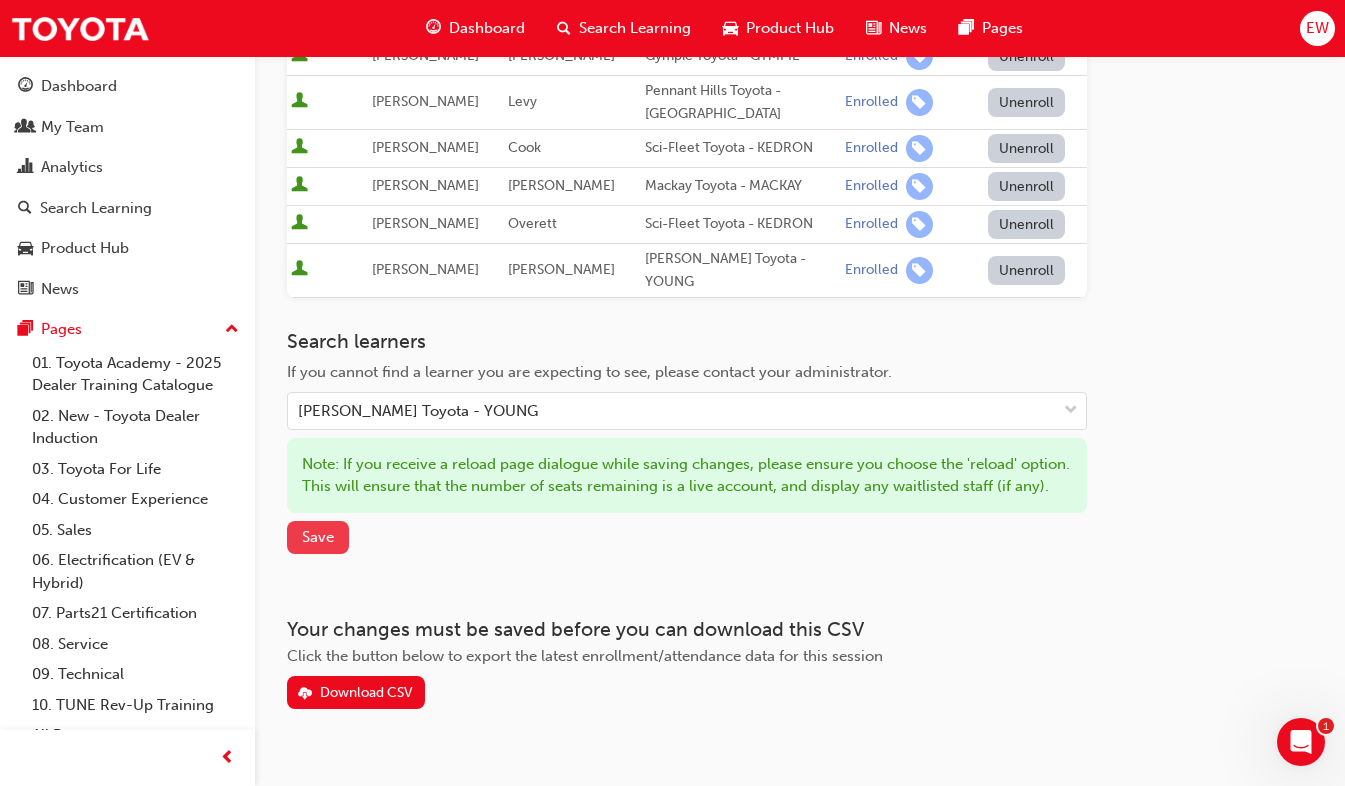 click on "Save" at bounding box center [318, 537] 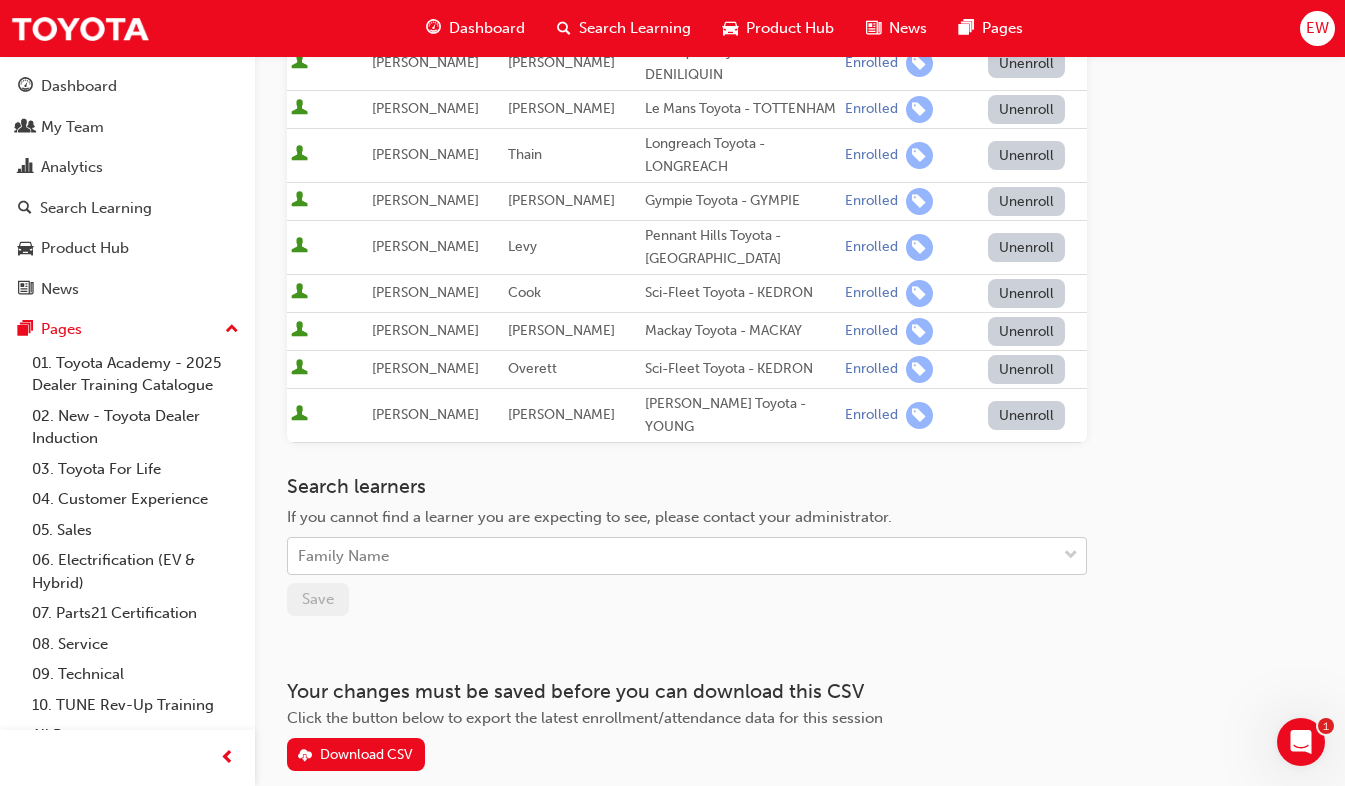 scroll, scrollTop: 864, scrollLeft: 0, axis: vertical 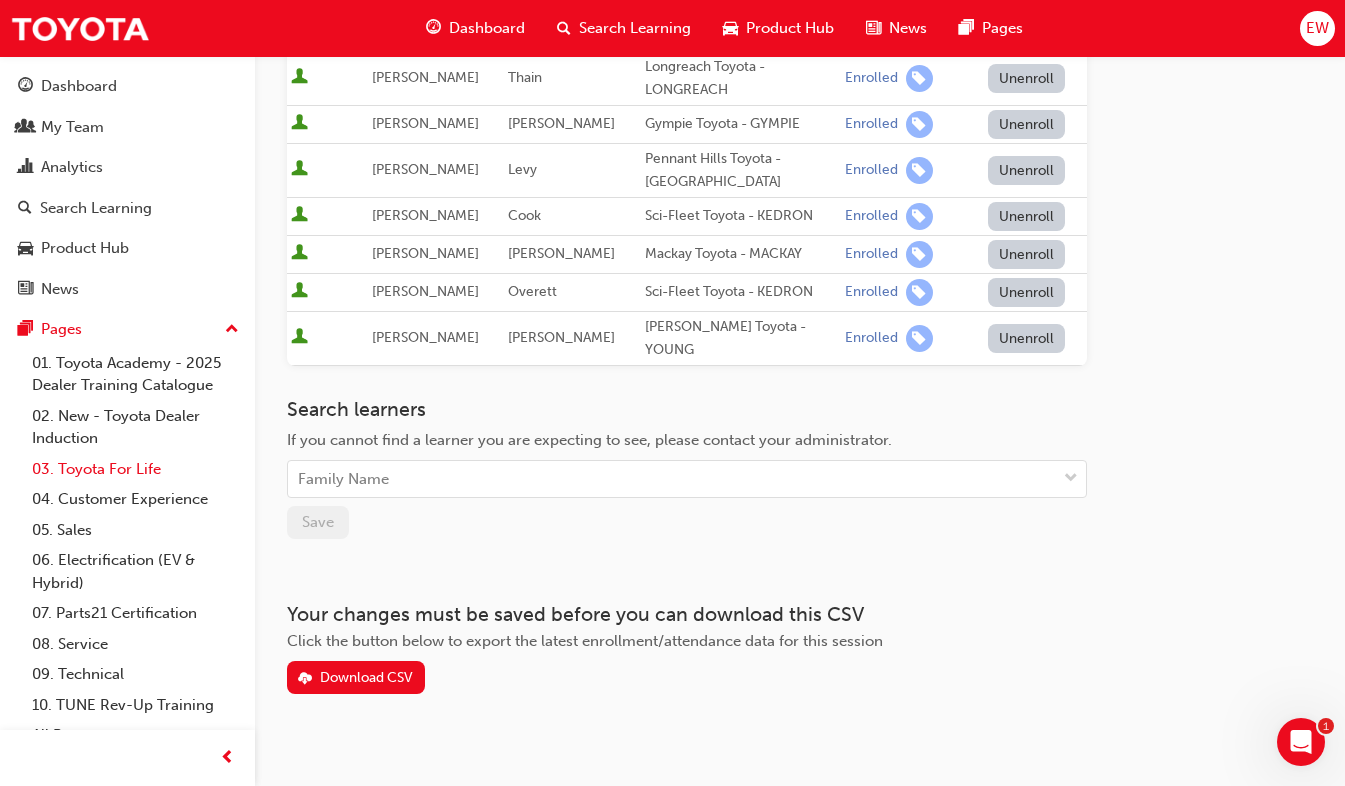 click on "03. Toyota For Life" at bounding box center (135, 469) 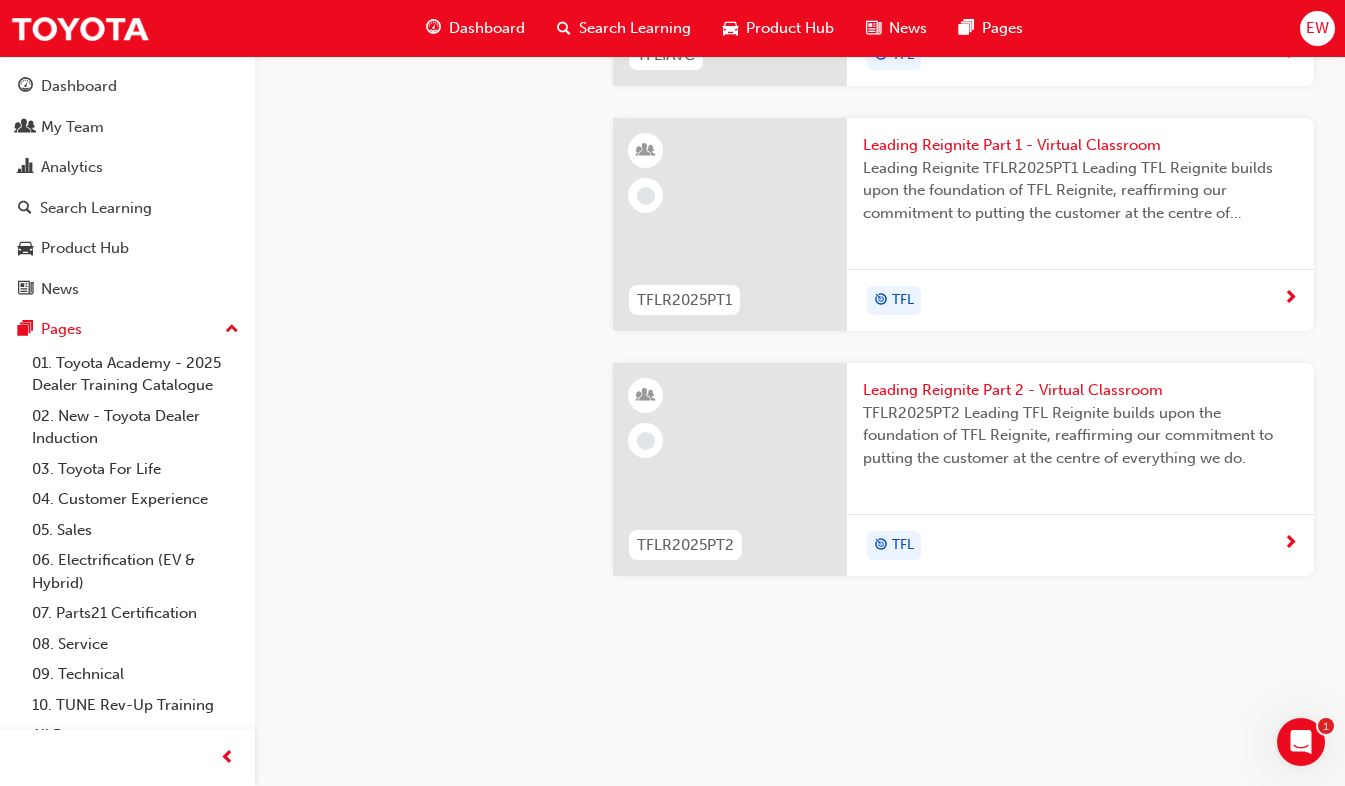 scroll, scrollTop: 2300, scrollLeft: 0, axis: vertical 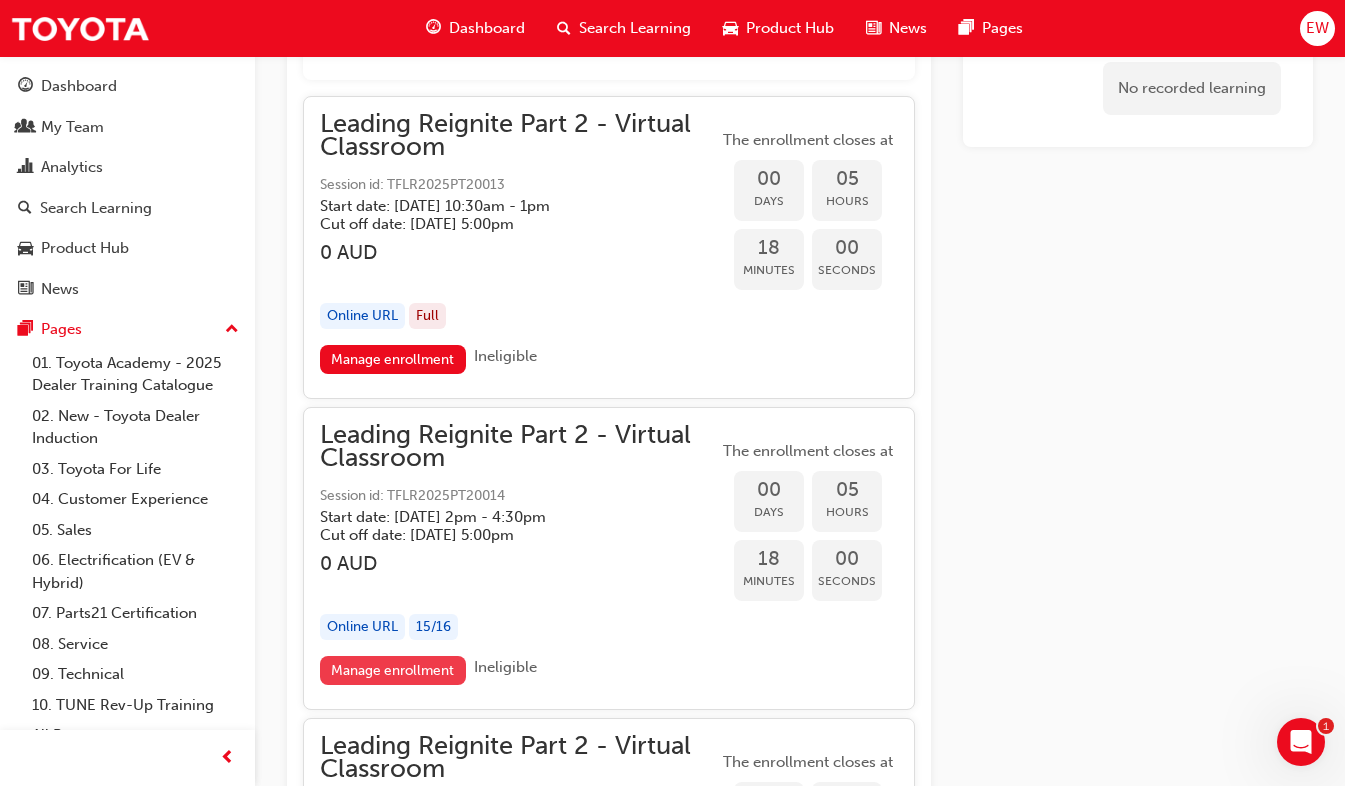 click on "Manage enrollment" at bounding box center [393, 670] 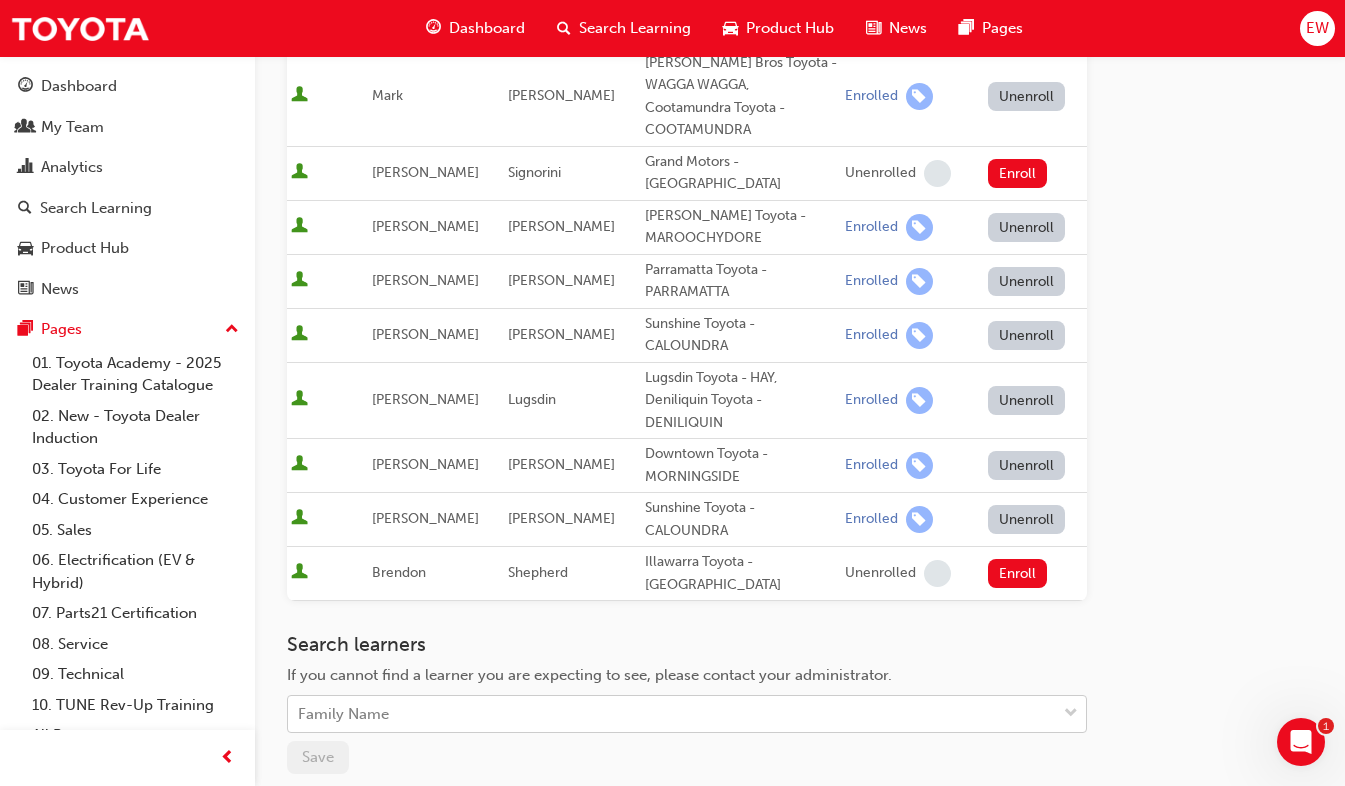 scroll, scrollTop: 1000, scrollLeft: 0, axis: vertical 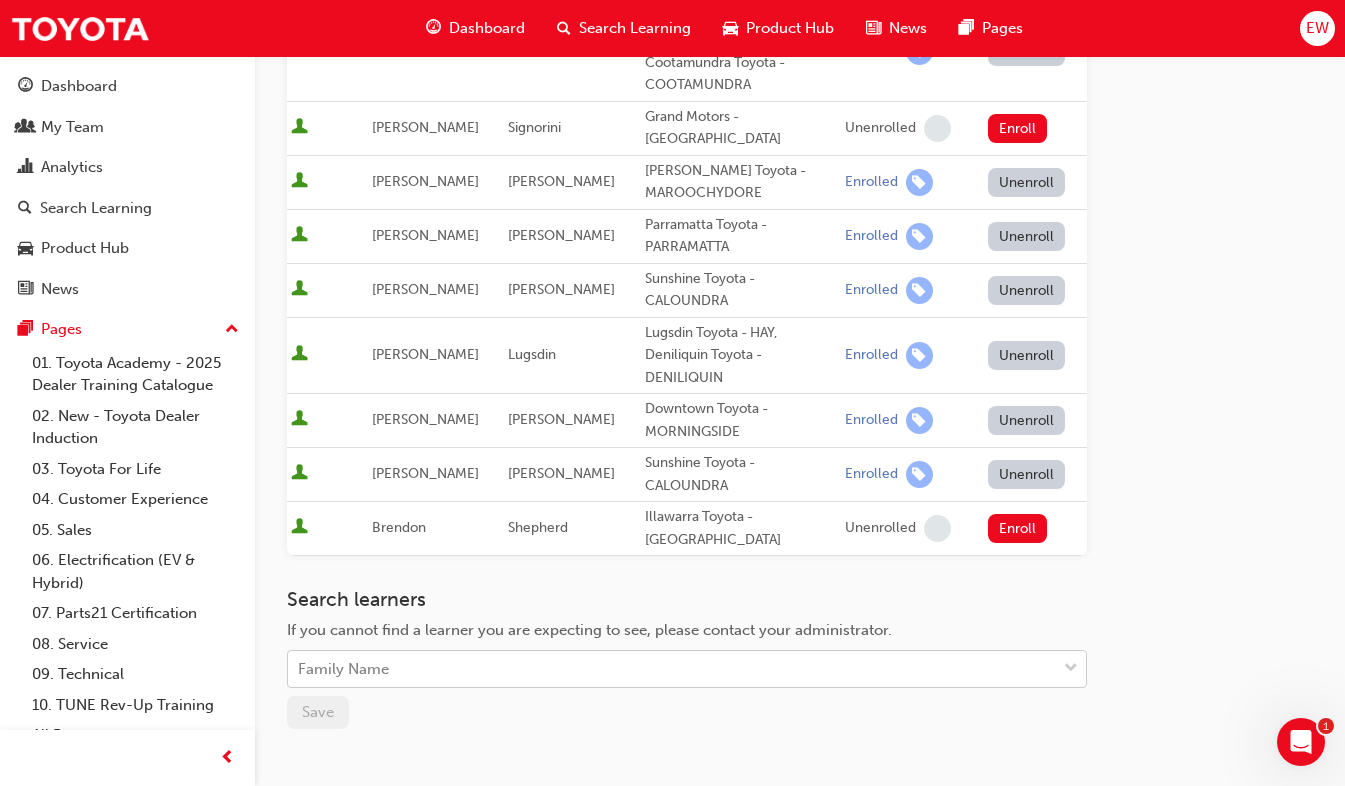 click on "Family Name" at bounding box center (672, 669) 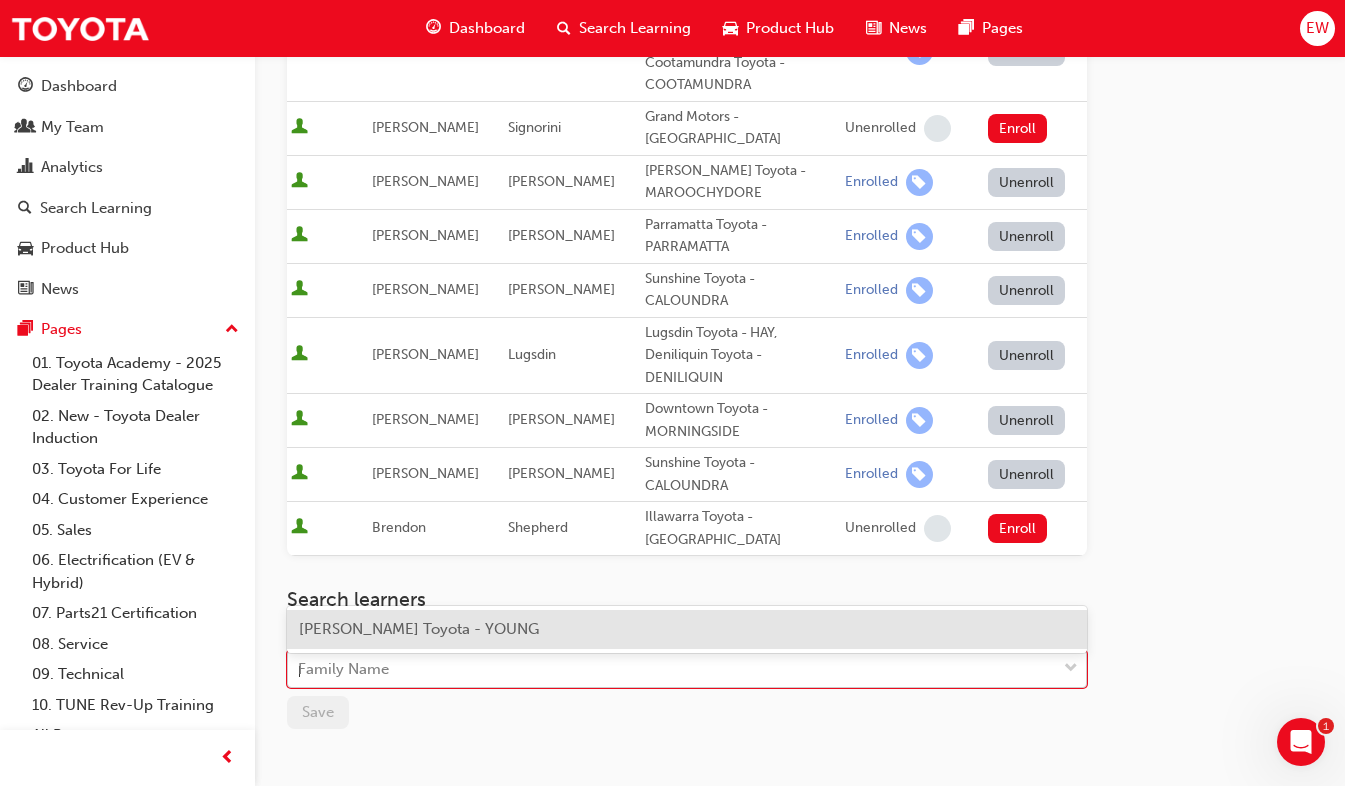 type on "pl" 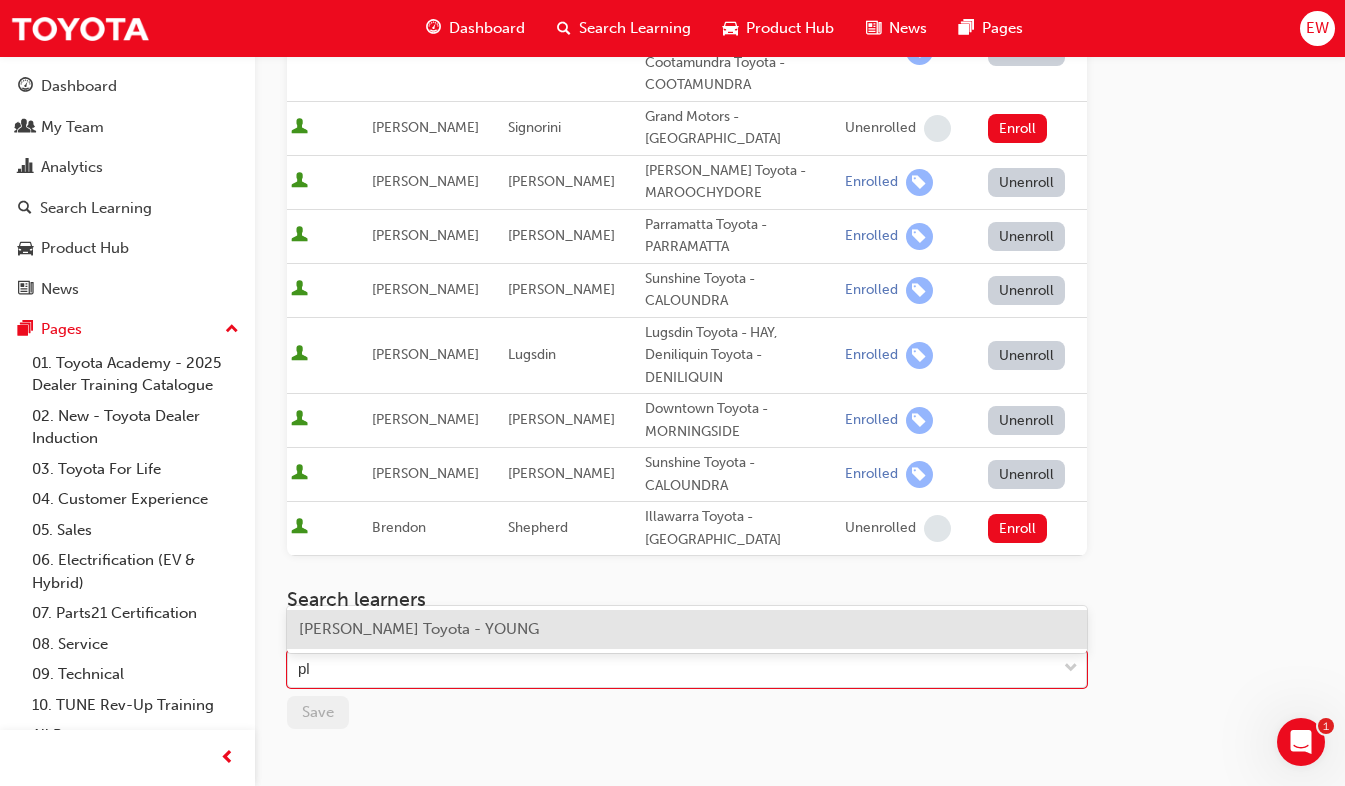 click on "Josh Platt - Watson Toyota - YOUNG" at bounding box center (419, 629) 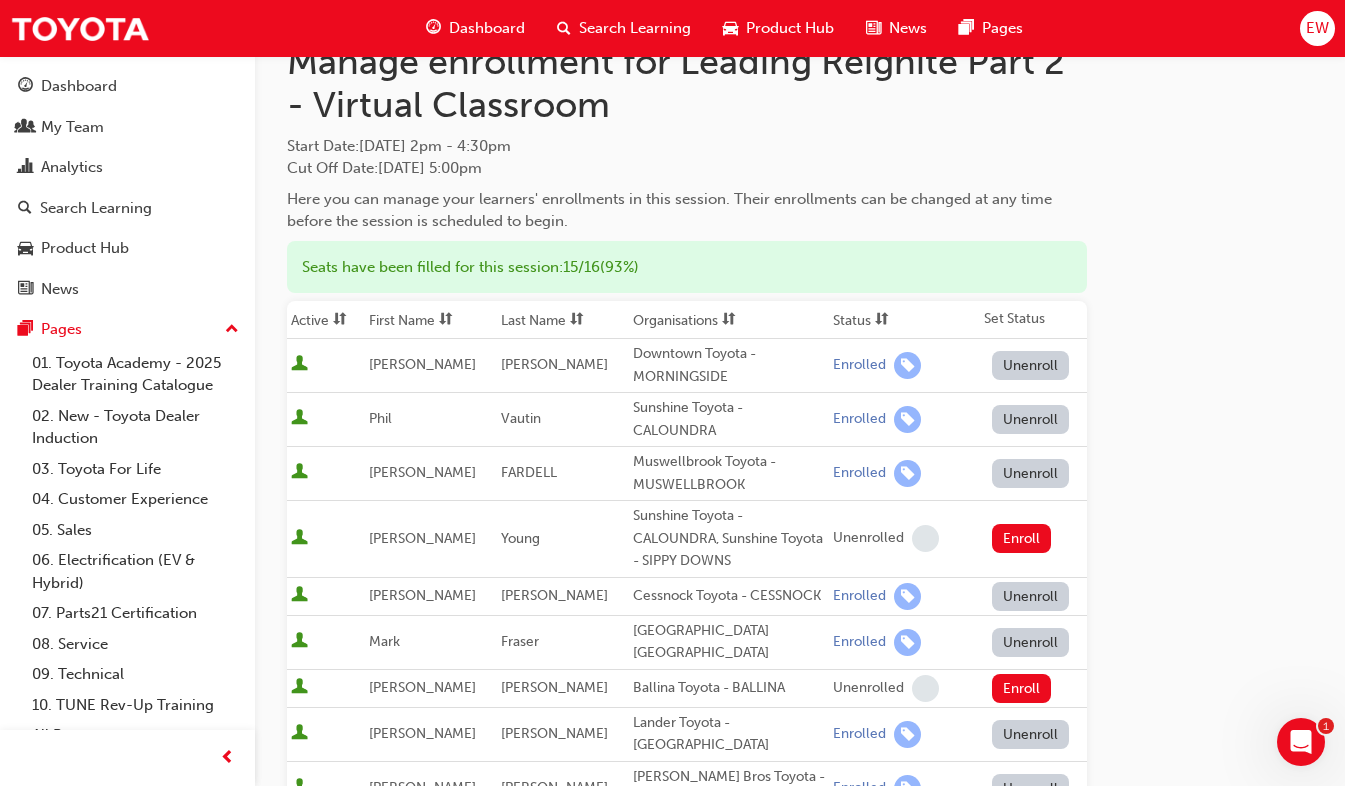 scroll, scrollTop: 59, scrollLeft: 0, axis: vertical 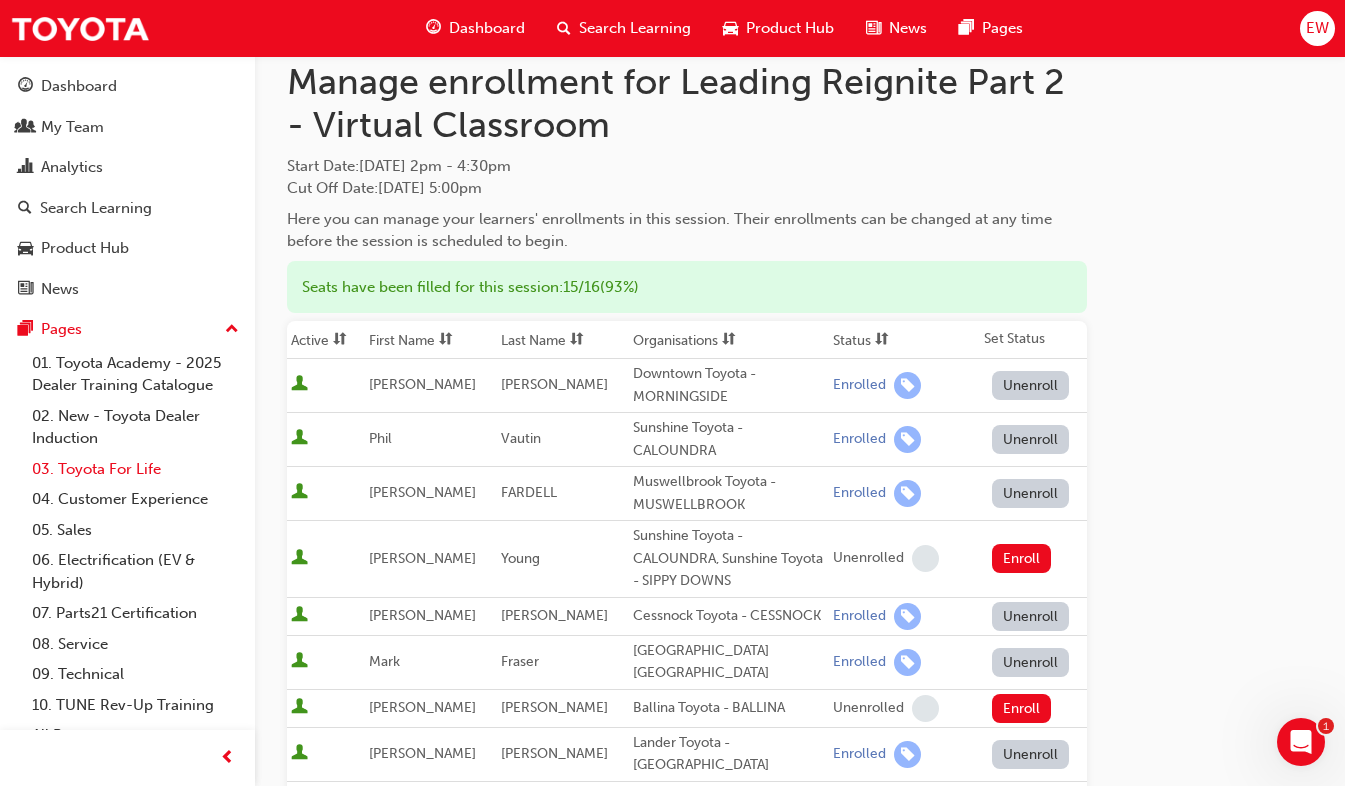 click on "03. Toyota For Life" at bounding box center [135, 469] 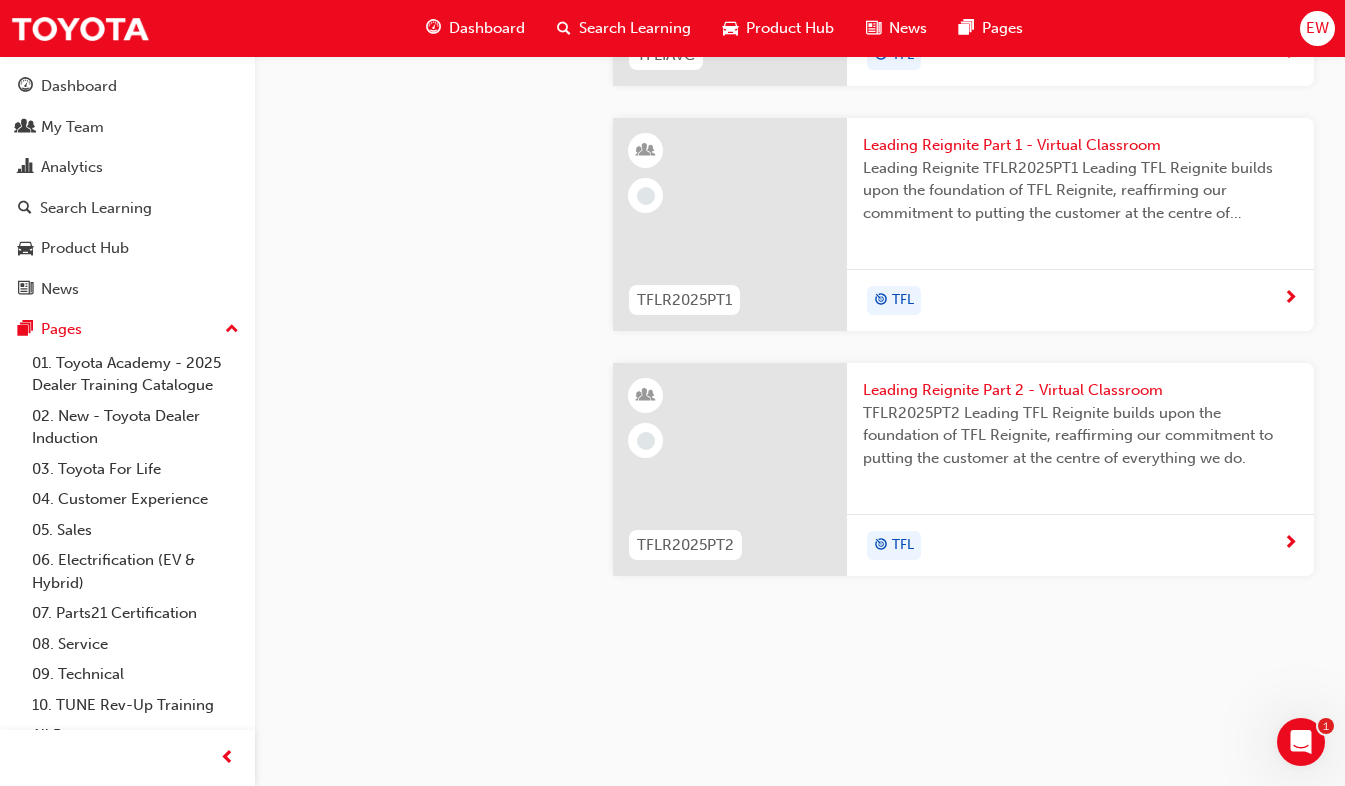 scroll, scrollTop: 2412, scrollLeft: 0, axis: vertical 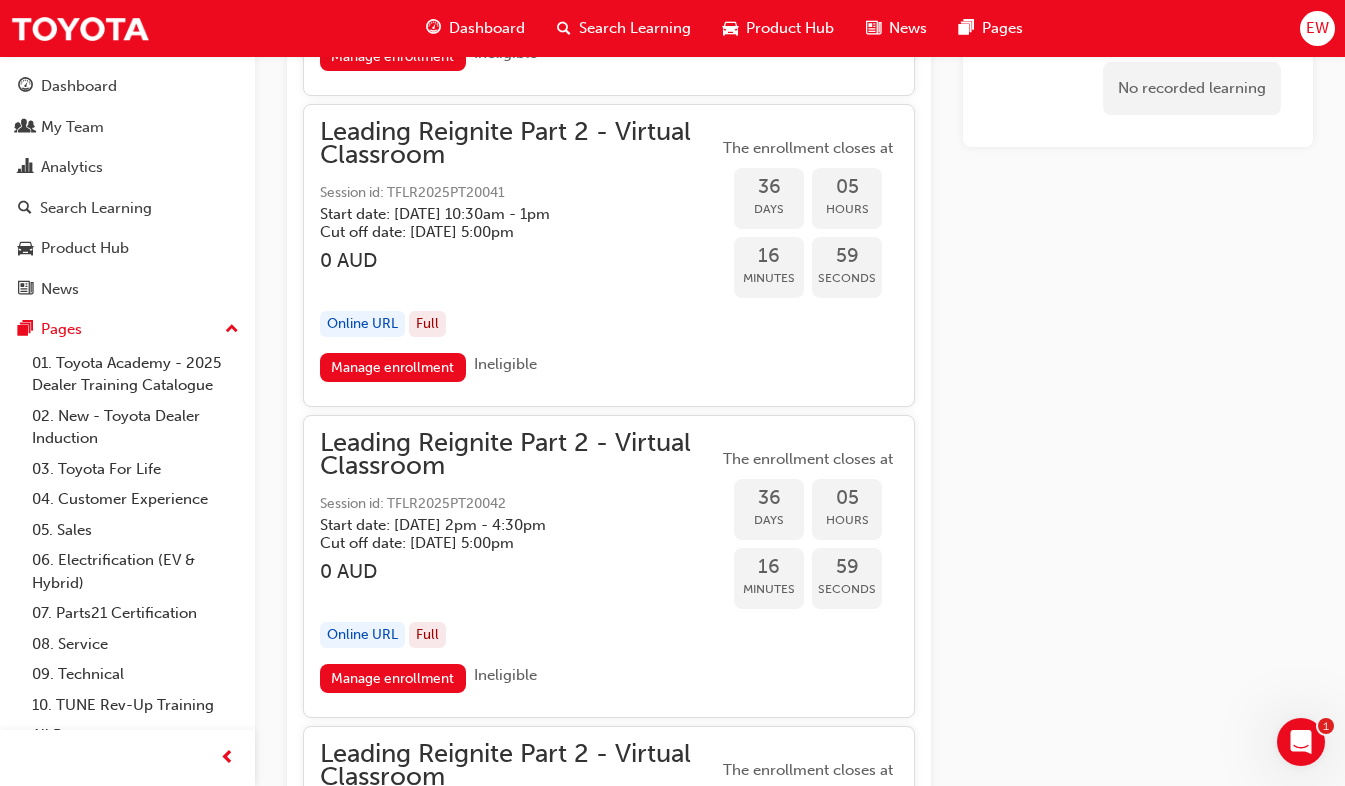 click on "Leading Reignite Part 2 - Virtual Classroom" at bounding box center (519, 454) 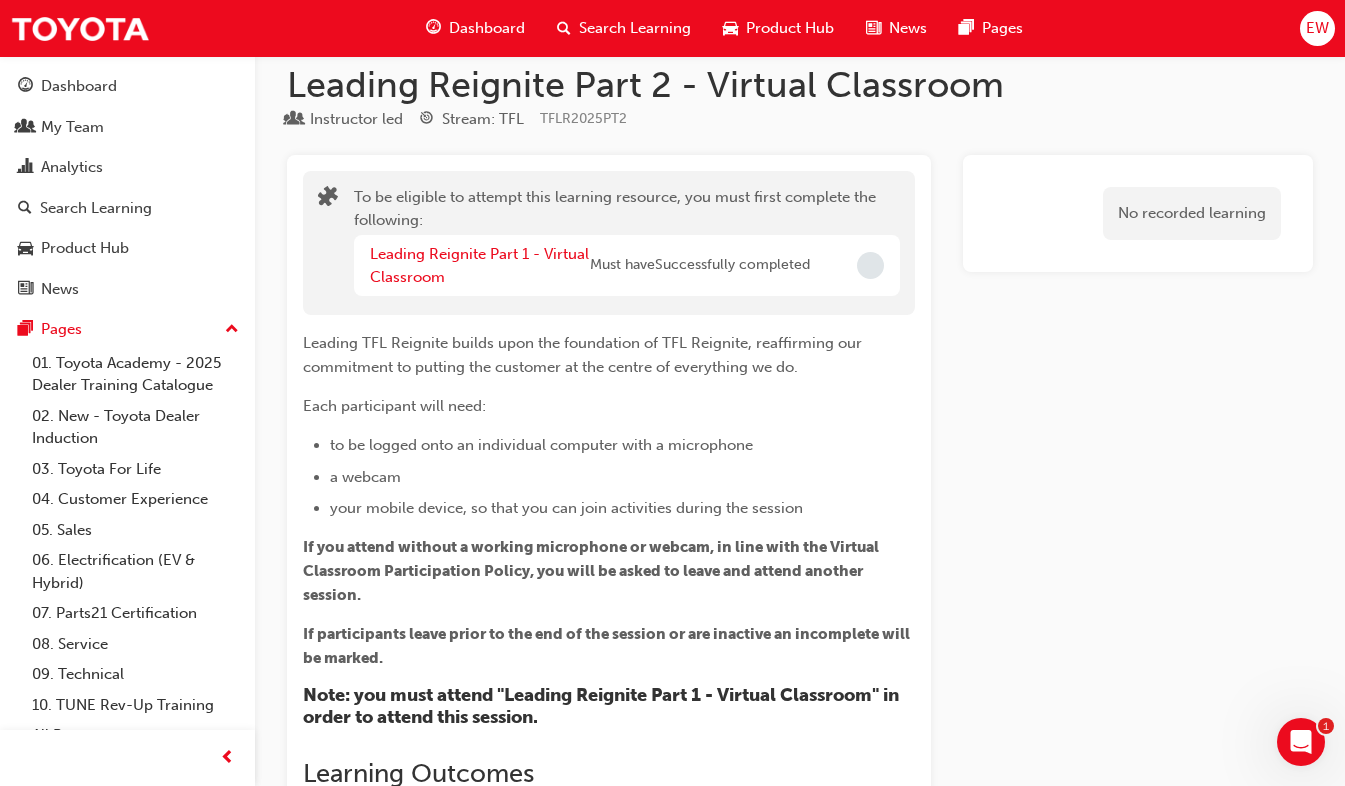 scroll, scrollTop: 0, scrollLeft: 0, axis: both 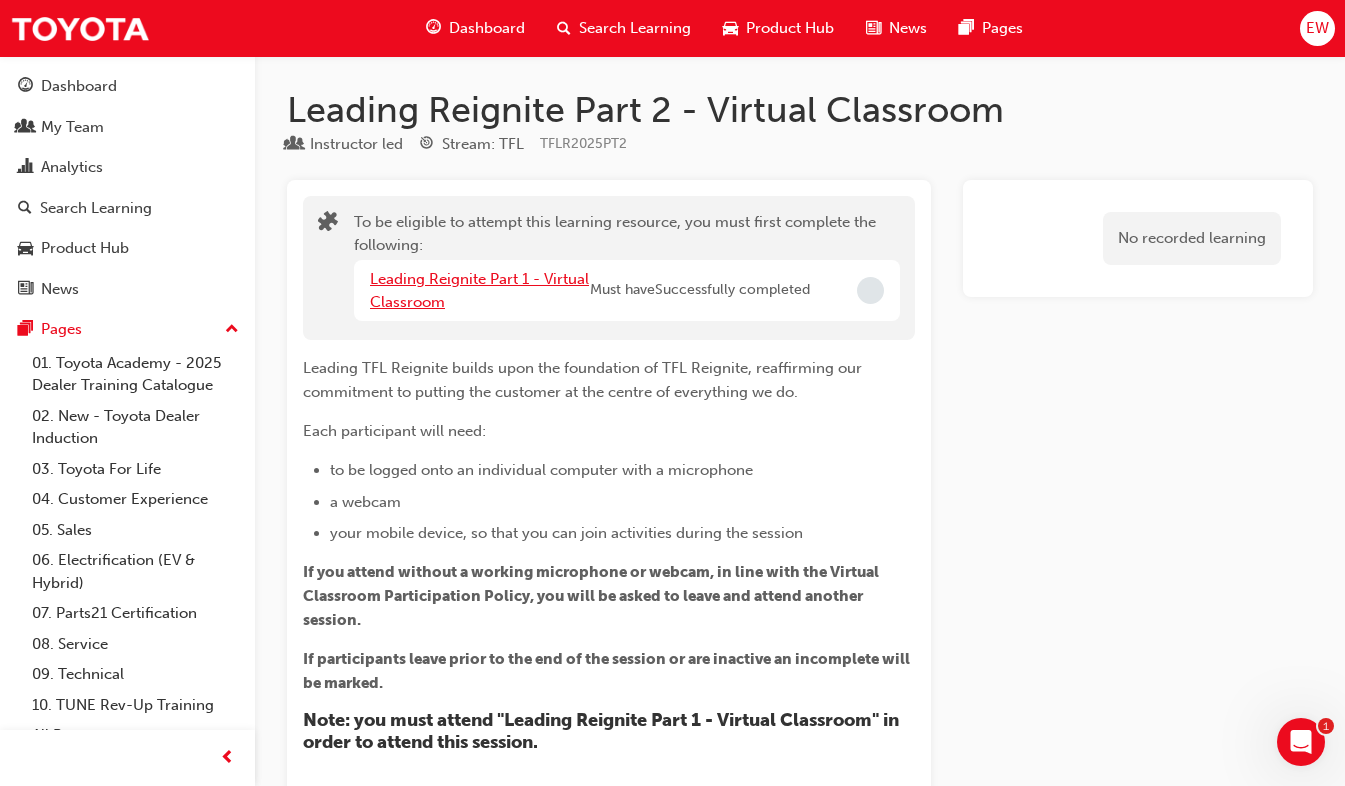 click on "Leading Reignite Part 1 - Virtual Classroom" at bounding box center (479, 290) 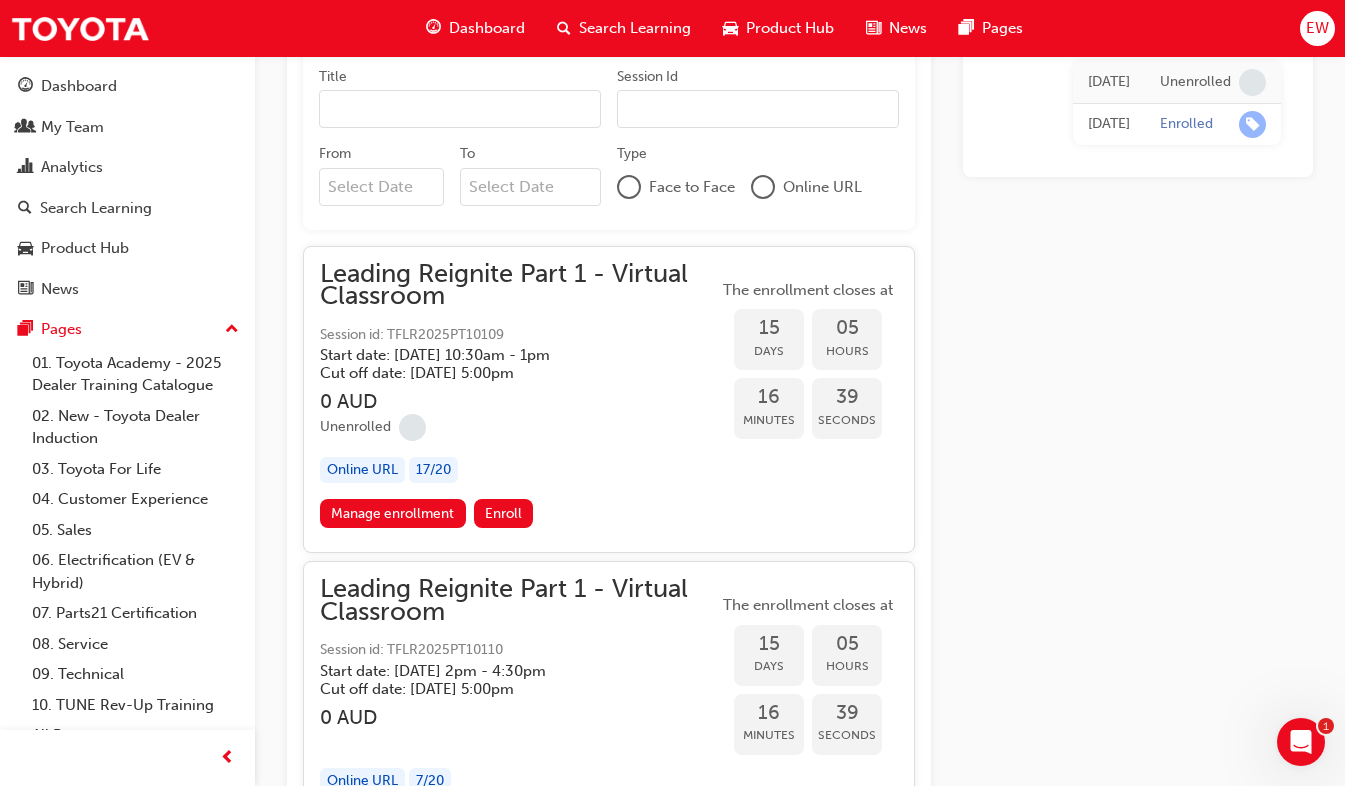 scroll, scrollTop: 1100, scrollLeft: 0, axis: vertical 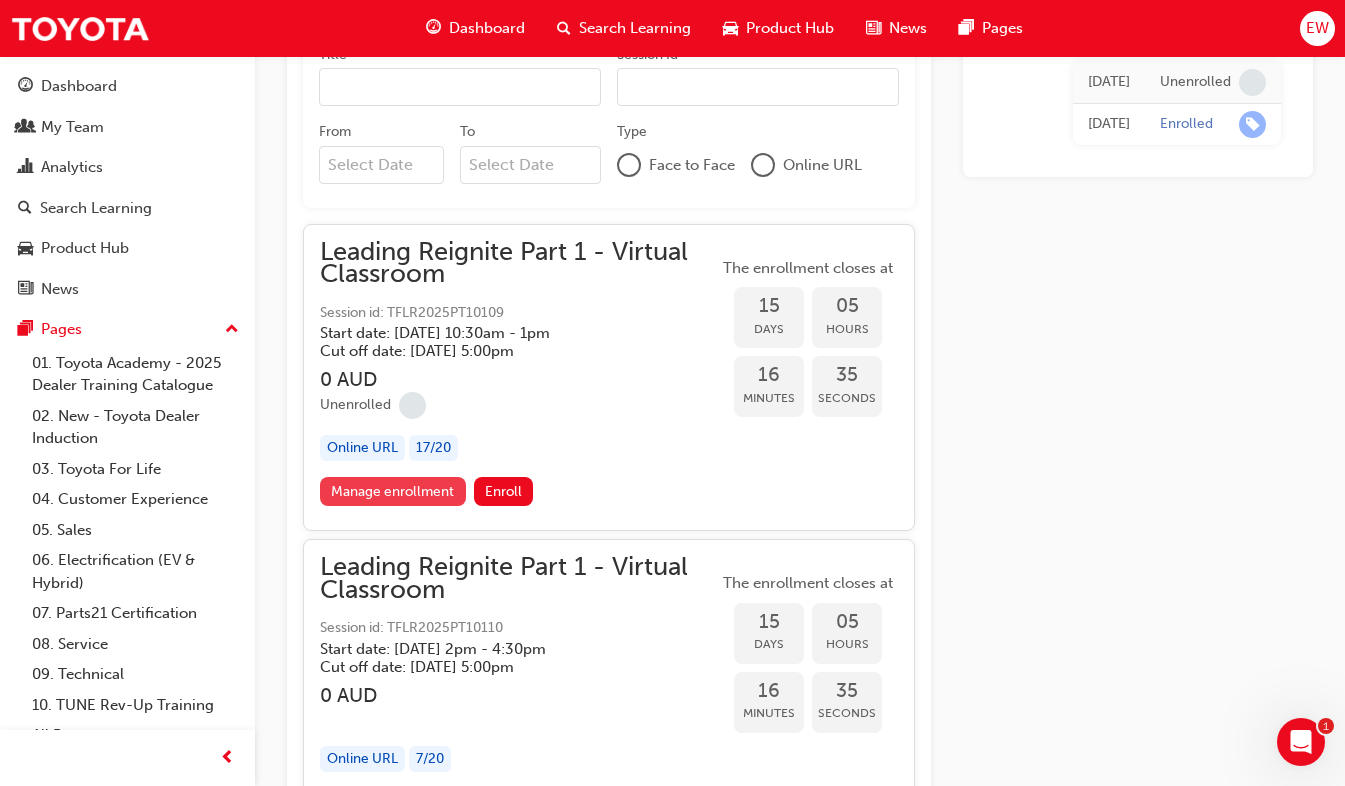 click on "Manage enrollment" at bounding box center [393, 491] 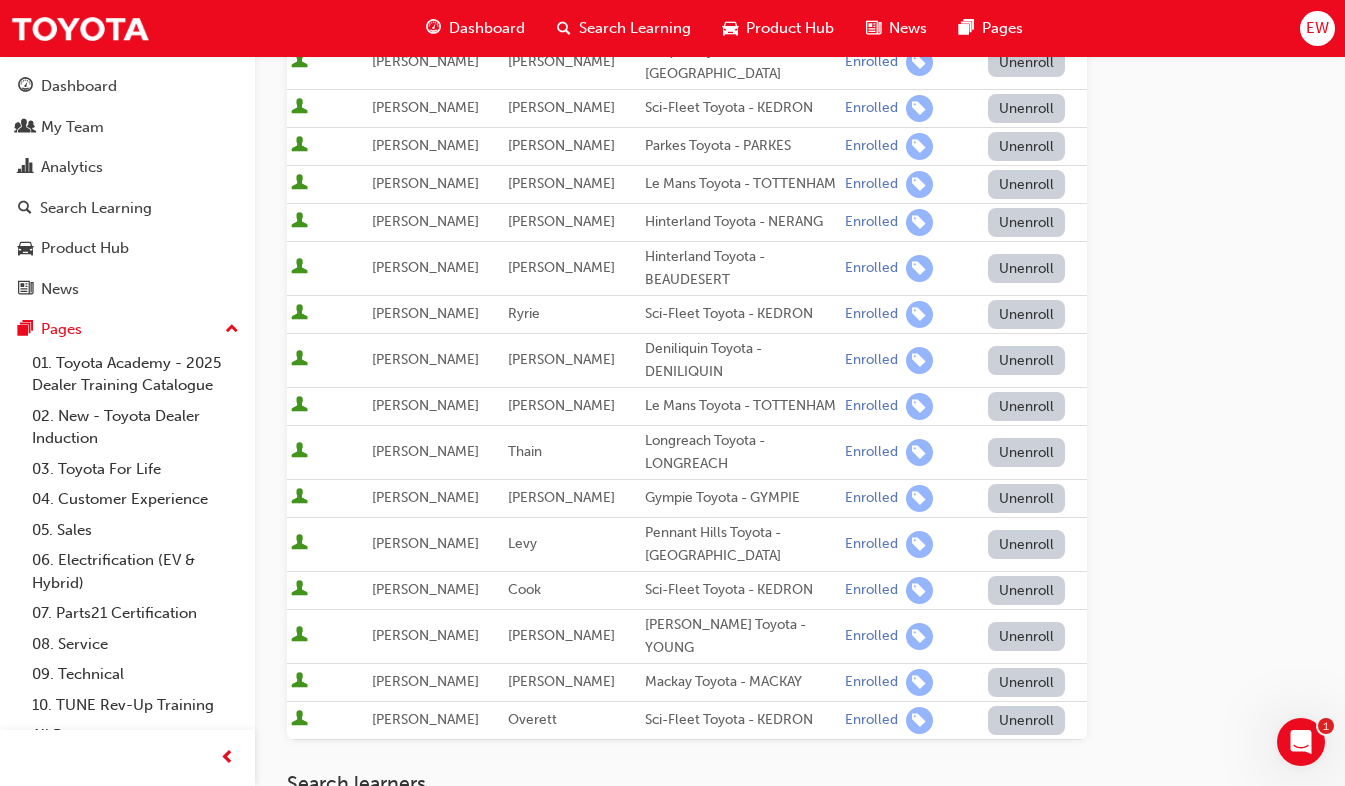 scroll, scrollTop: 700, scrollLeft: 0, axis: vertical 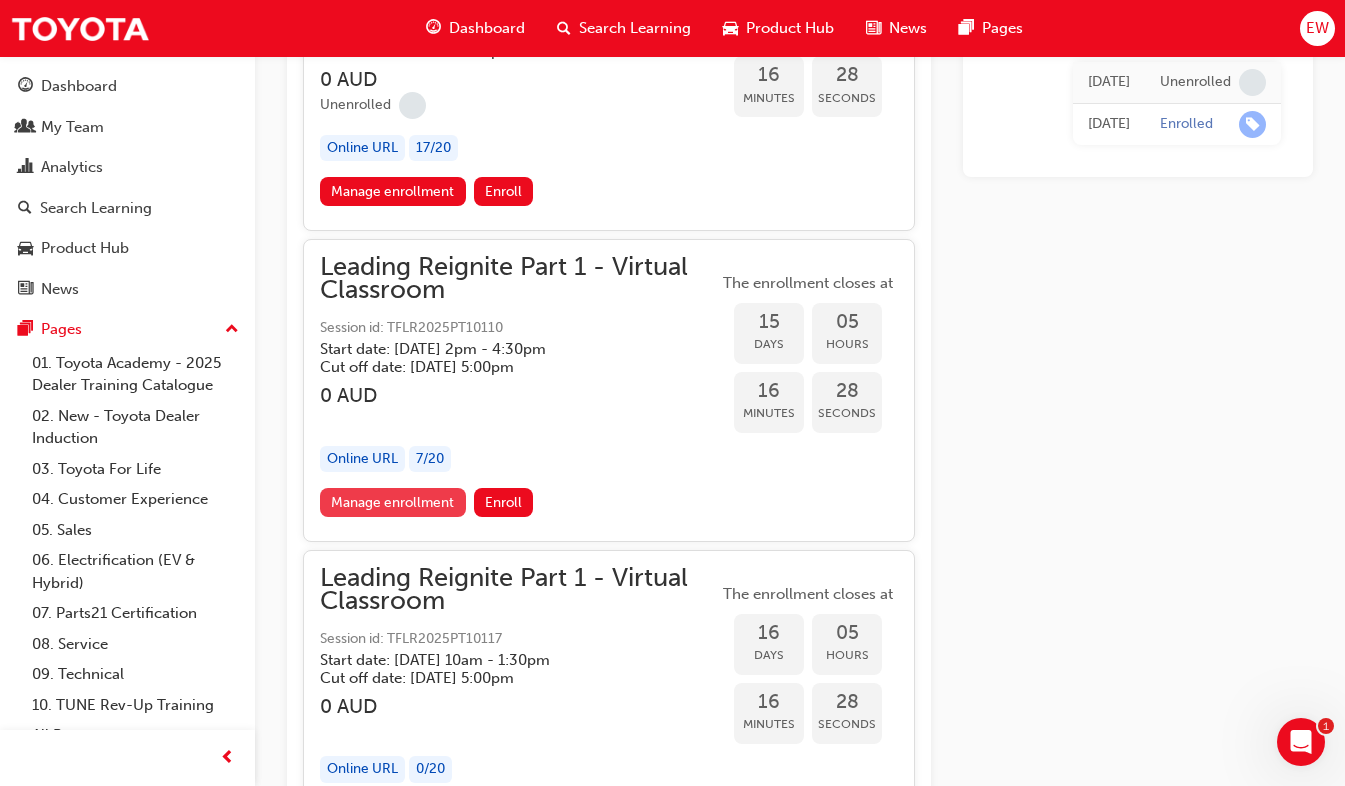 click on "Manage enrollment" at bounding box center (393, 502) 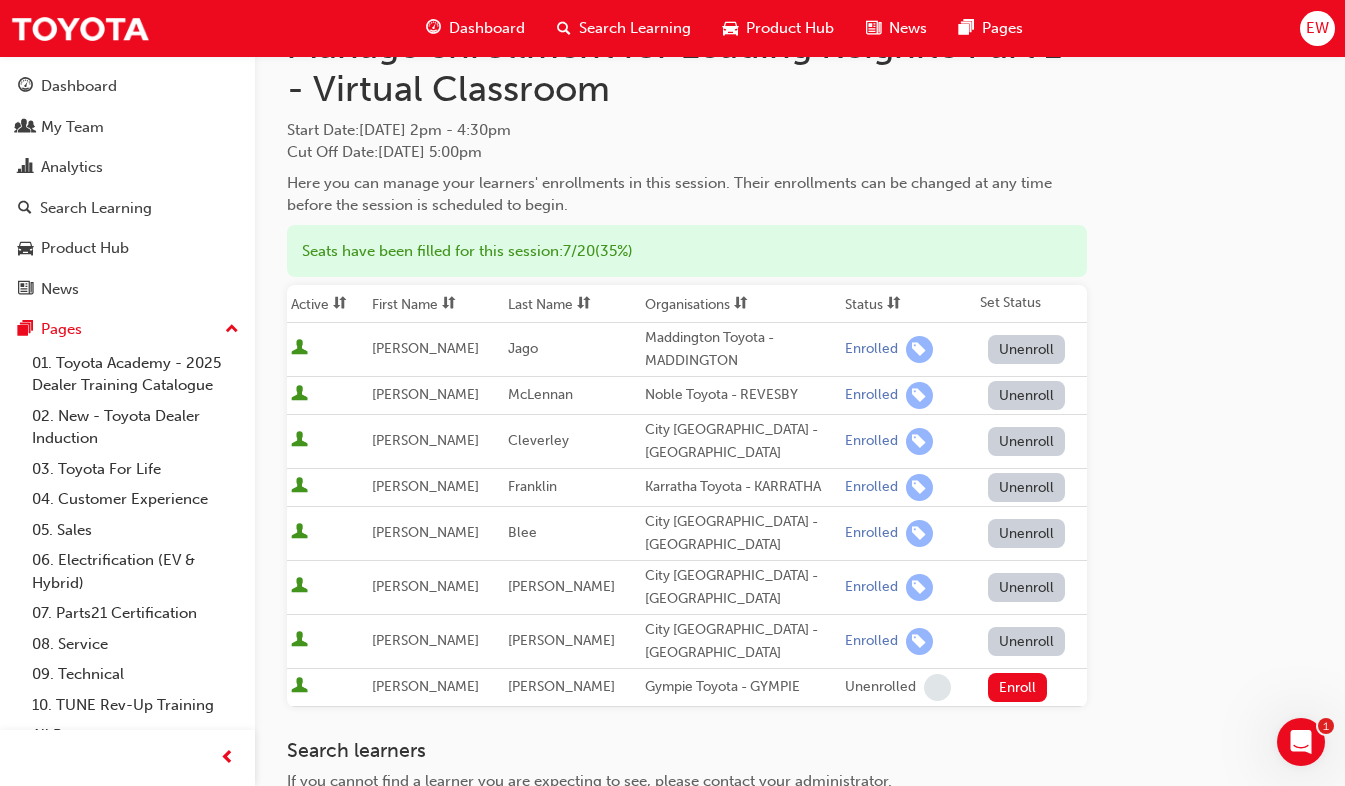 scroll, scrollTop: 100, scrollLeft: 0, axis: vertical 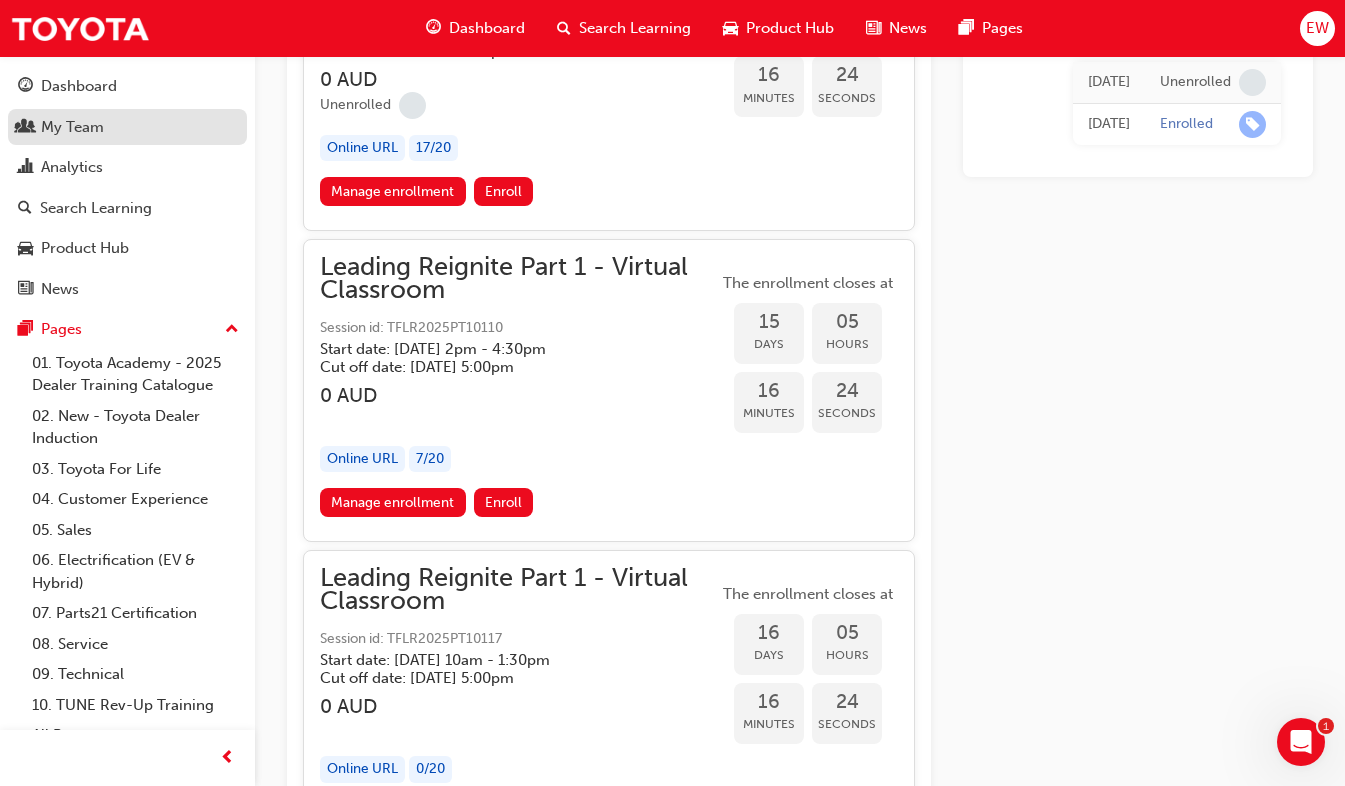 click on "My Team" at bounding box center [72, 127] 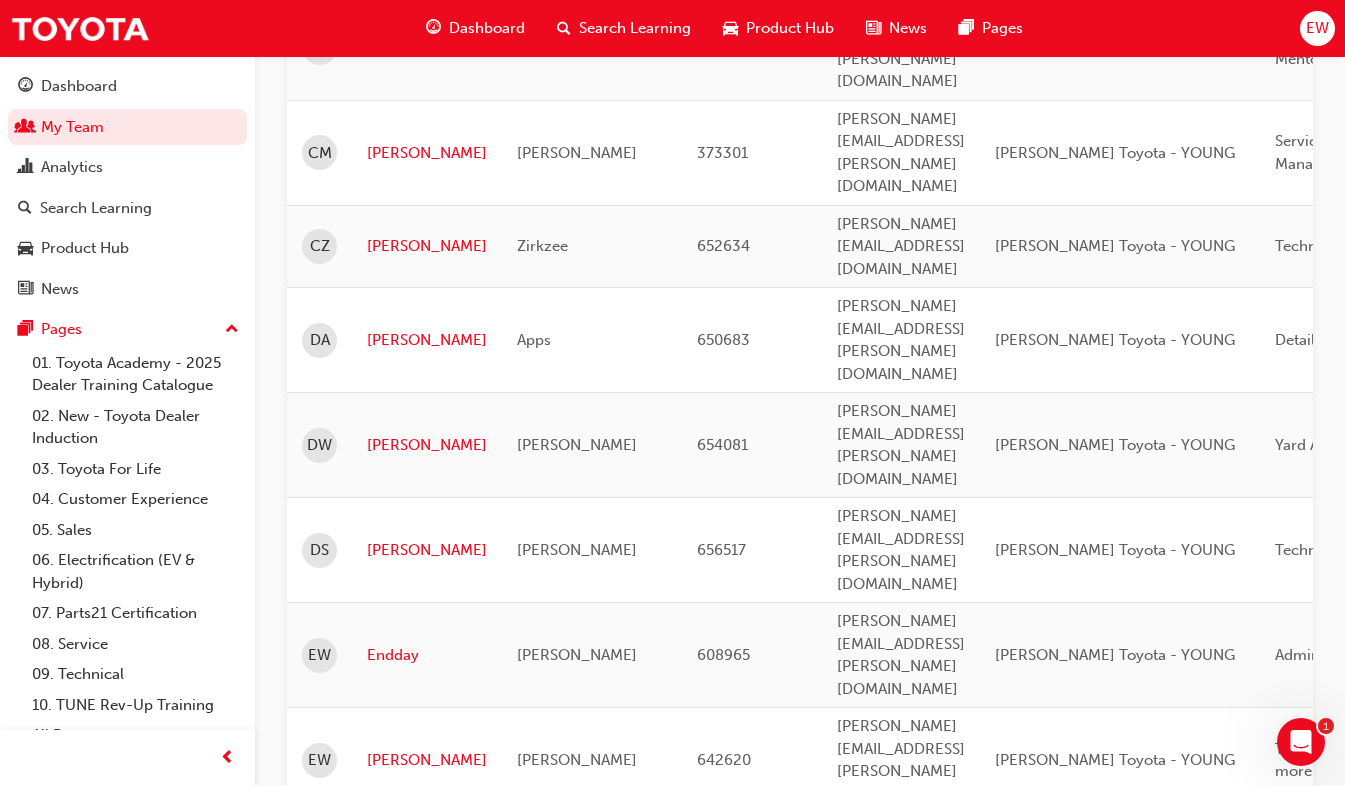 scroll, scrollTop: 900, scrollLeft: 0, axis: vertical 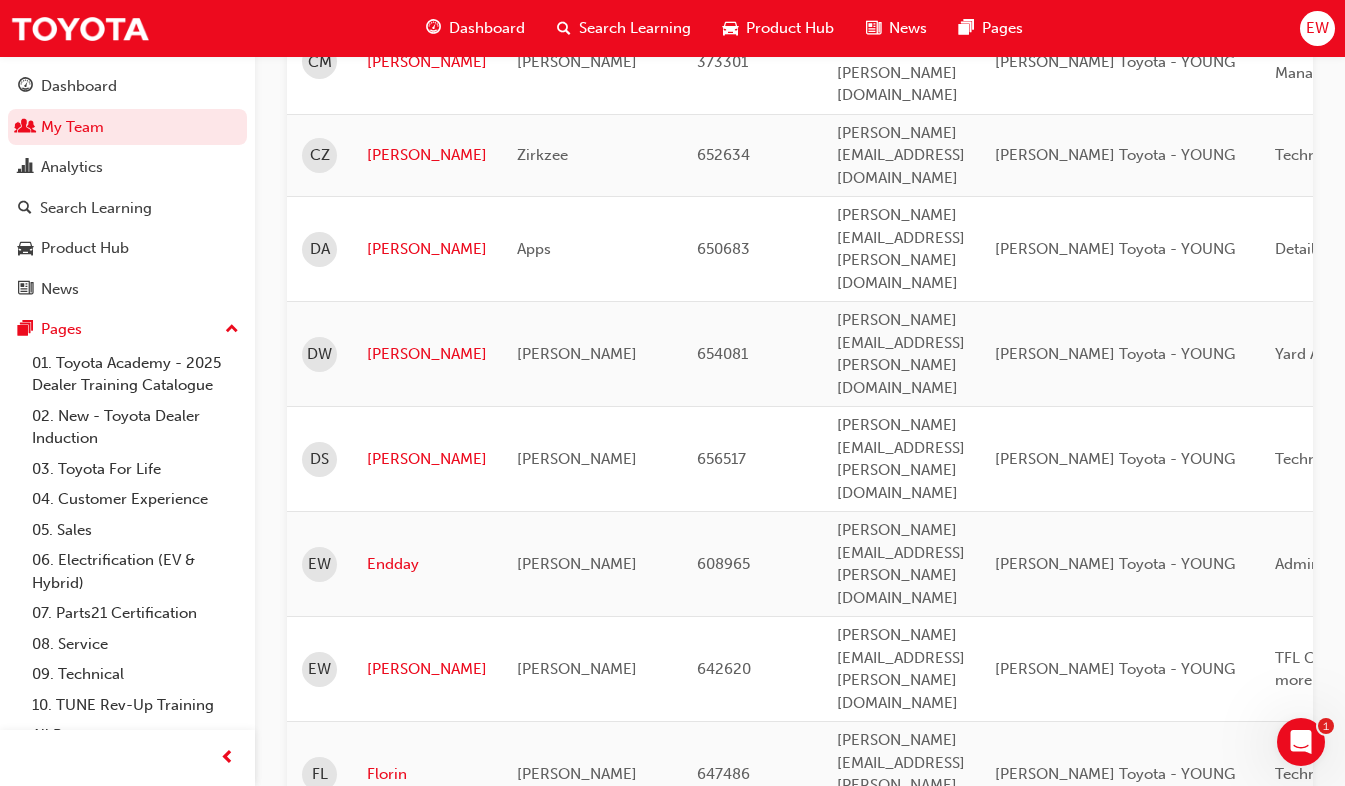 click on "[PERSON_NAME]" at bounding box center (427, 1299) 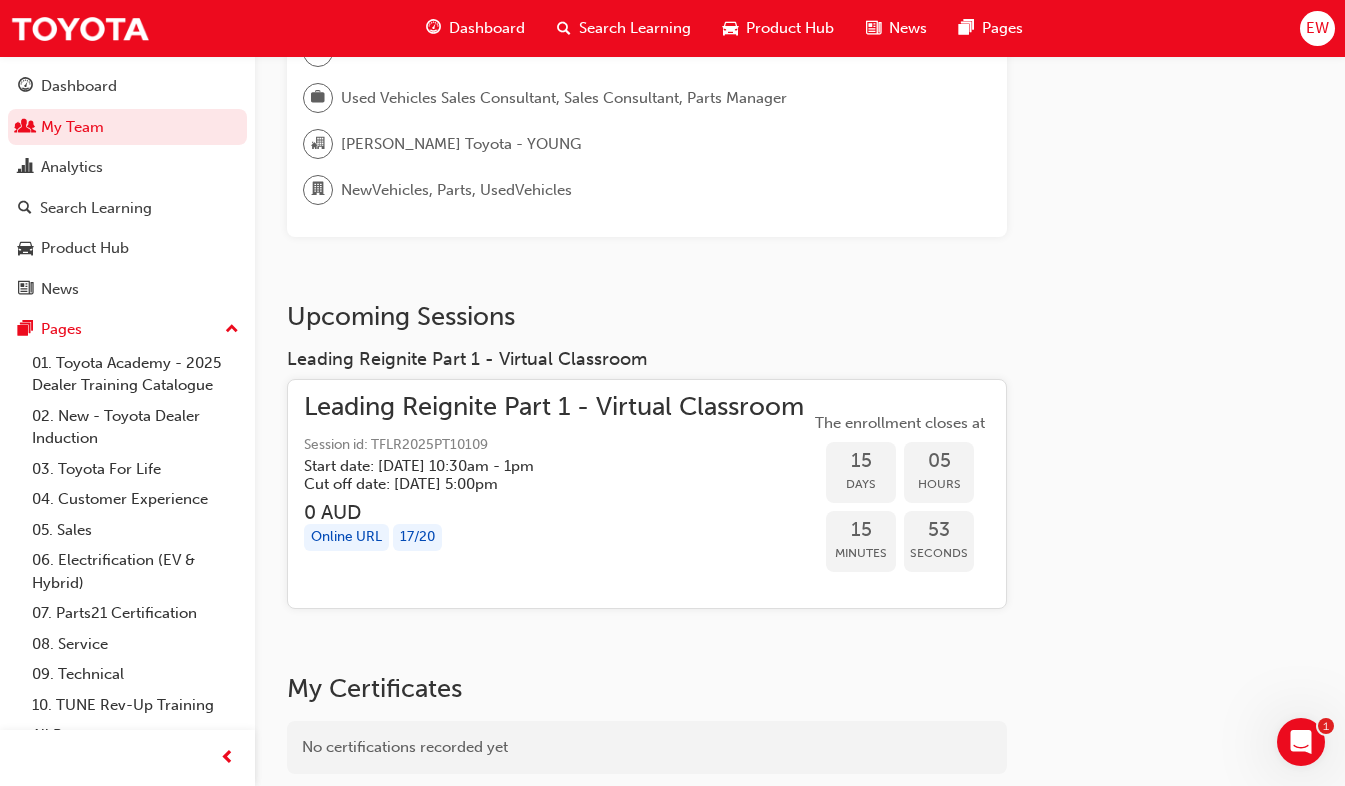 scroll, scrollTop: 200, scrollLeft: 0, axis: vertical 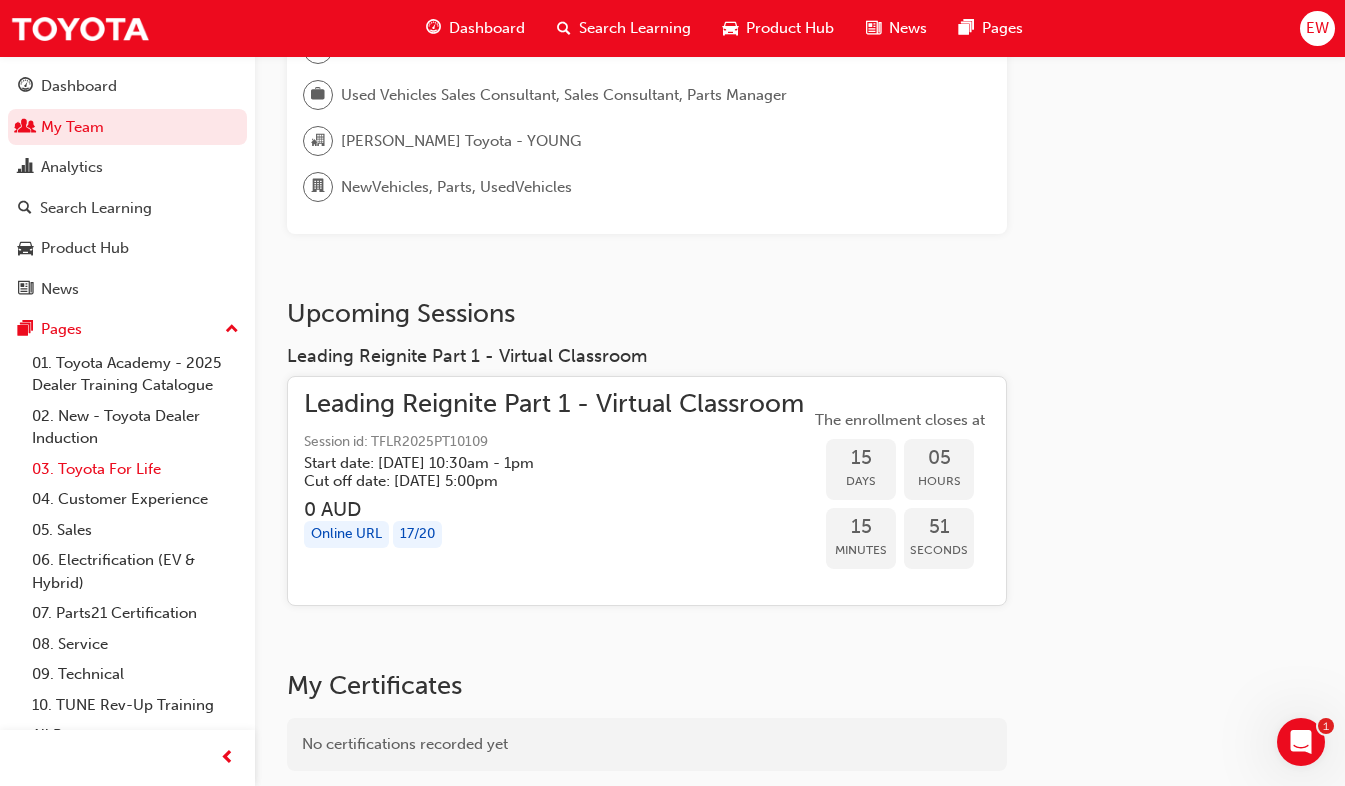 click on "03. Toyota For Life" at bounding box center (135, 469) 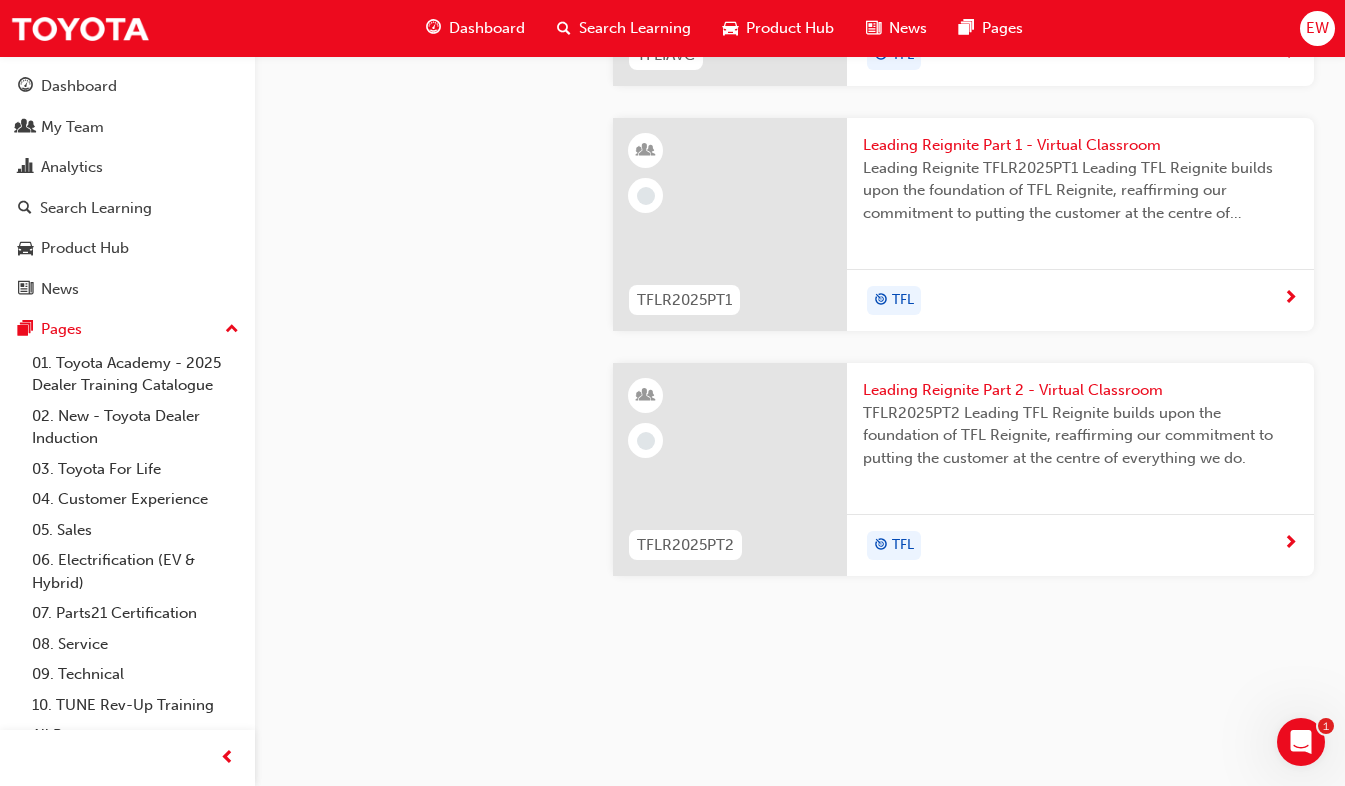 scroll, scrollTop: 2200, scrollLeft: 0, axis: vertical 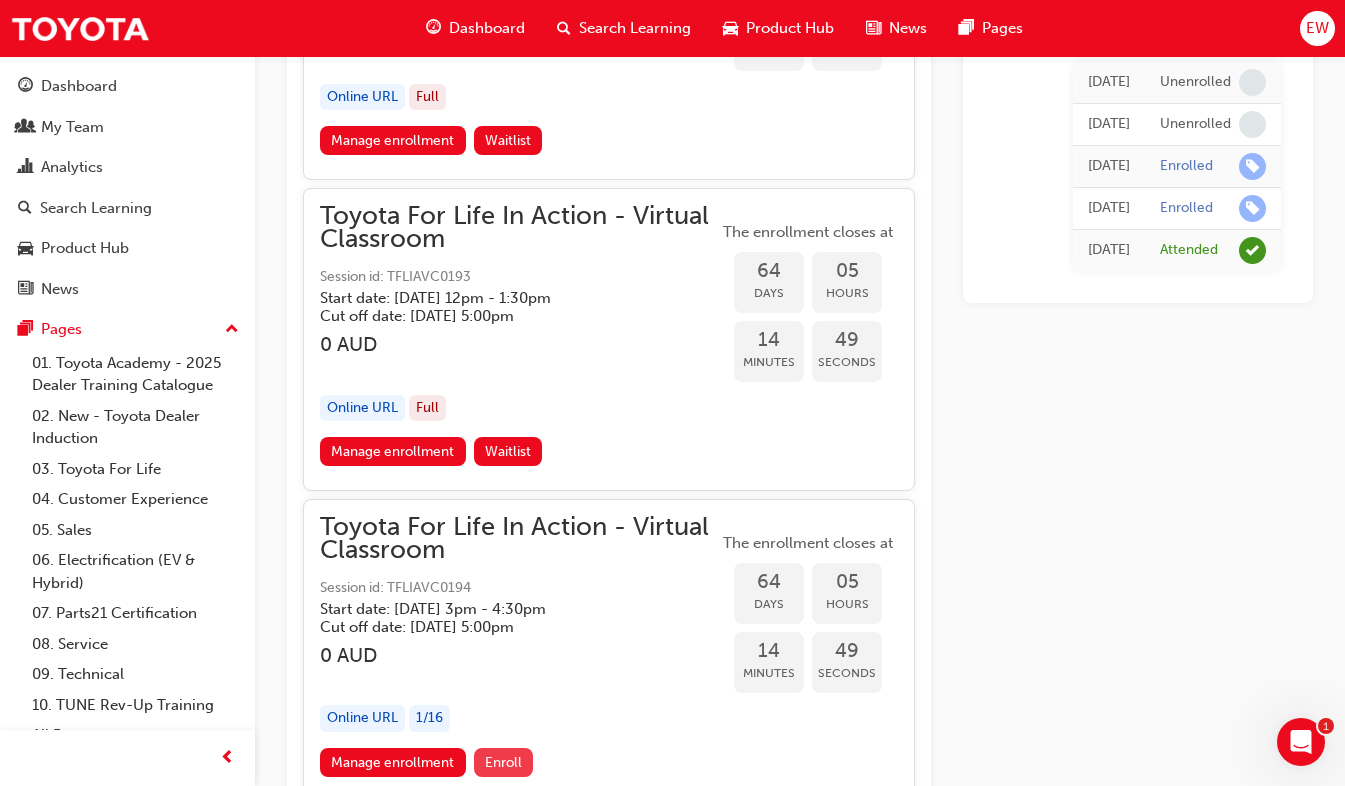 click on "Enroll" at bounding box center [503, 762] 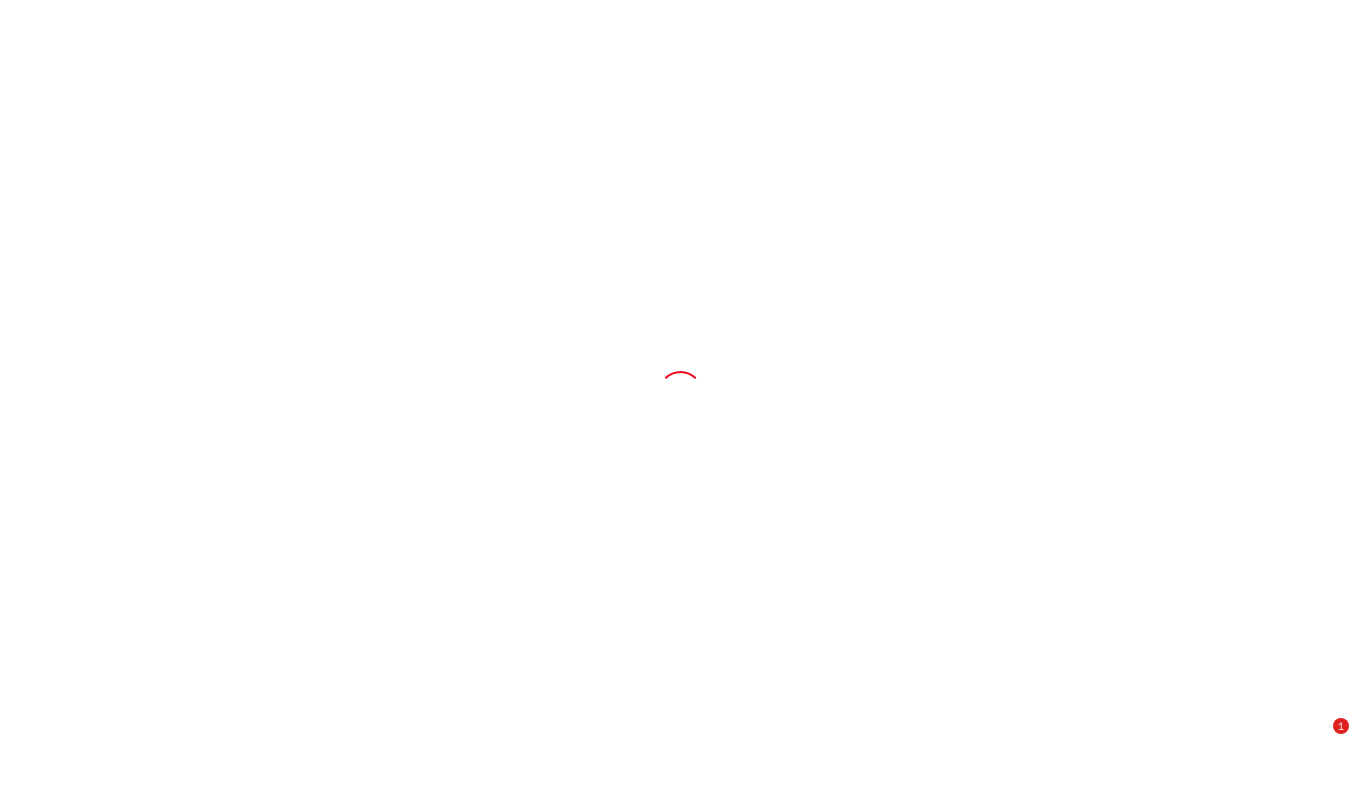 scroll, scrollTop: 0, scrollLeft: 0, axis: both 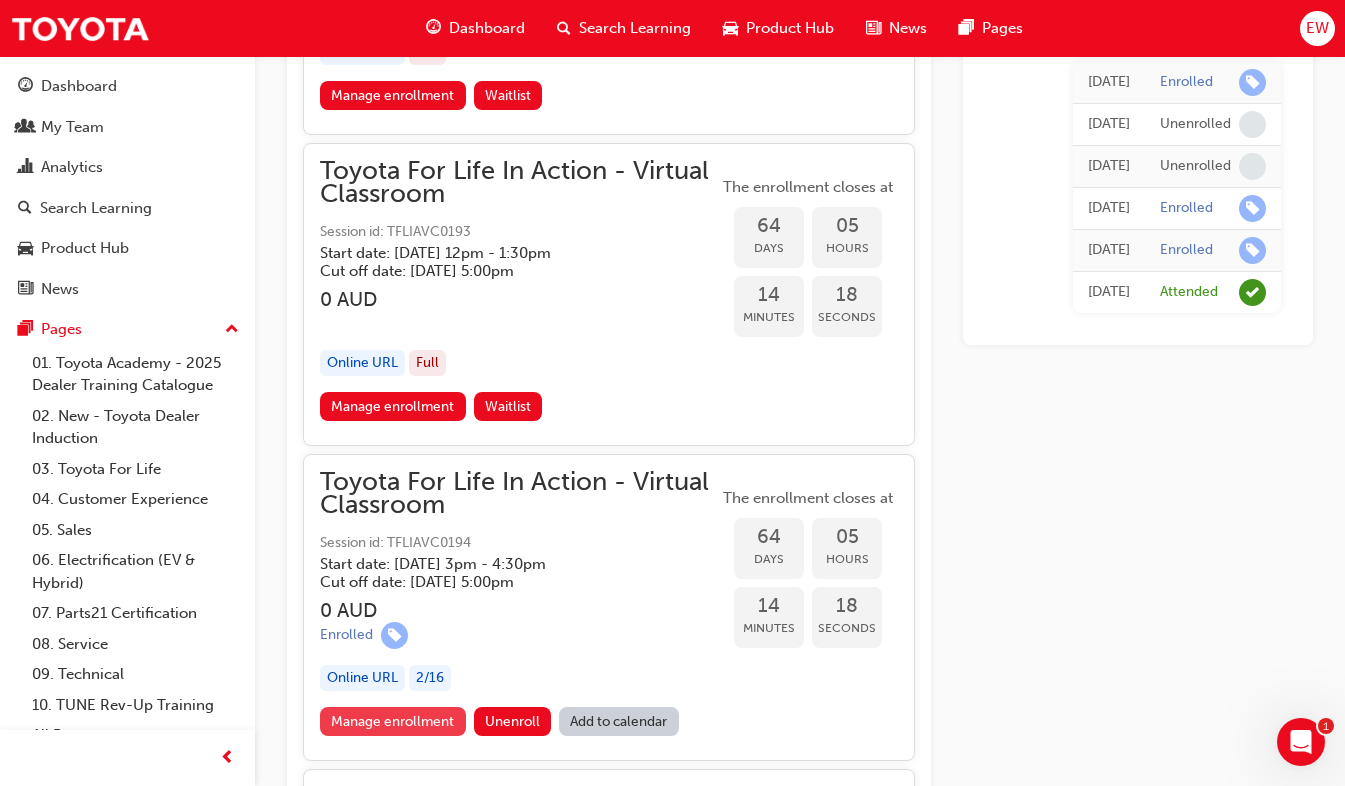 click on "Manage enrollment" at bounding box center (393, 721) 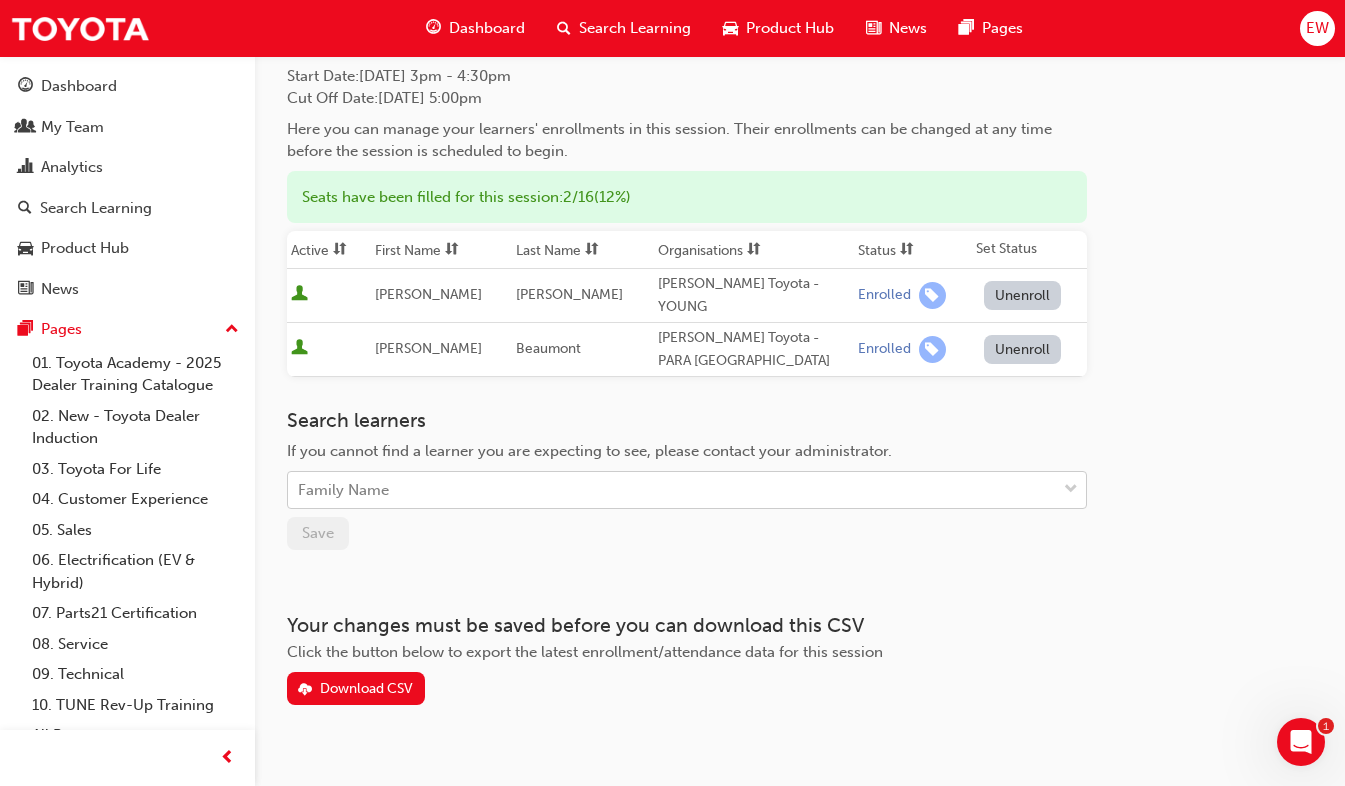 scroll, scrollTop: 165, scrollLeft: 0, axis: vertical 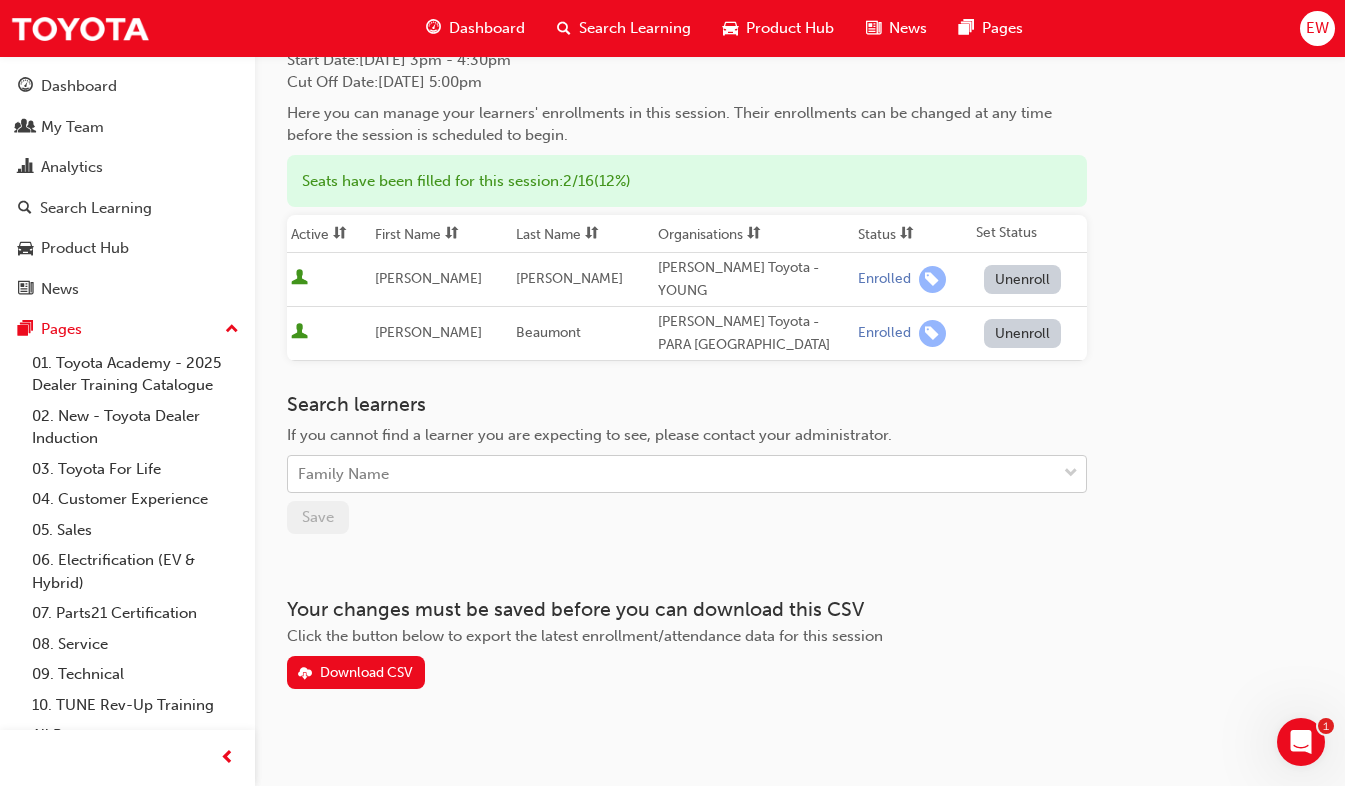 click on "Family Name" at bounding box center (672, 474) 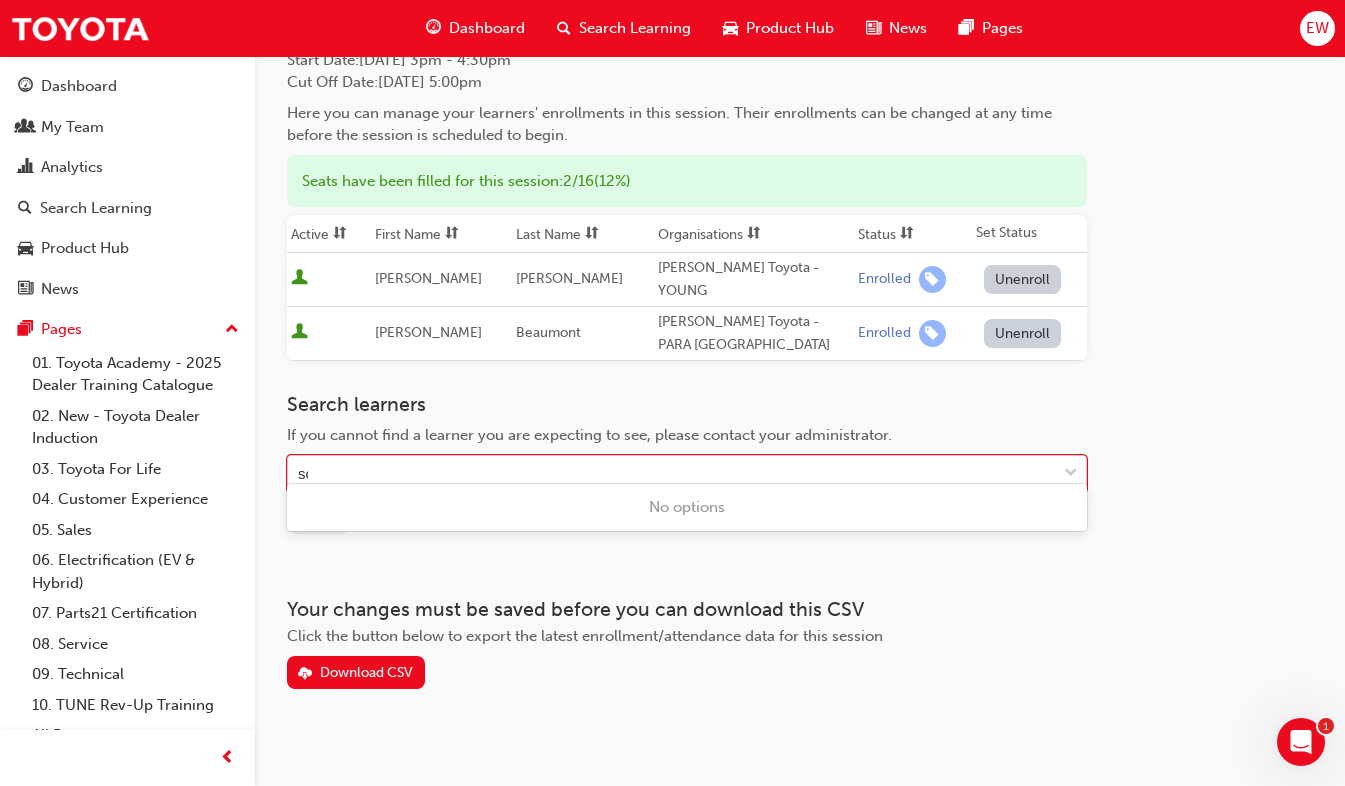 type on "scu" 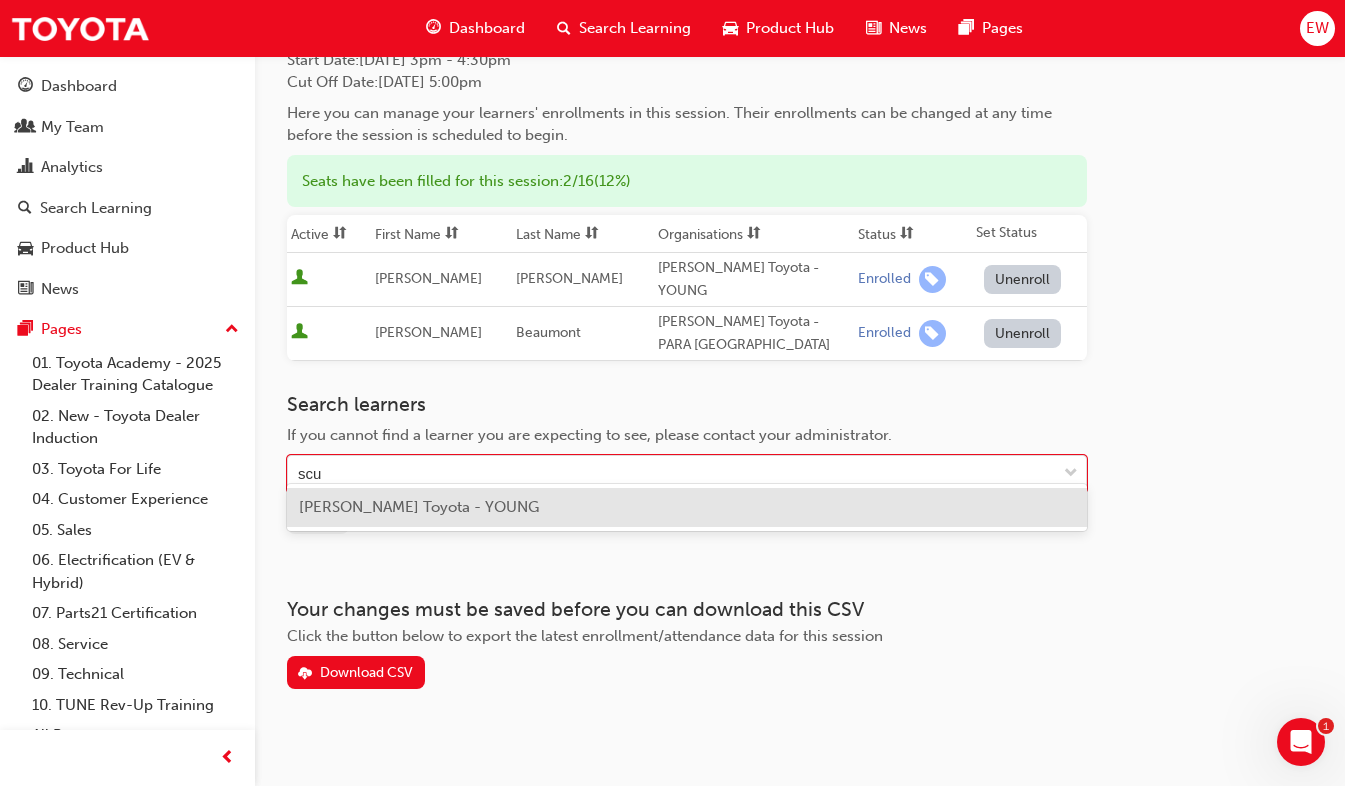 click on "Dylan Scully - Watson Toyota - YOUNG" at bounding box center (419, 507) 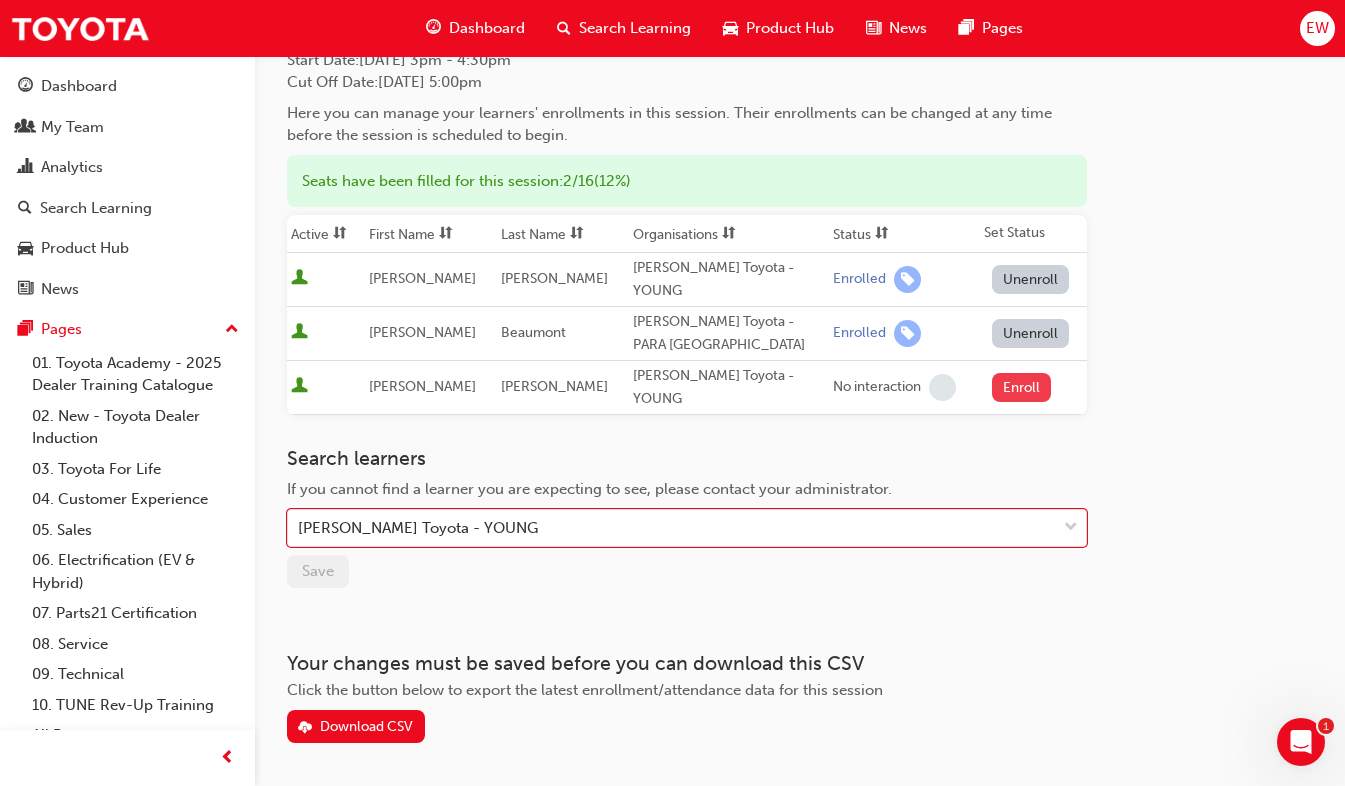 click on "Enroll" at bounding box center (1022, 387) 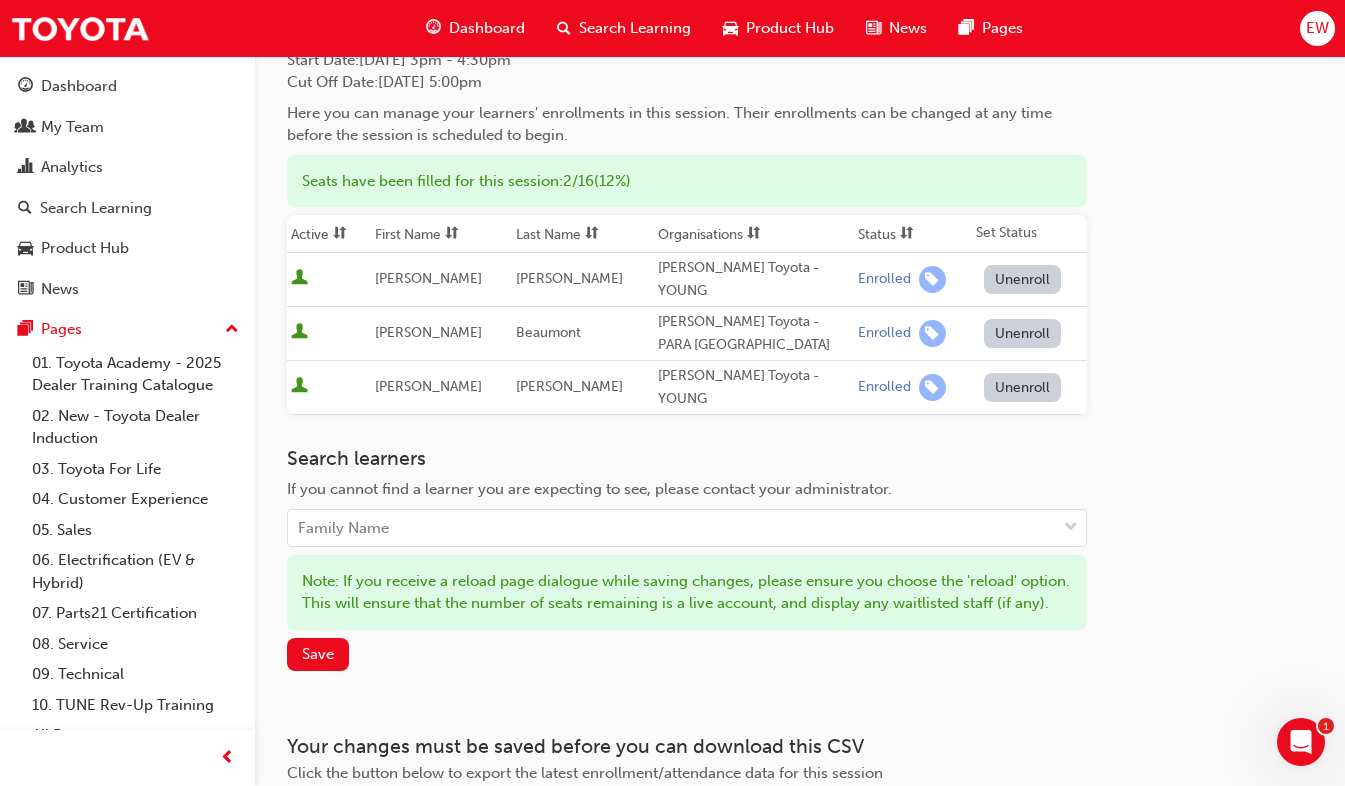 click on "Unenroll" at bounding box center [1023, 279] 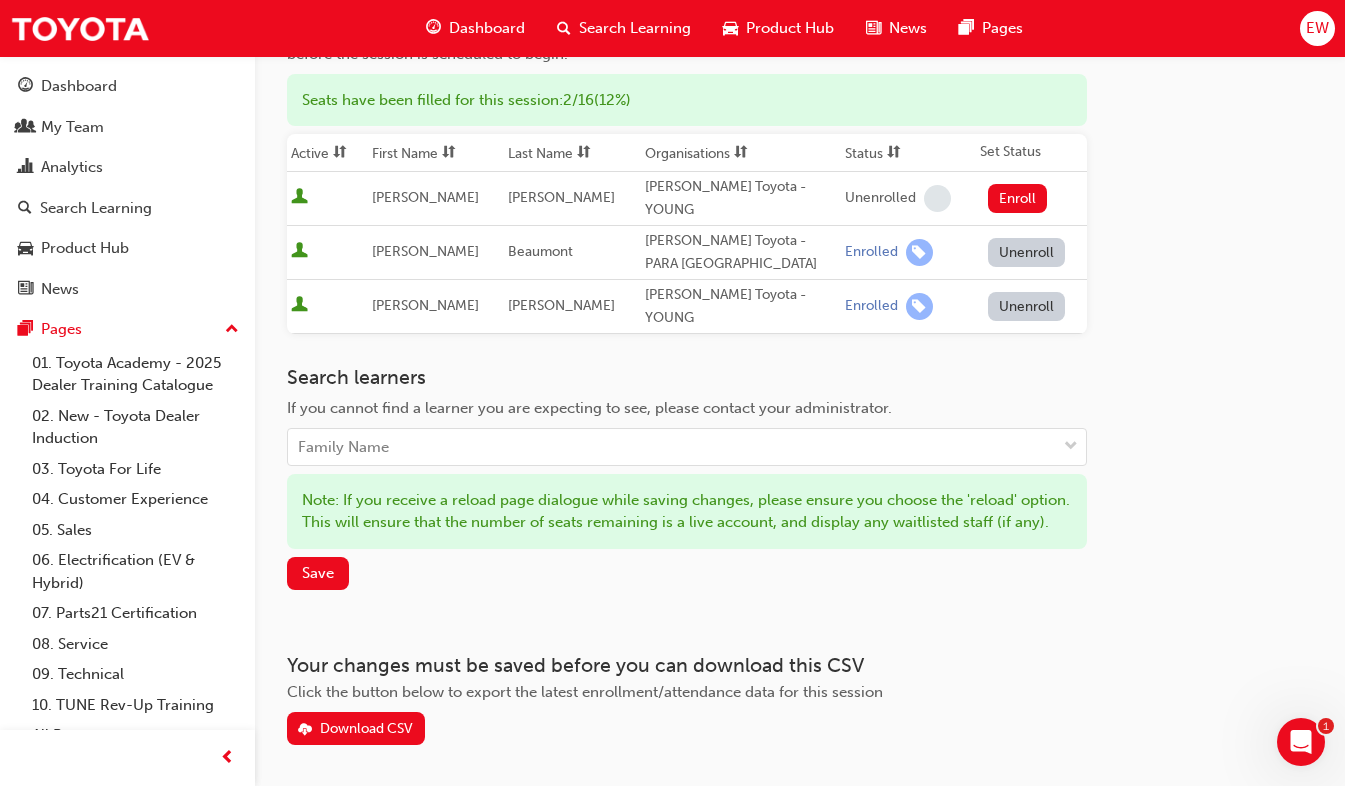 scroll, scrollTop: 265, scrollLeft: 0, axis: vertical 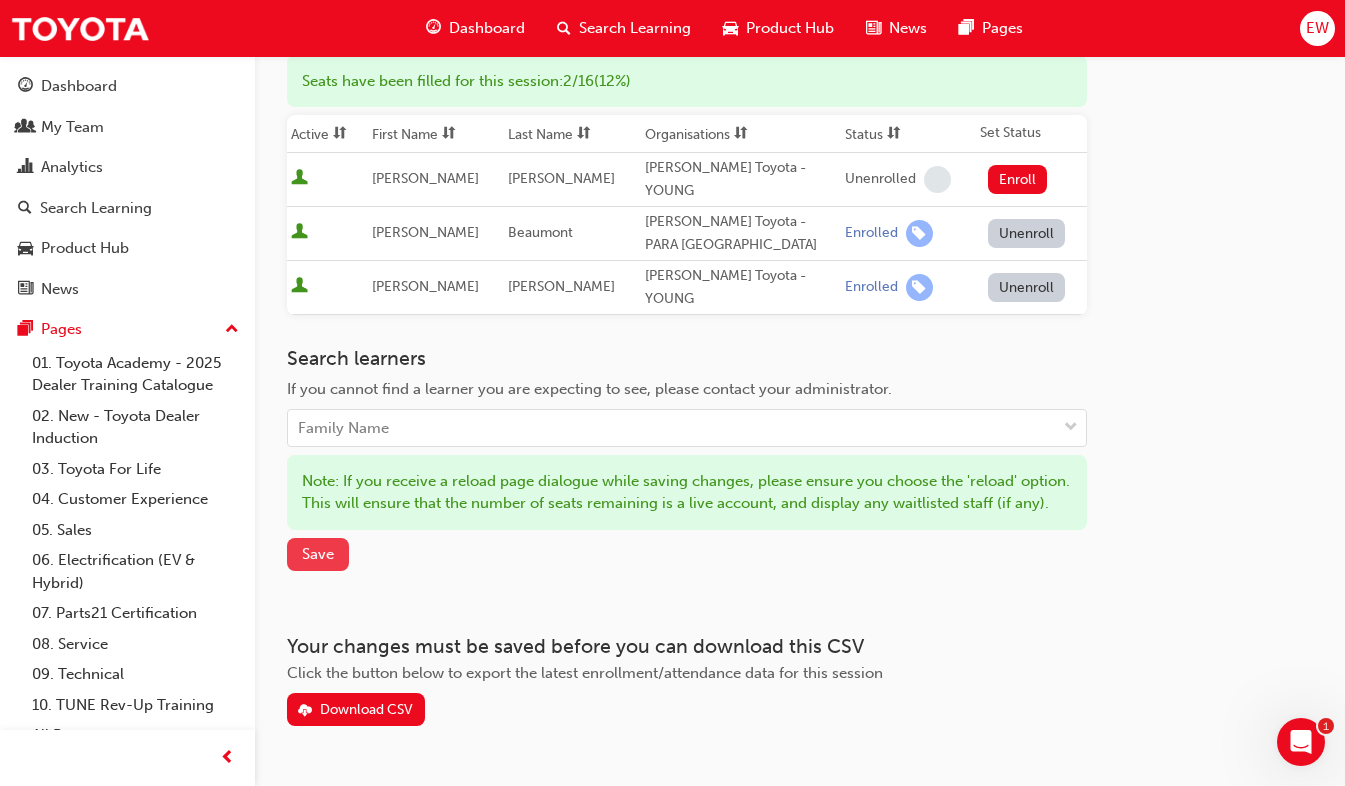 click on "Save" at bounding box center [318, 554] 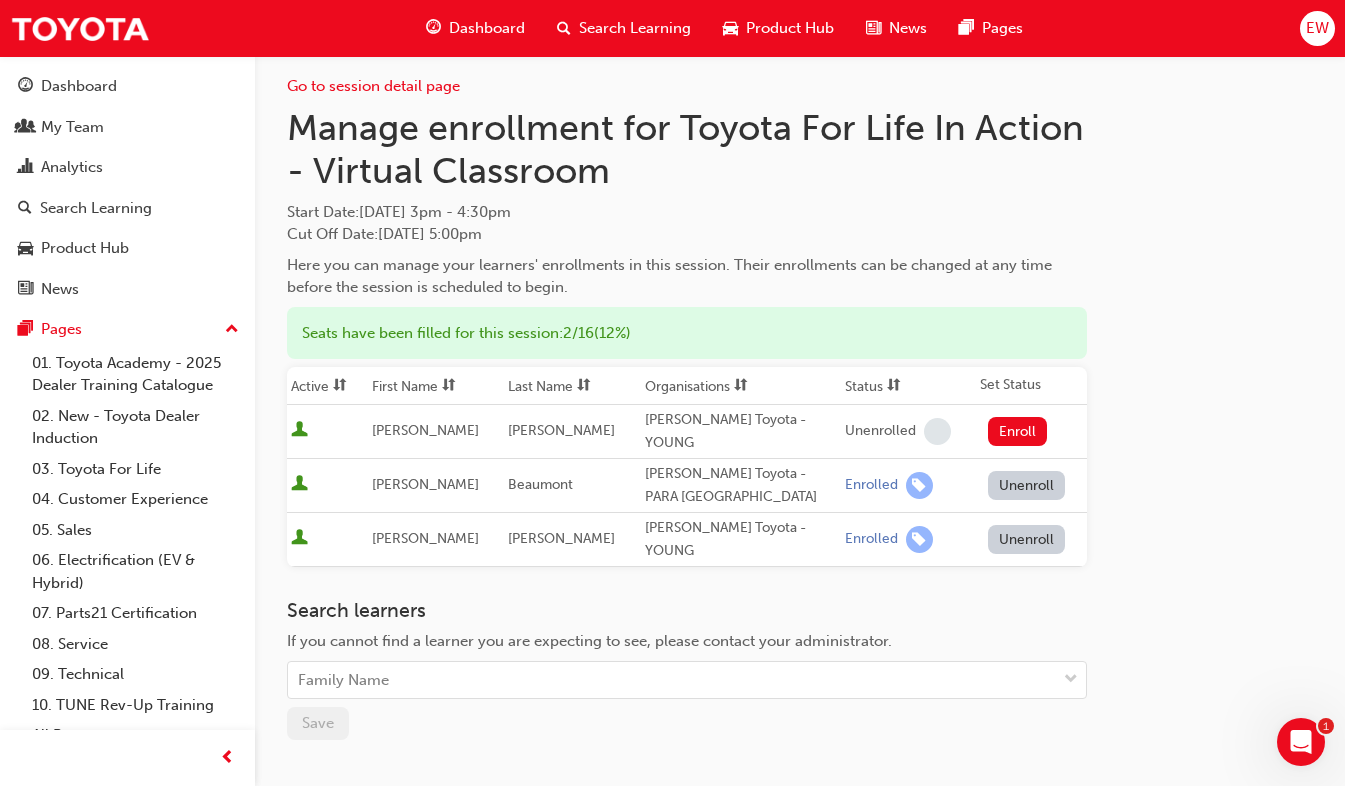 scroll, scrollTop: 2, scrollLeft: 0, axis: vertical 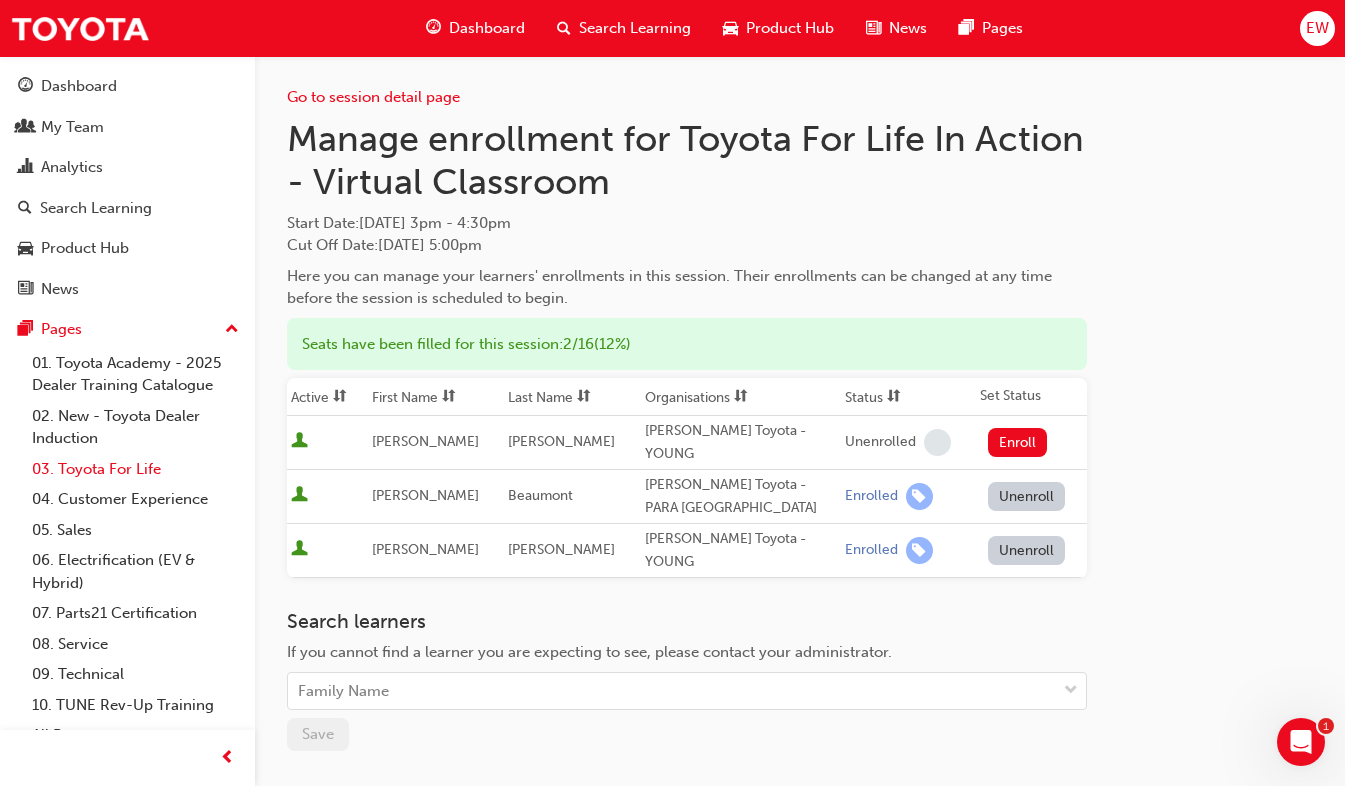click on "03. Toyota For Life" at bounding box center (135, 469) 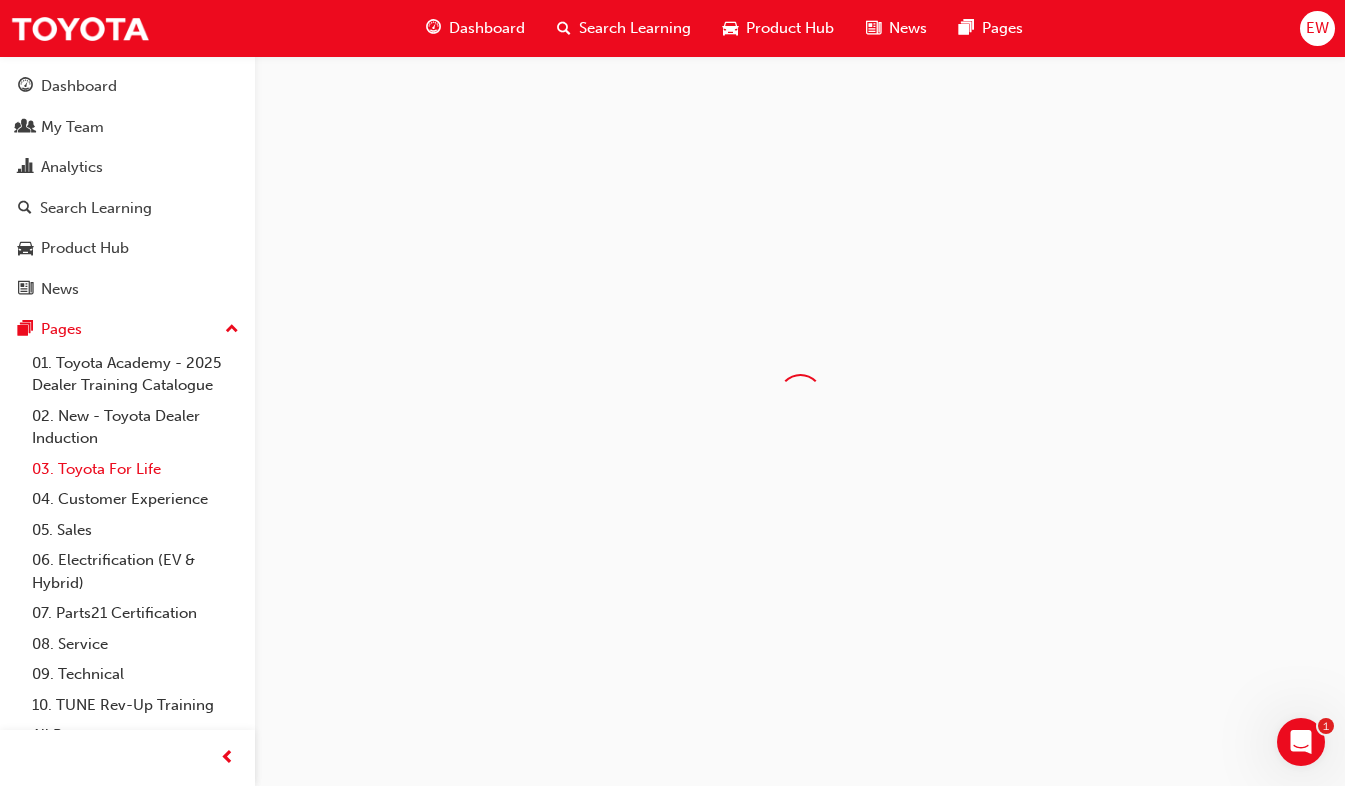 scroll, scrollTop: 0, scrollLeft: 0, axis: both 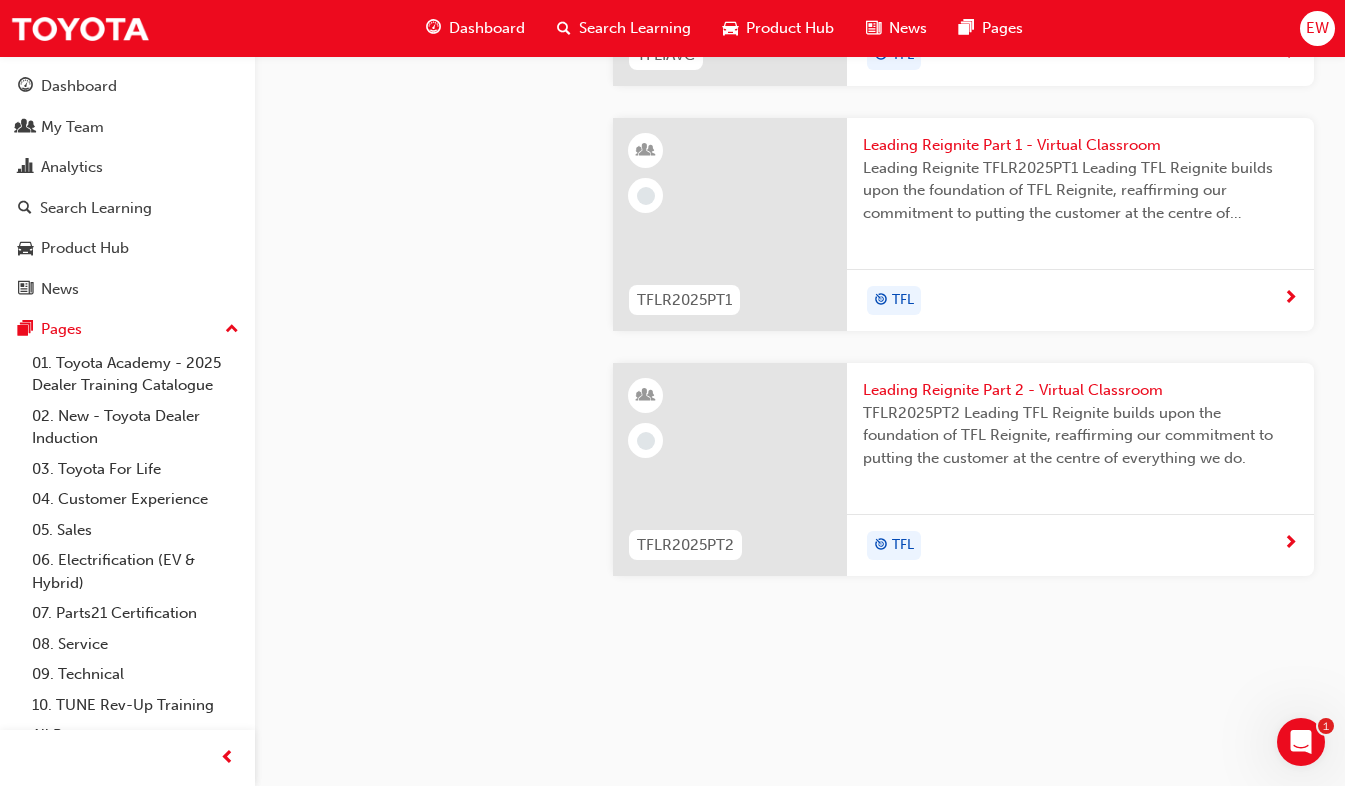 click on "Leading Reignite Part 1 - Virtual Classroom" at bounding box center [1080, 145] 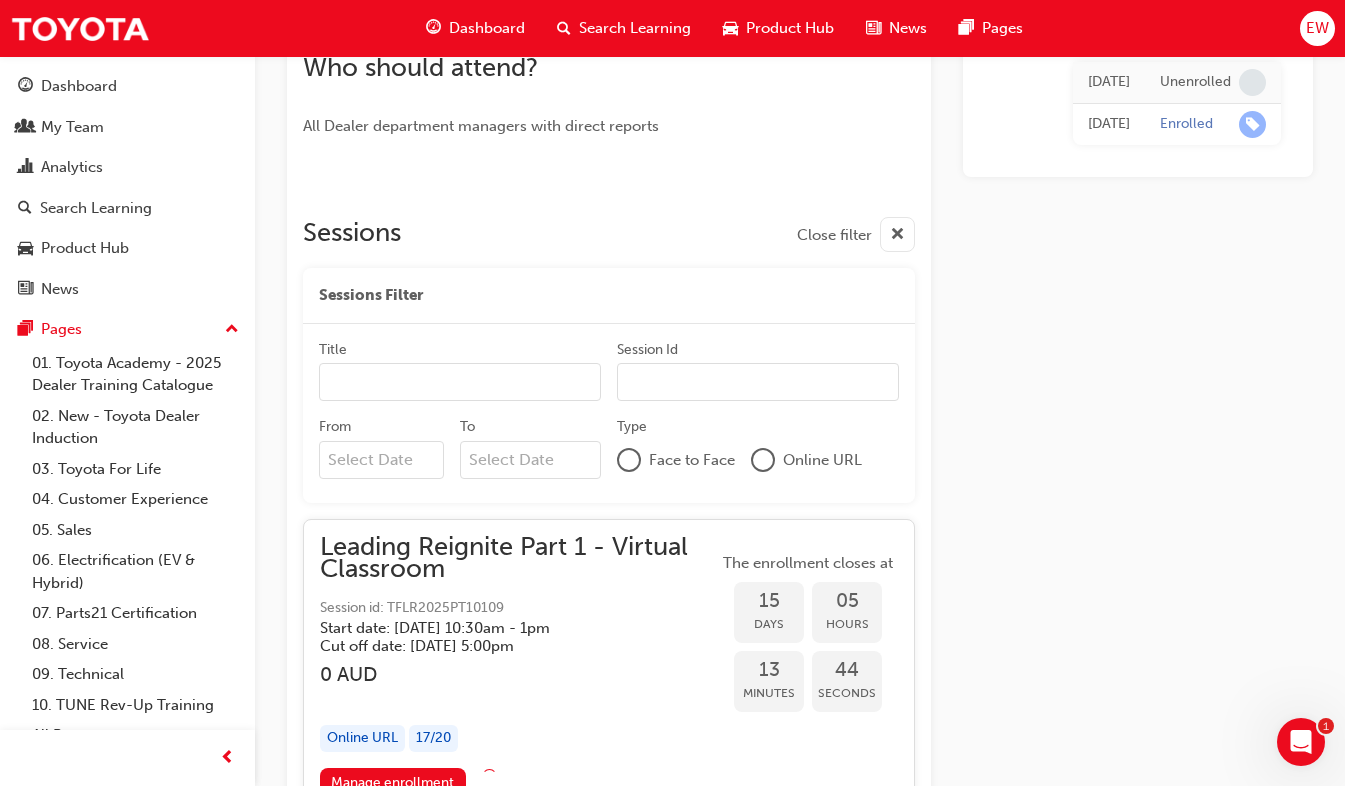 scroll, scrollTop: 2200, scrollLeft: 0, axis: vertical 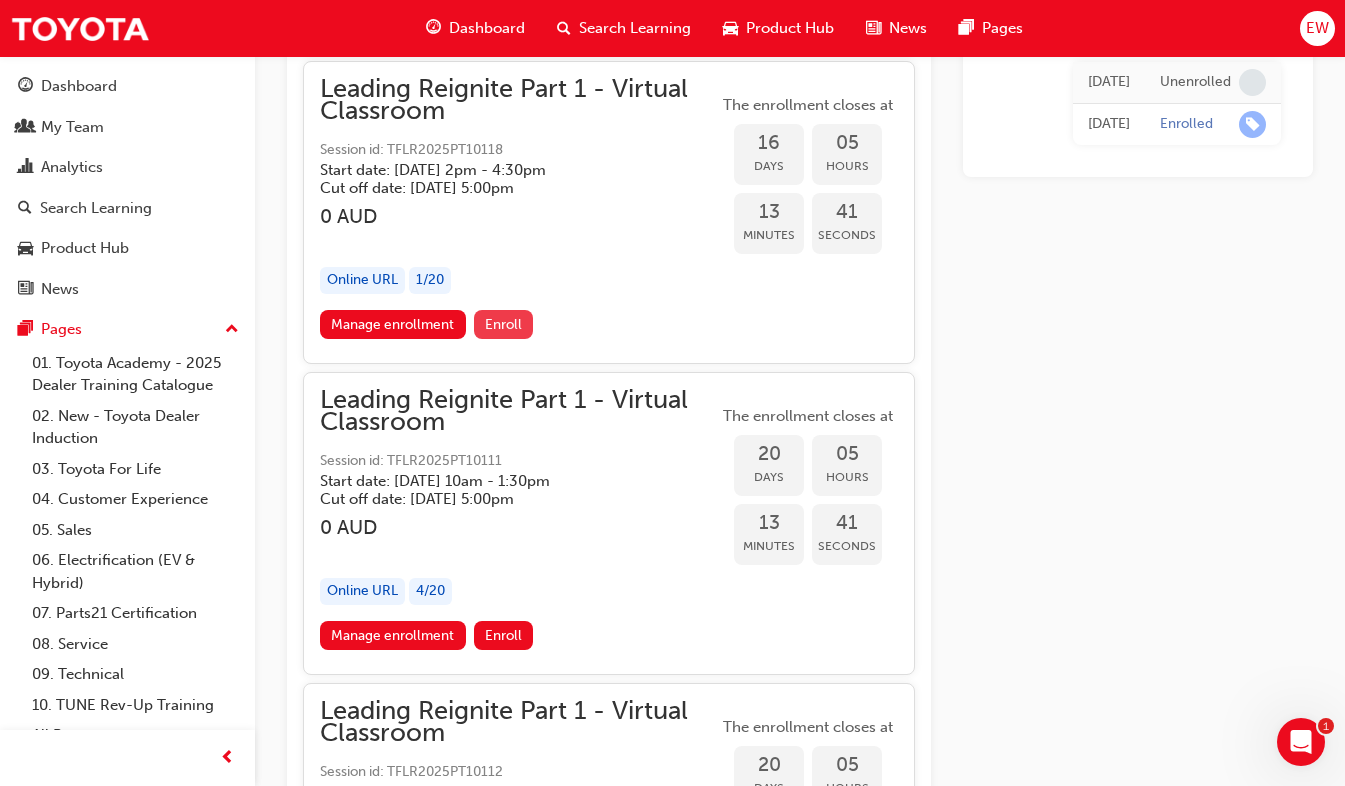 click on "Enroll" at bounding box center (503, 324) 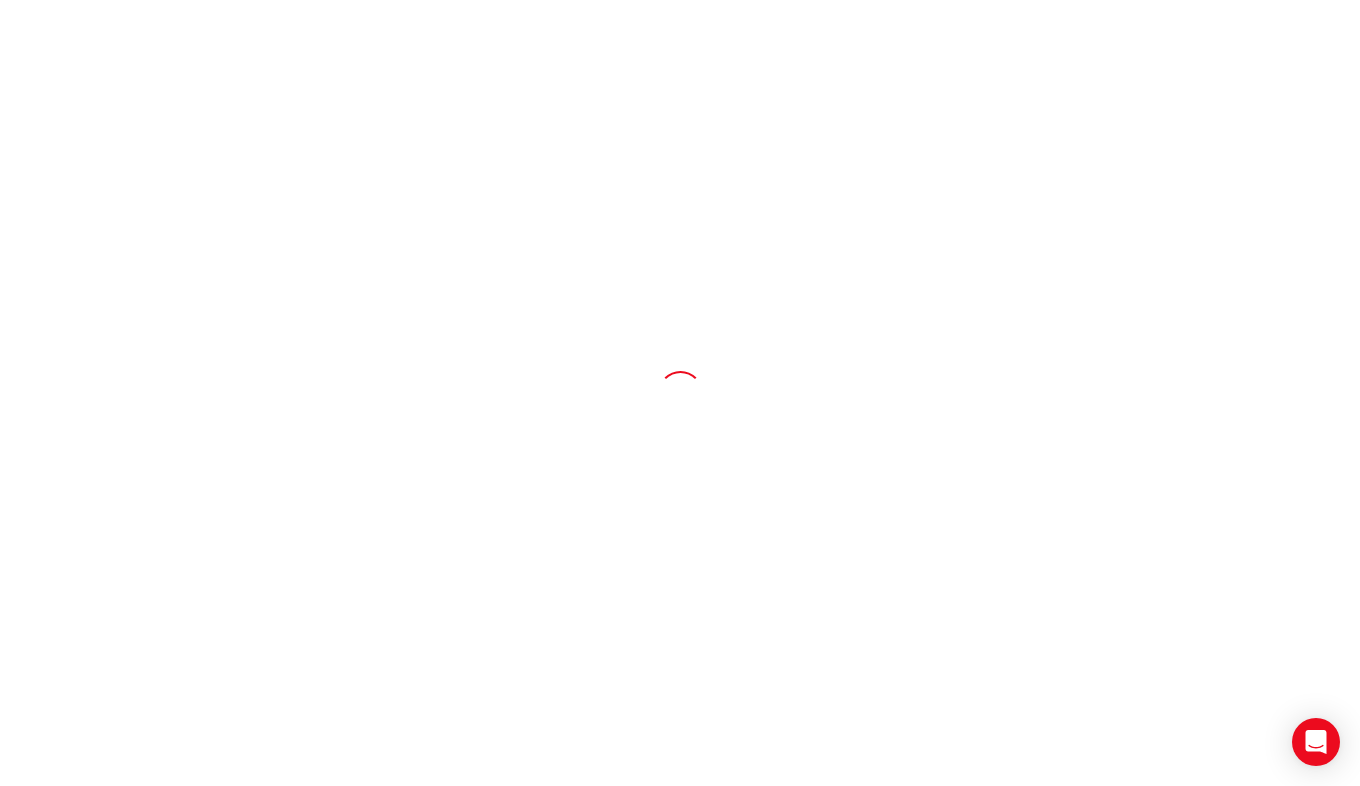 scroll, scrollTop: 0, scrollLeft: 0, axis: both 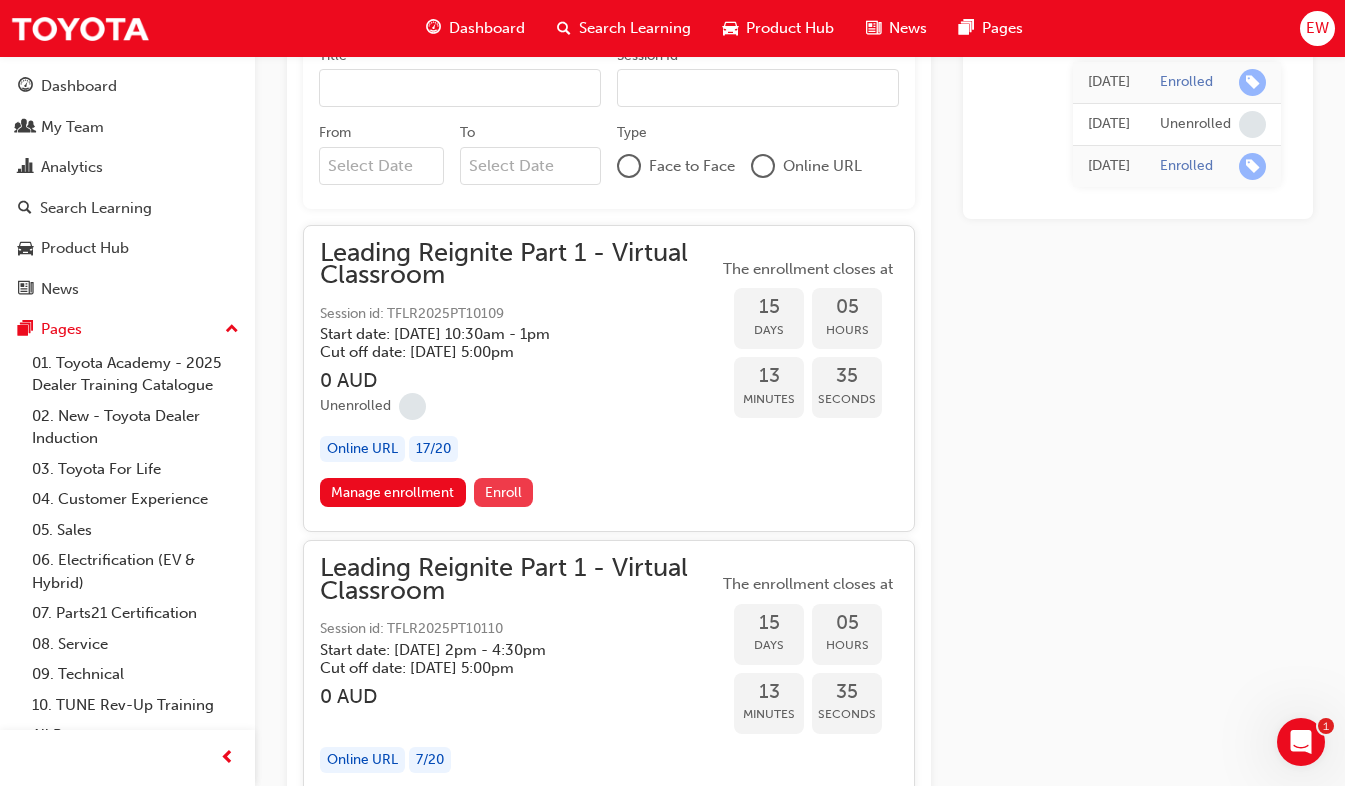 click on "Enroll" at bounding box center [503, 492] 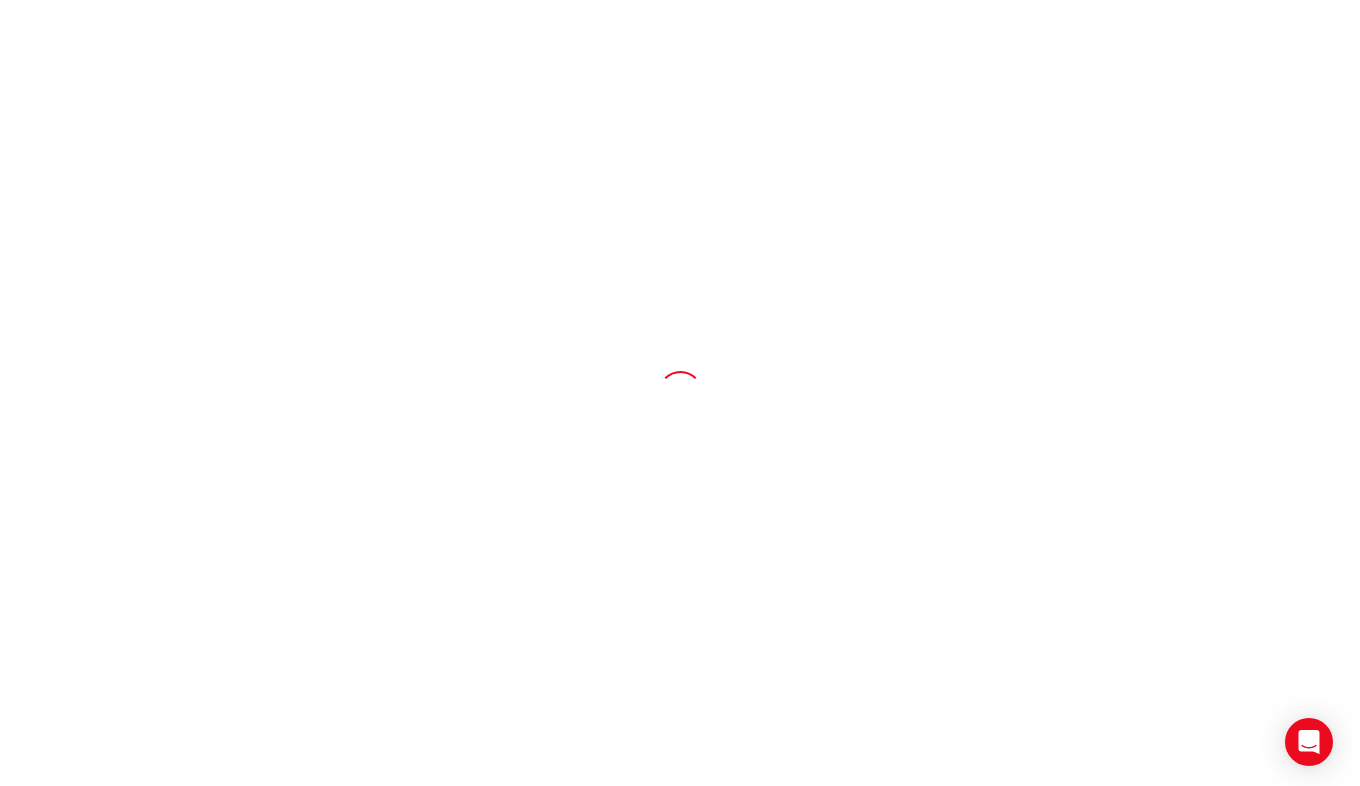 scroll, scrollTop: 0, scrollLeft: 0, axis: both 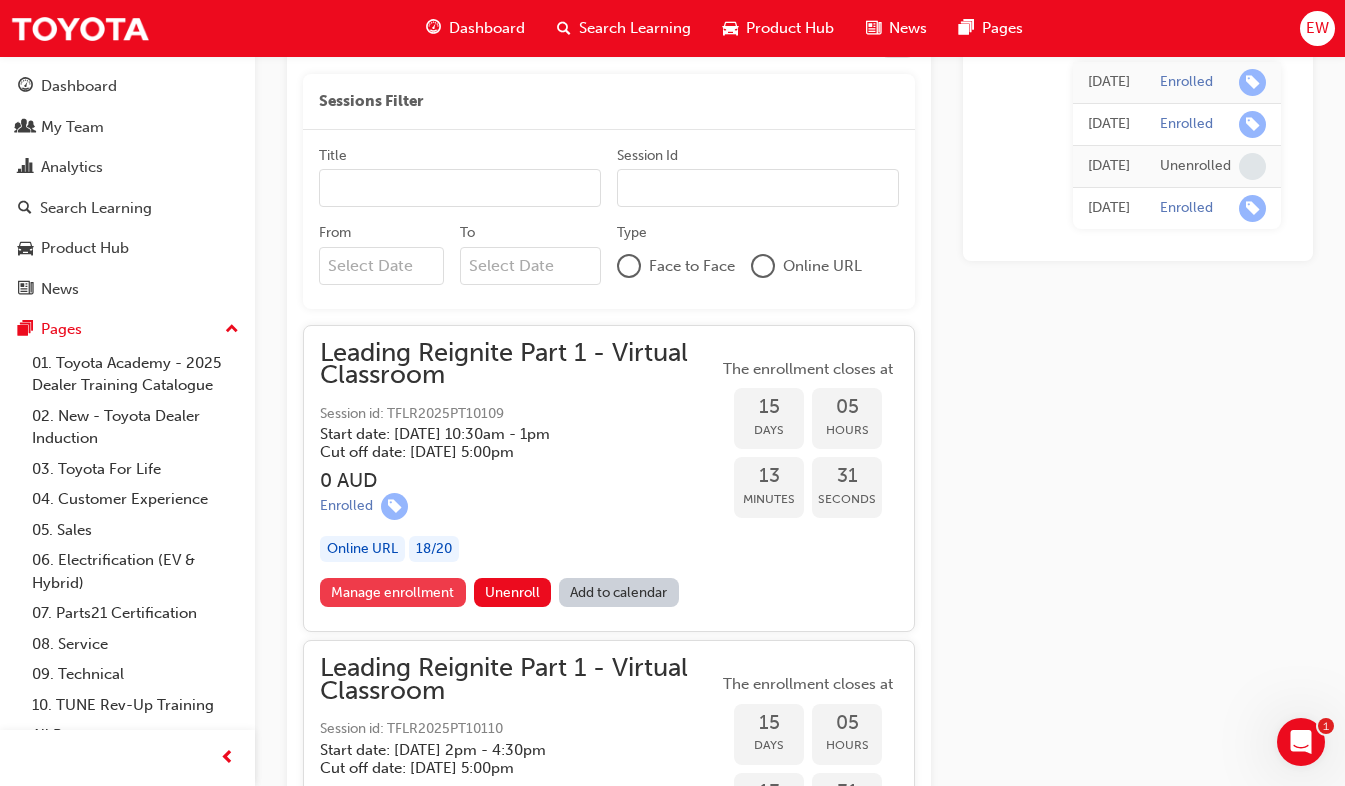 click on "Manage enrollment" at bounding box center (393, 592) 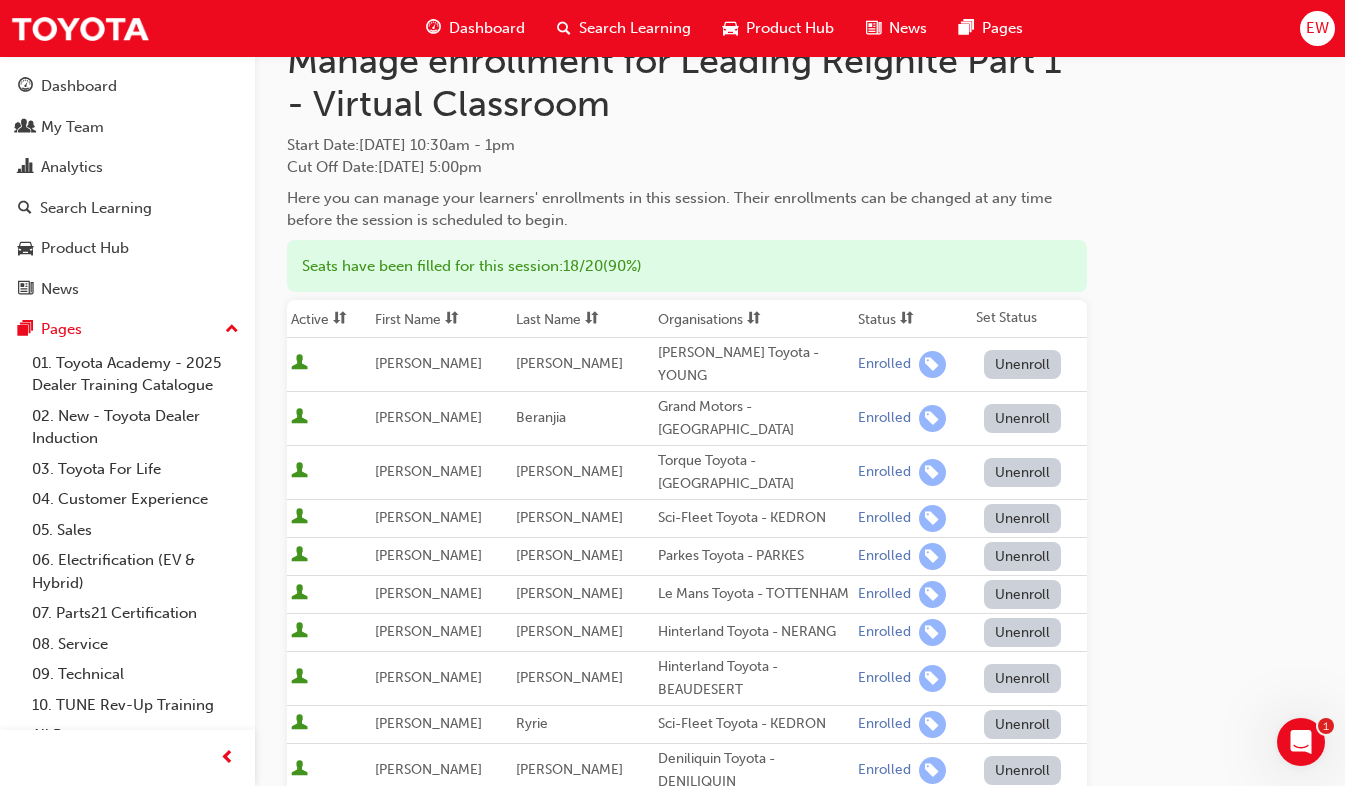 scroll, scrollTop: 200, scrollLeft: 0, axis: vertical 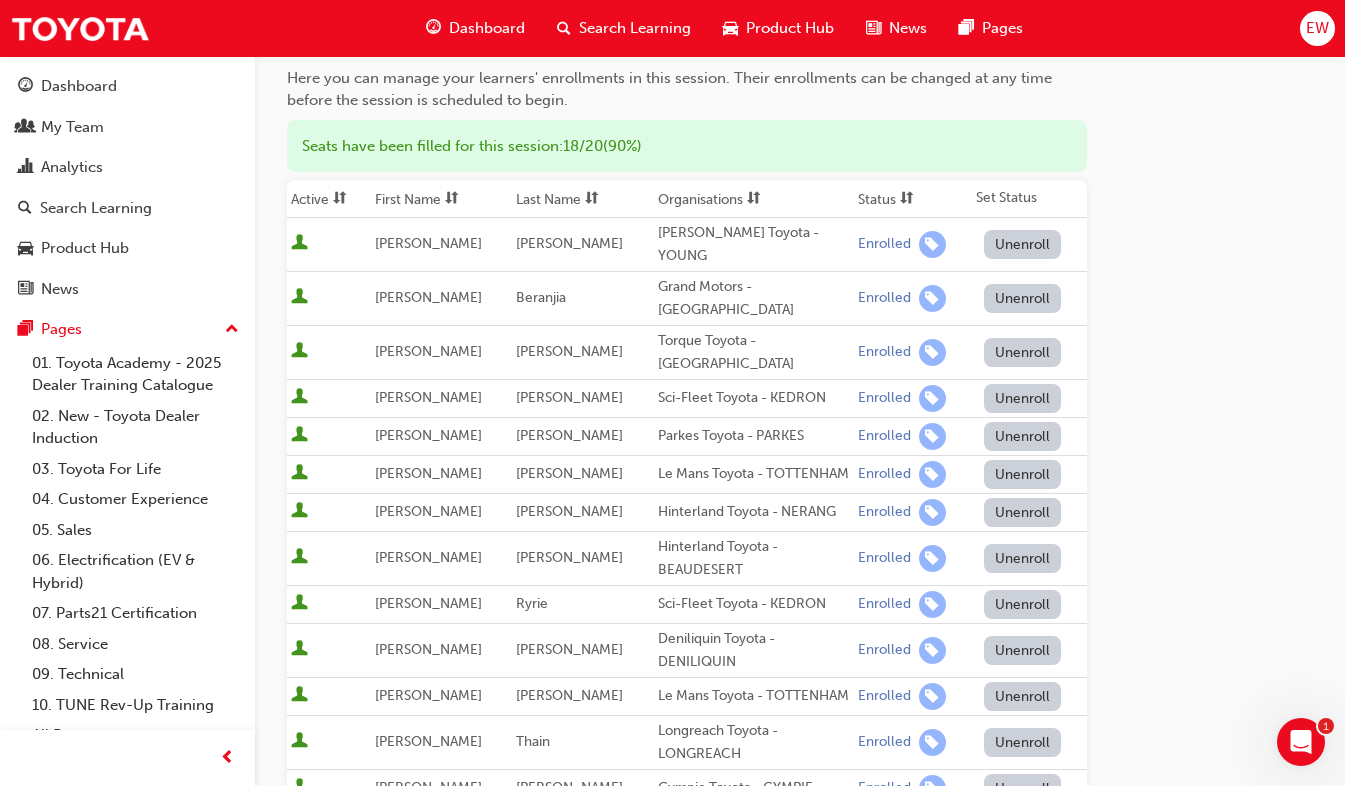 click on "Unenroll" at bounding box center (1023, 244) 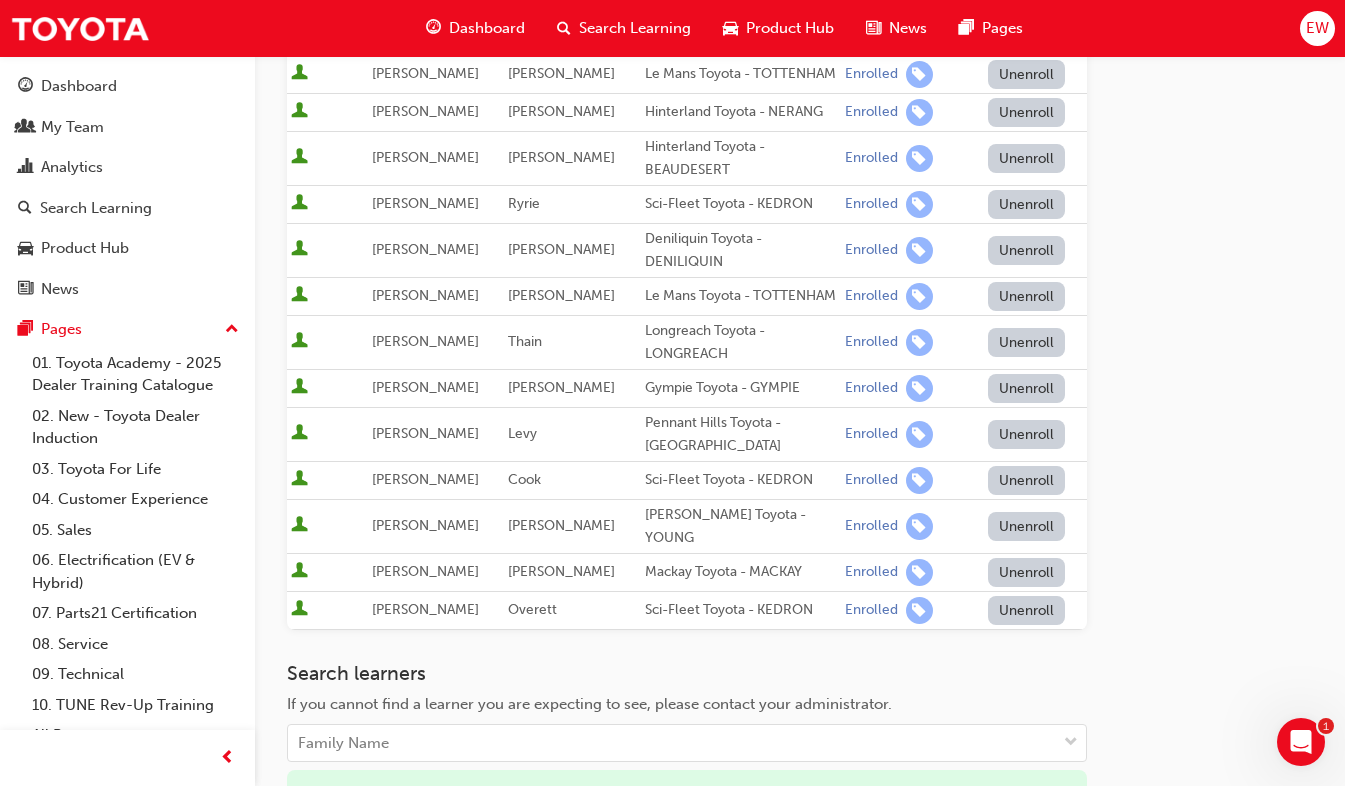 scroll, scrollTop: 800, scrollLeft: 0, axis: vertical 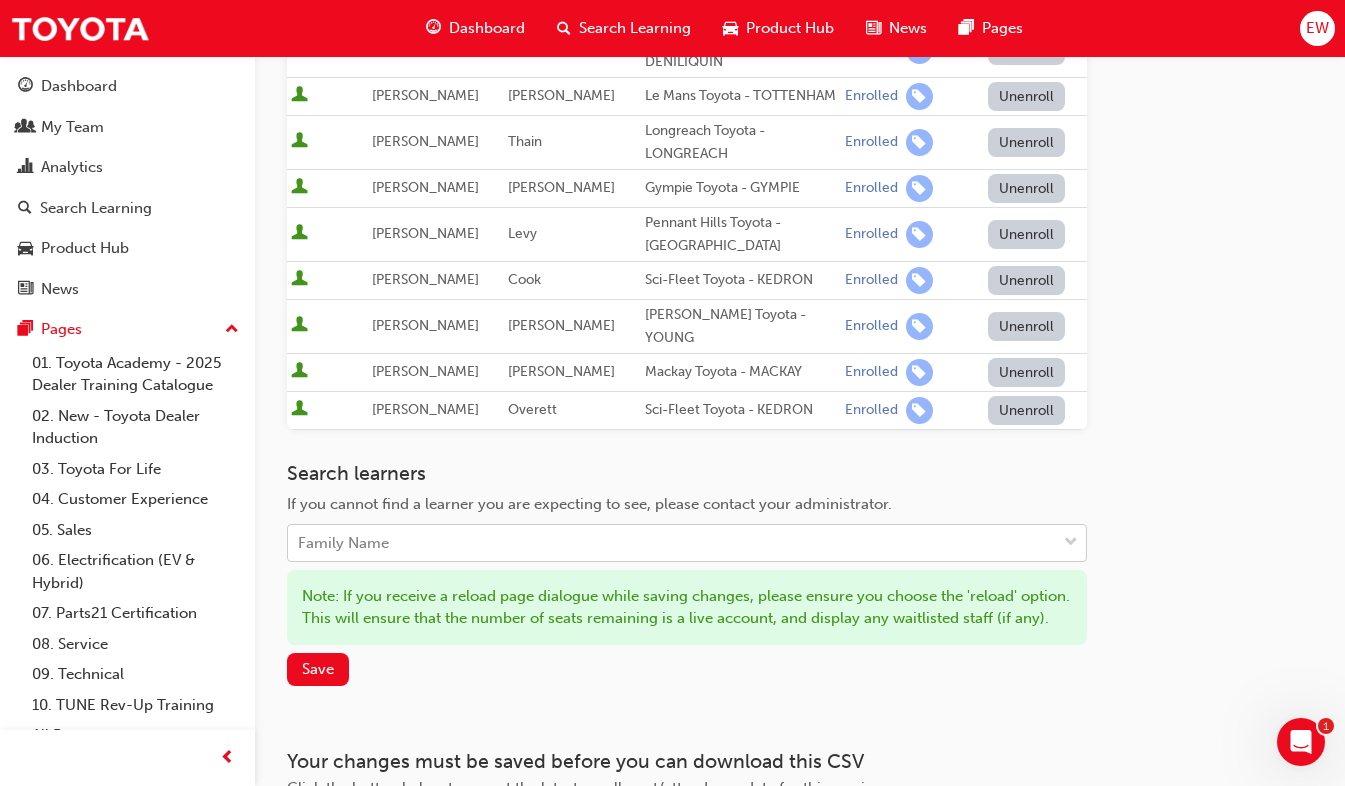 click on "Family Name" at bounding box center (672, 543) 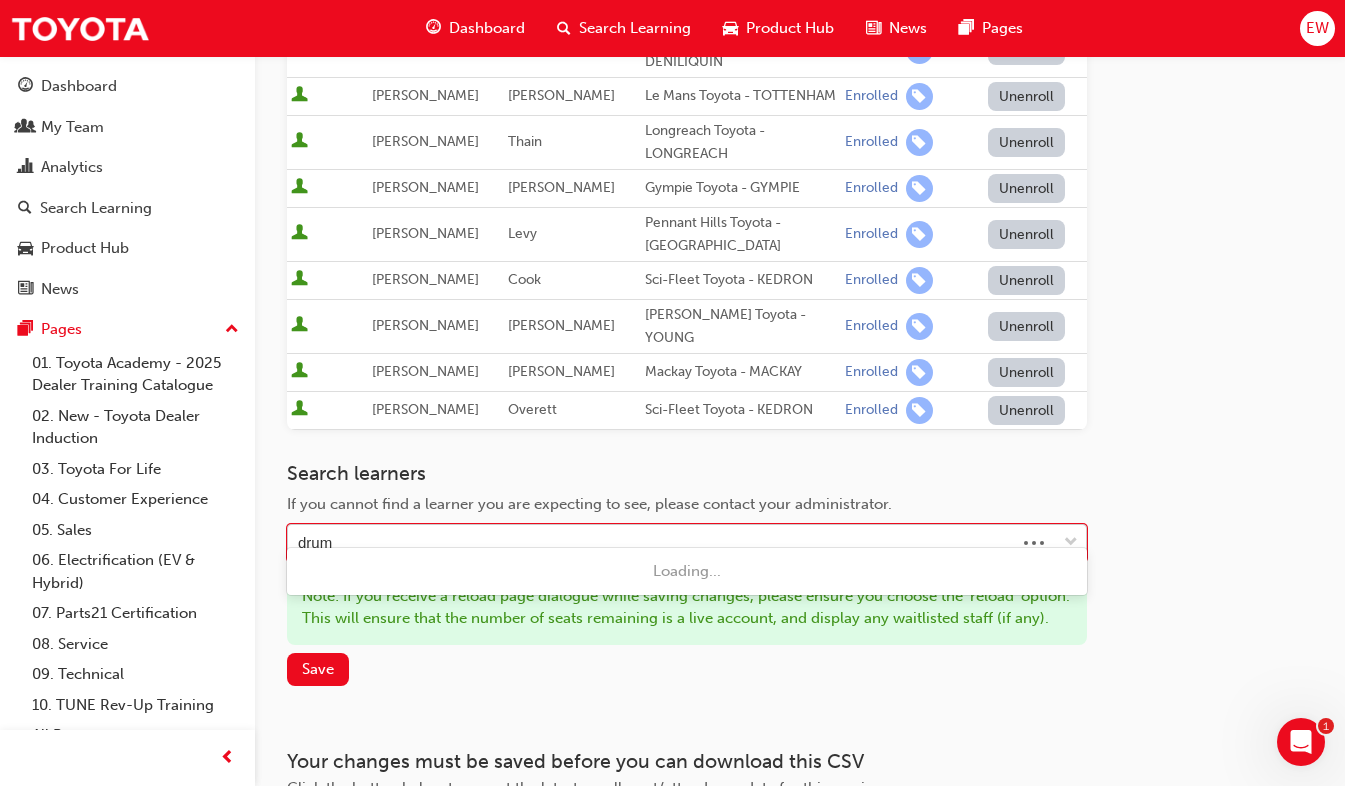 type on "[PERSON_NAME]" 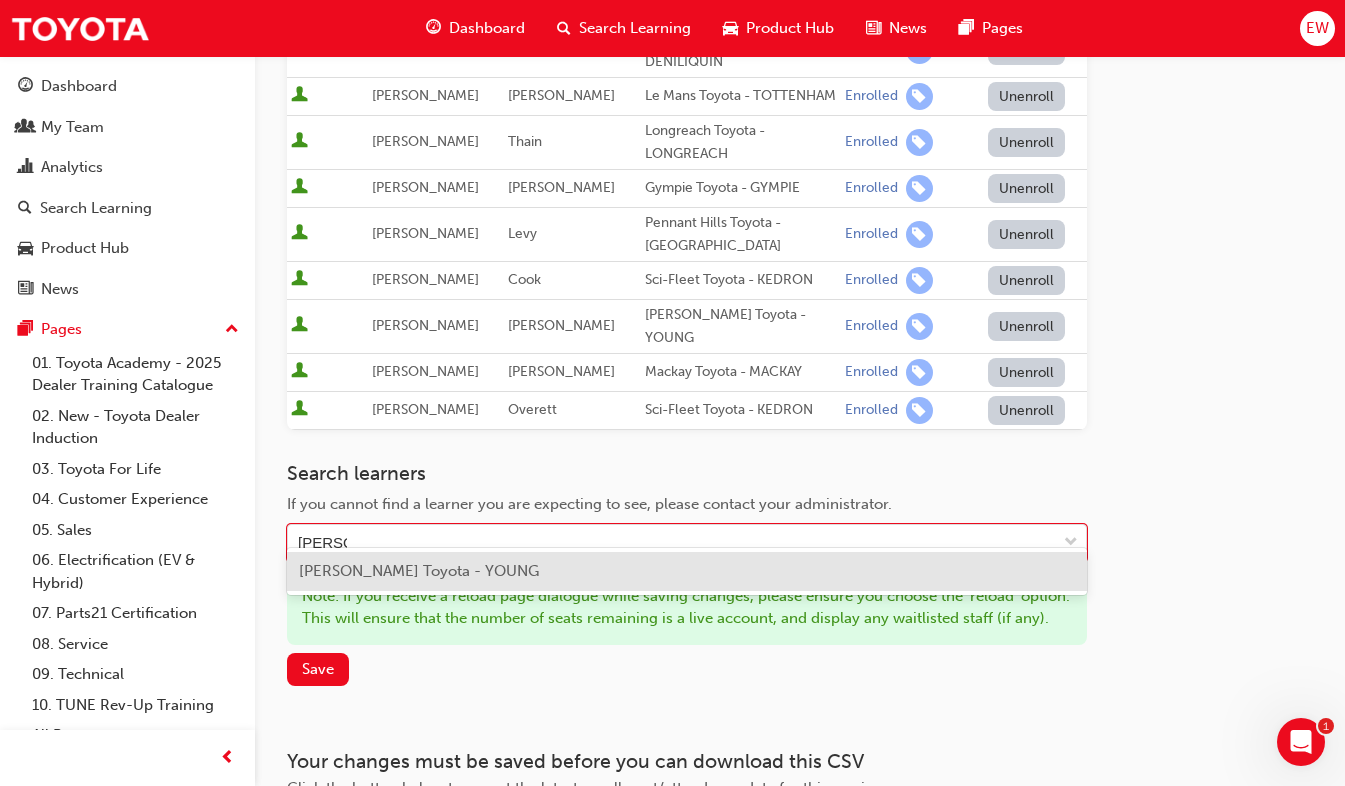 click on "[PERSON_NAME] Toyota - YOUNG" at bounding box center [419, 571] 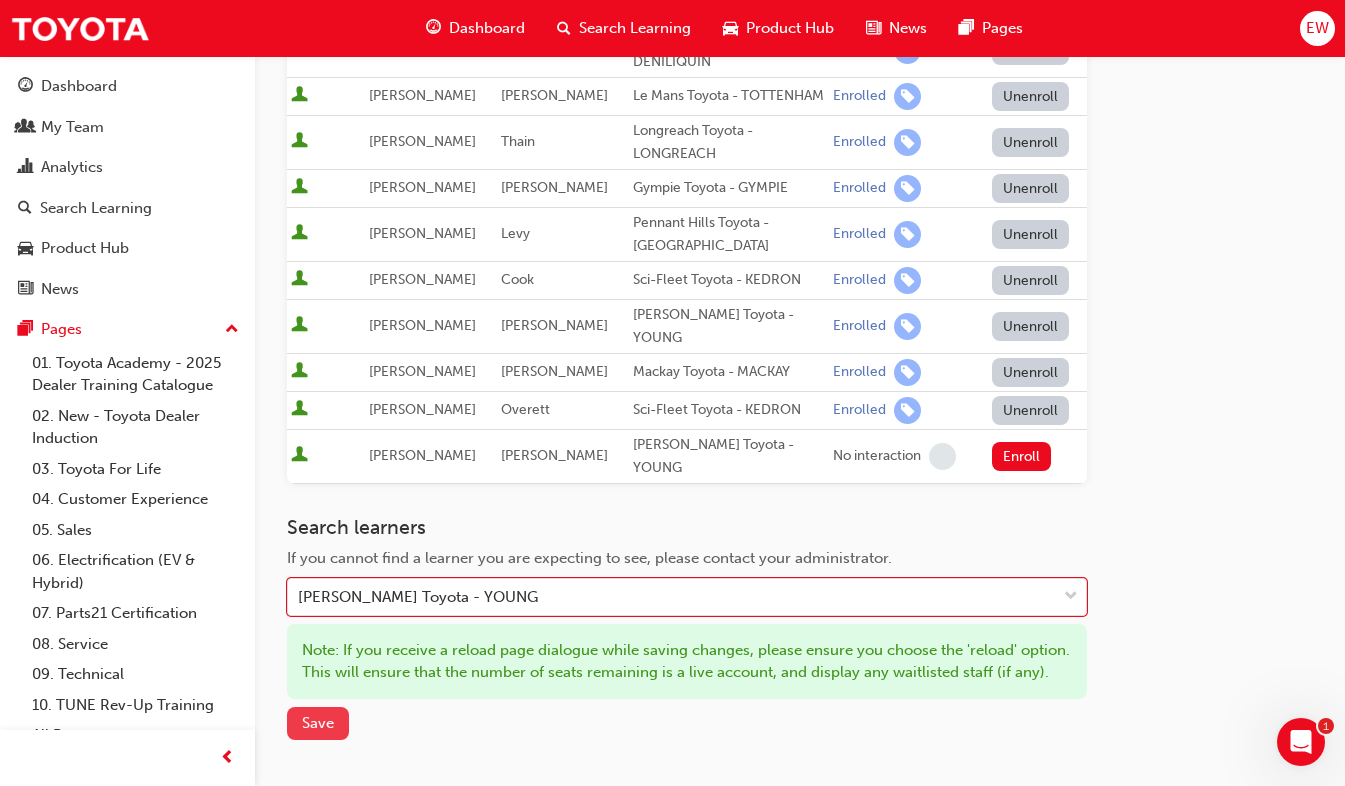 click on "Save" at bounding box center (318, 723) 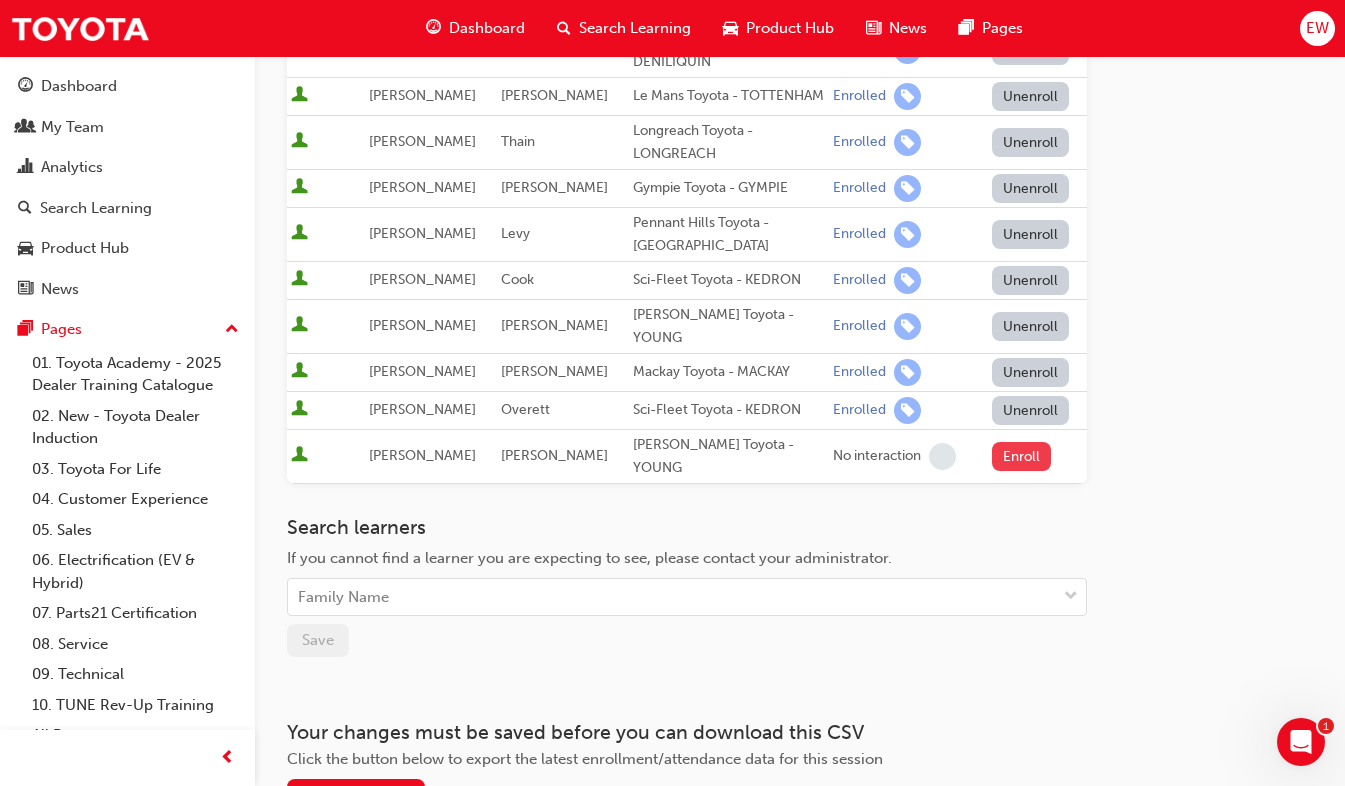 click on "Enroll" at bounding box center [1022, 456] 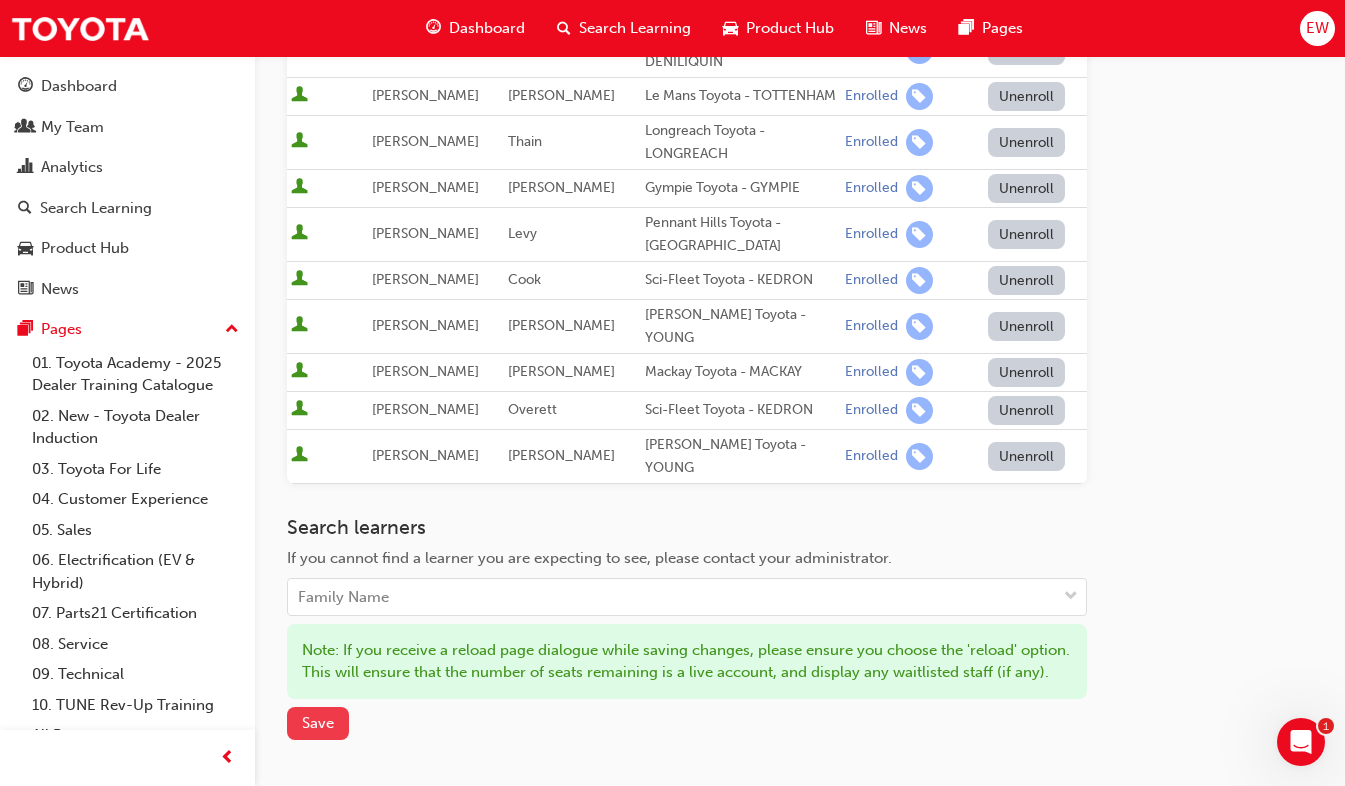 click on "Save" at bounding box center [318, 723] 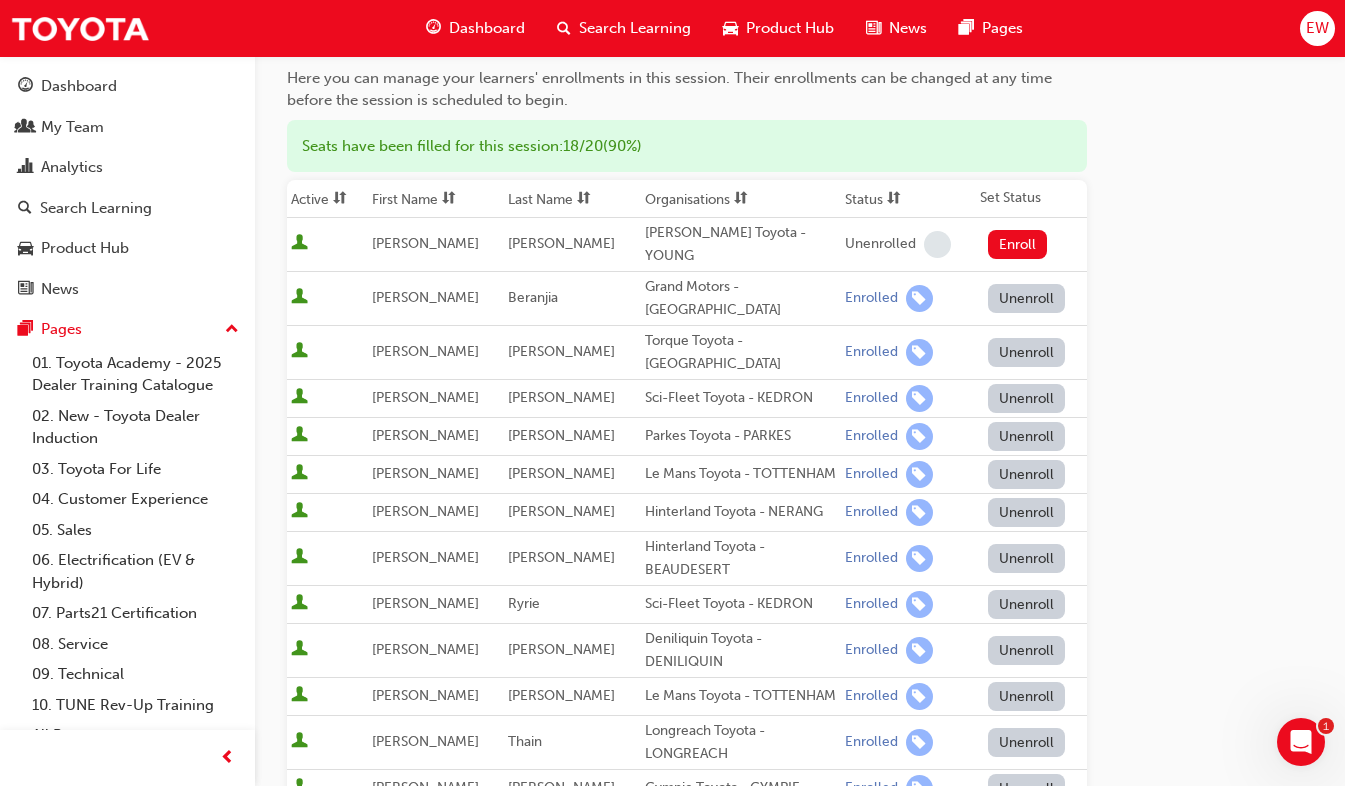 scroll, scrollTop: 0, scrollLeft: 0, axis: both 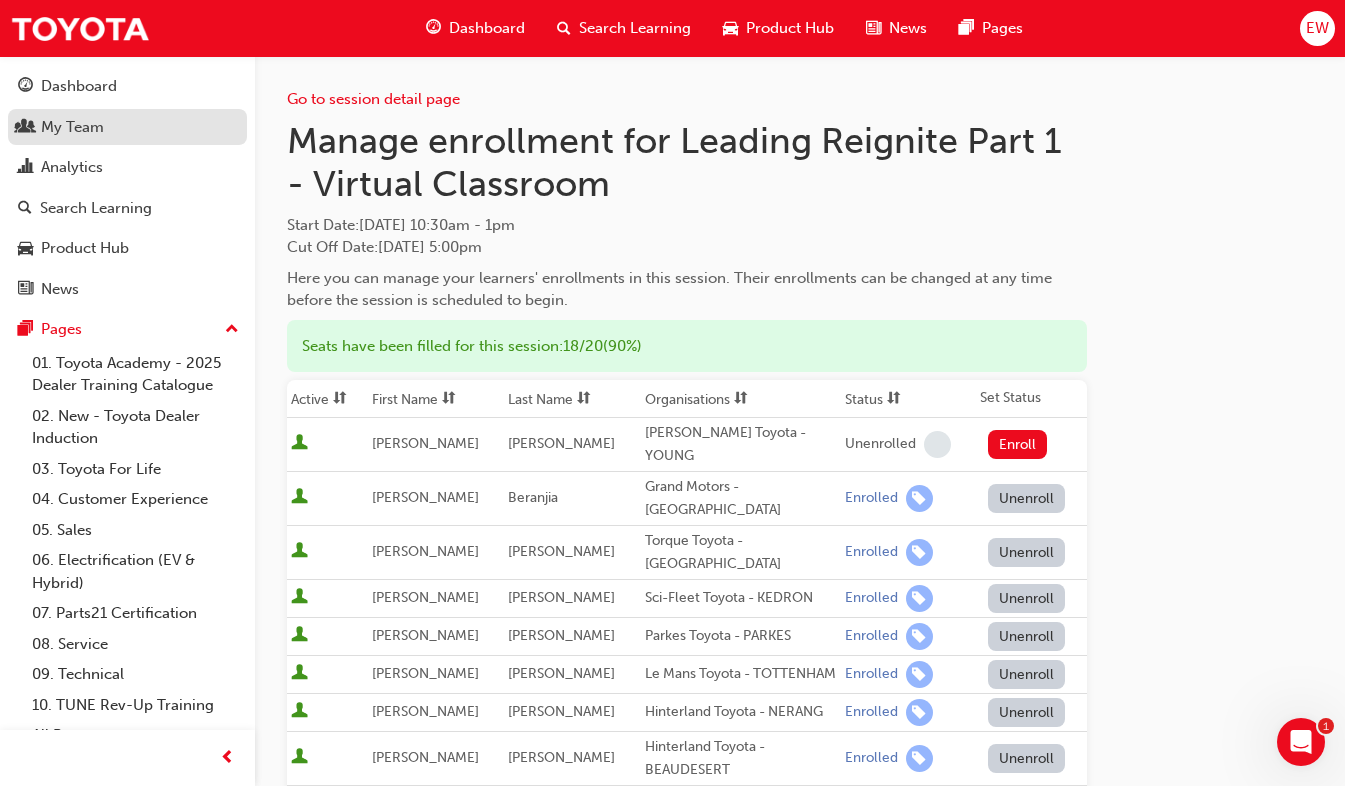 click on "My Team" at bounding box center (72, 127) 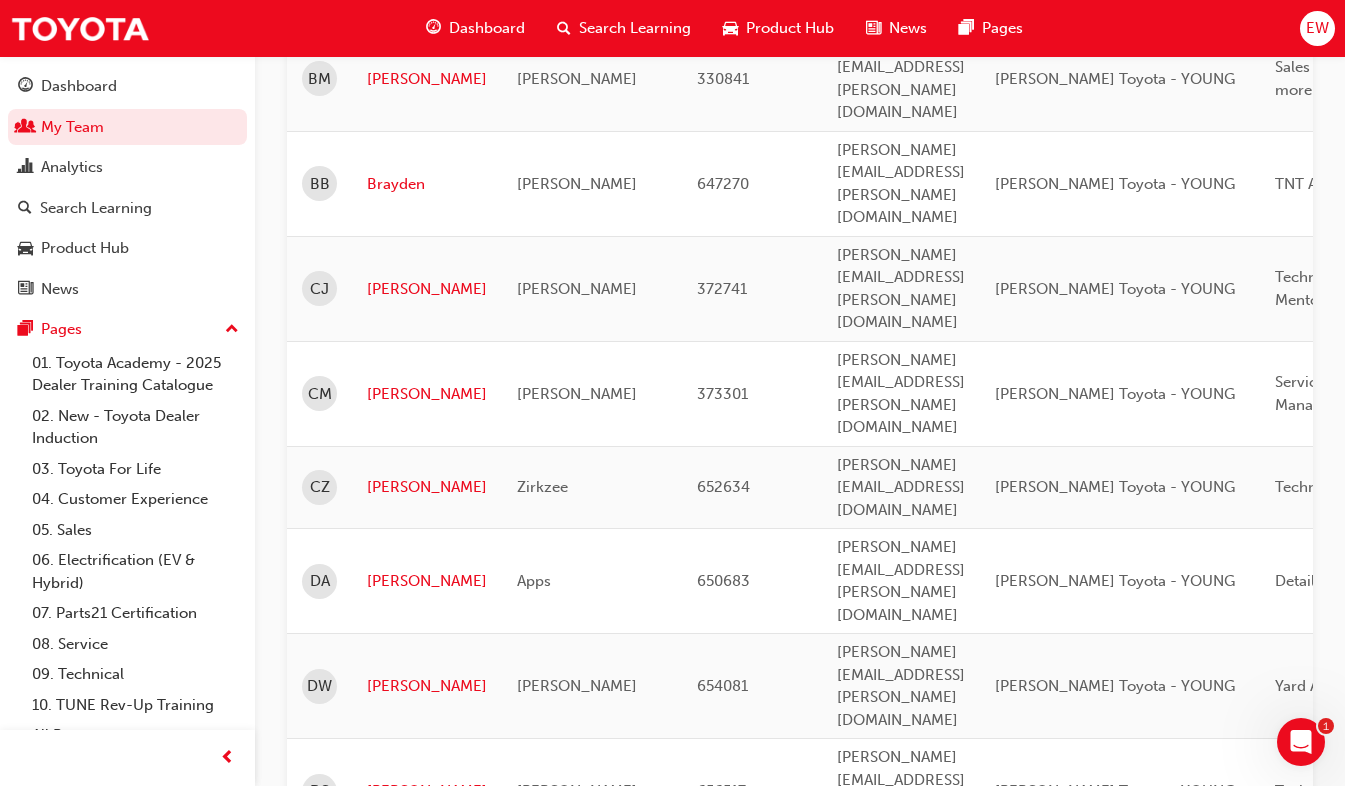 scroll, scrollTop: 600, scrollLeft: 0, axis: vertical 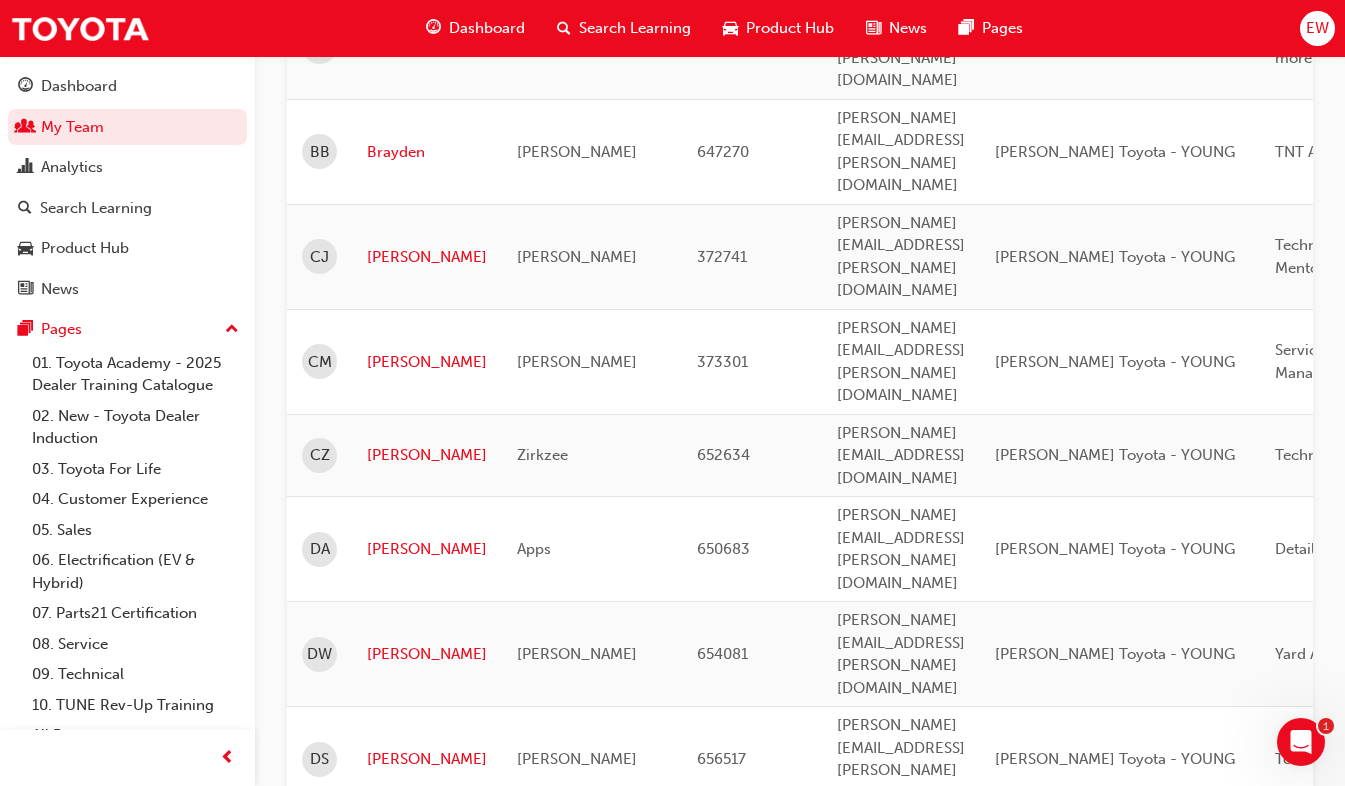 click on "[PERSON_NAME]" at bounding box center [427, 1179] 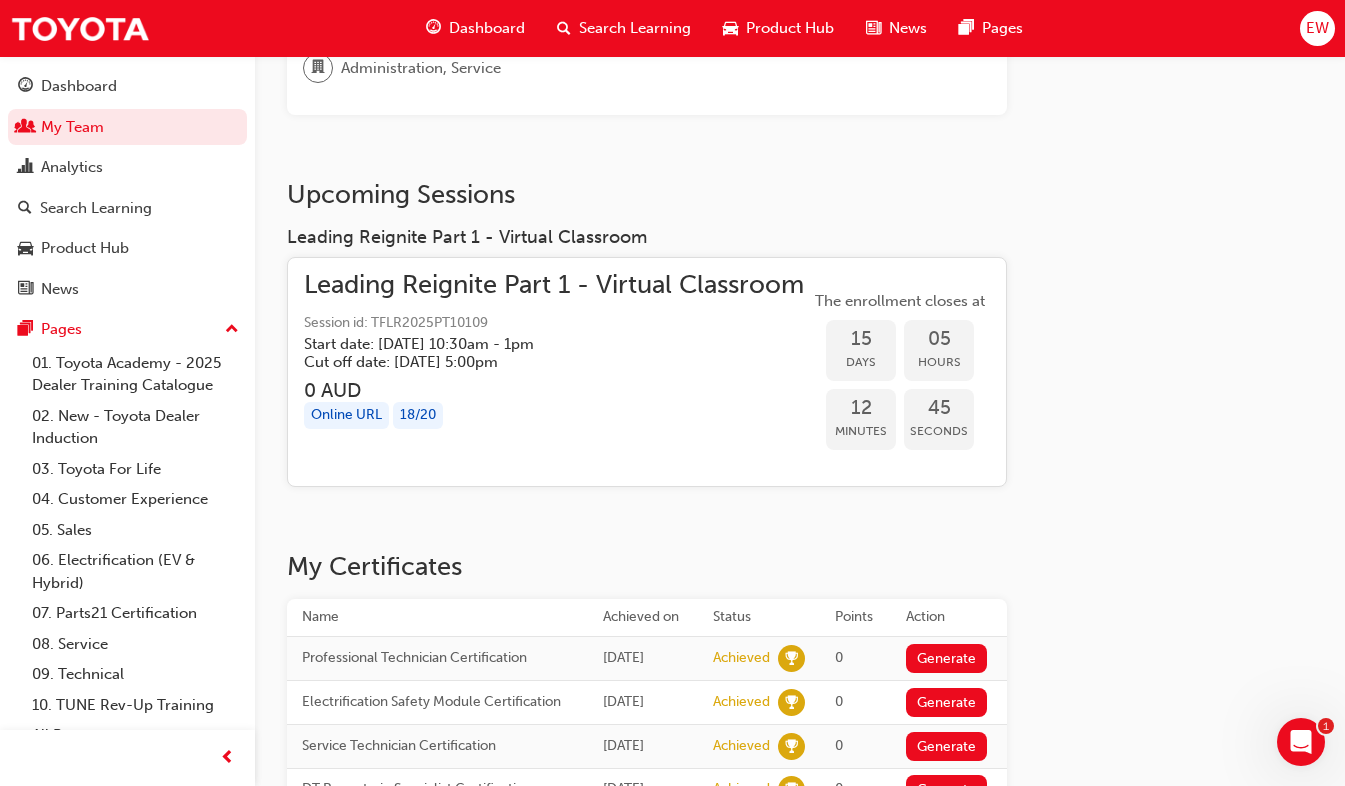 scroll, scrollTop: 300, scrollLeft: 0, axis: vertical 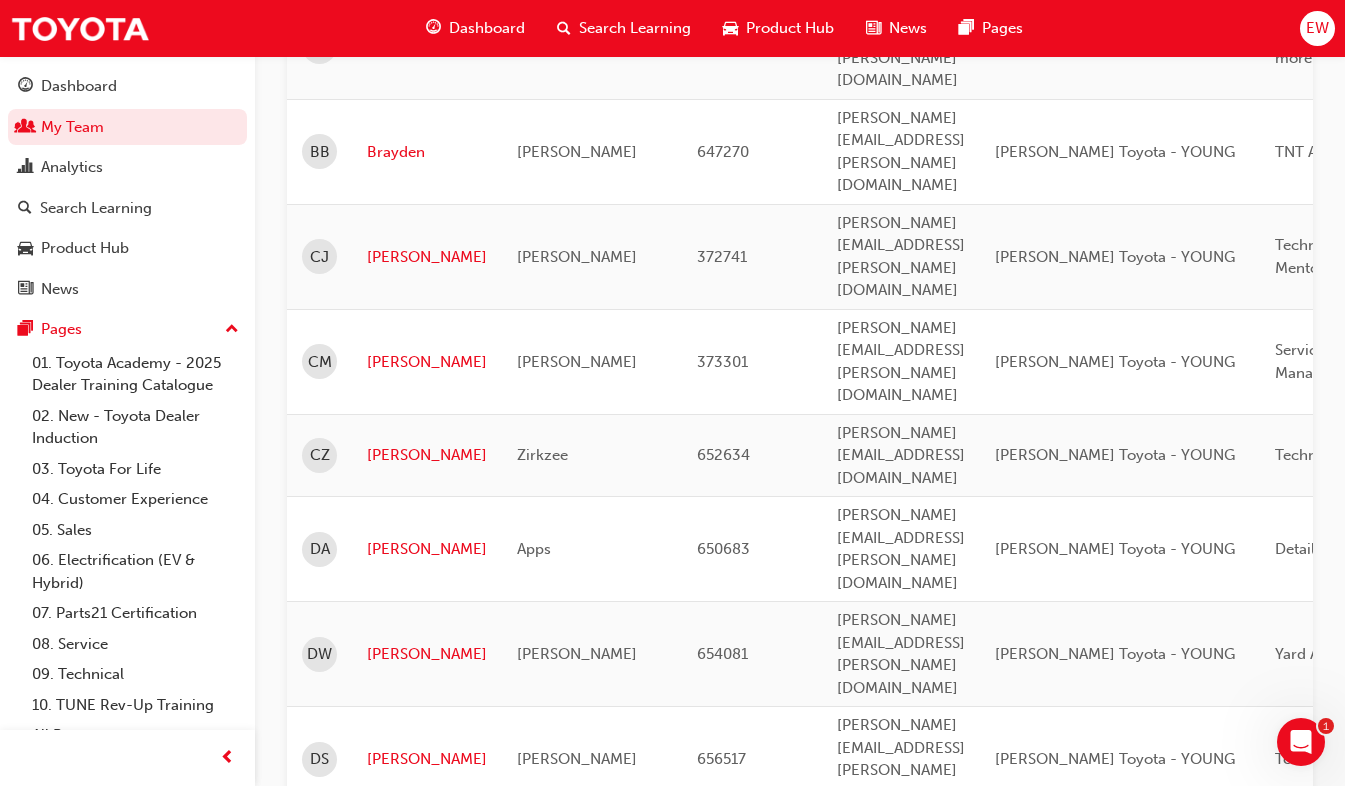 click on "[PERSON_NAME]" at bounding box center (427, 1599) 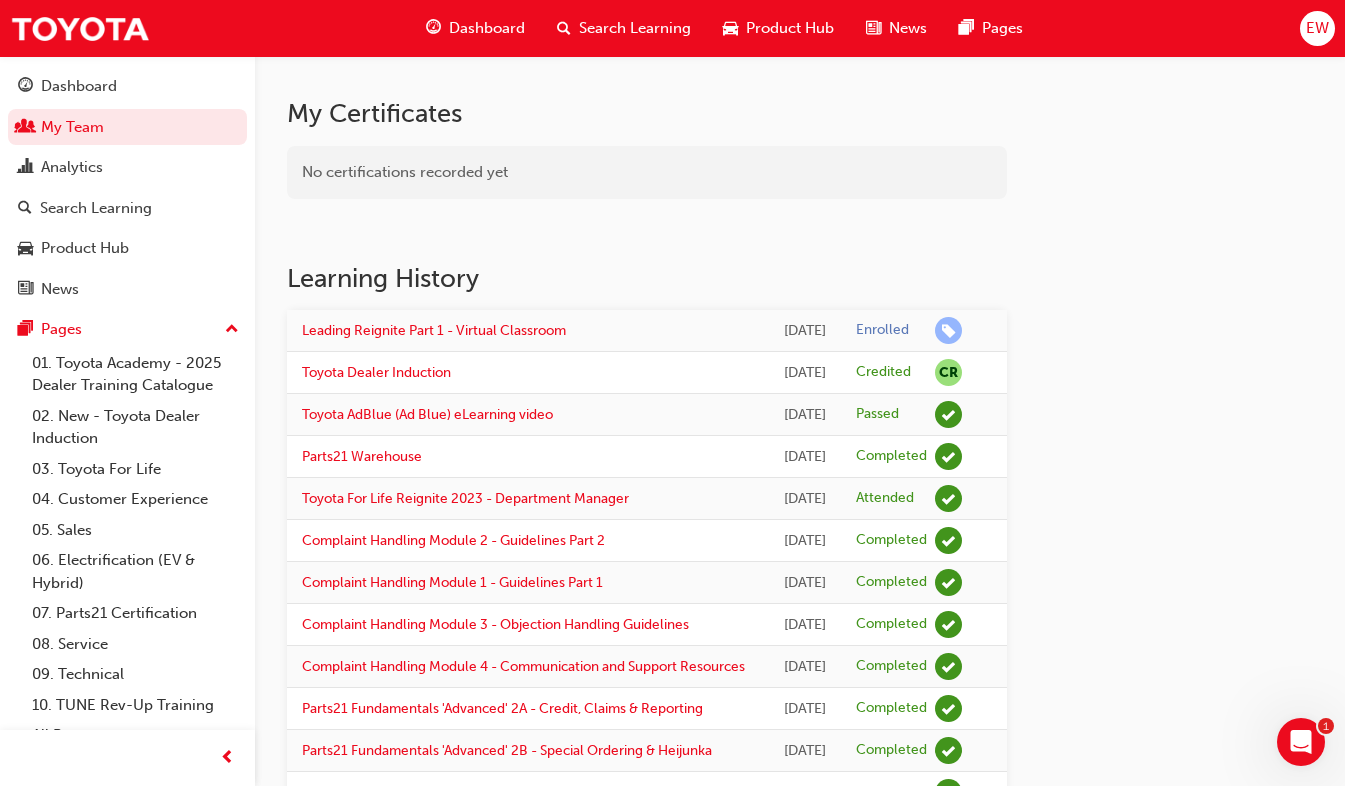 scroll, scrollTop: 800, scrollLeft: 0, axis: vertical 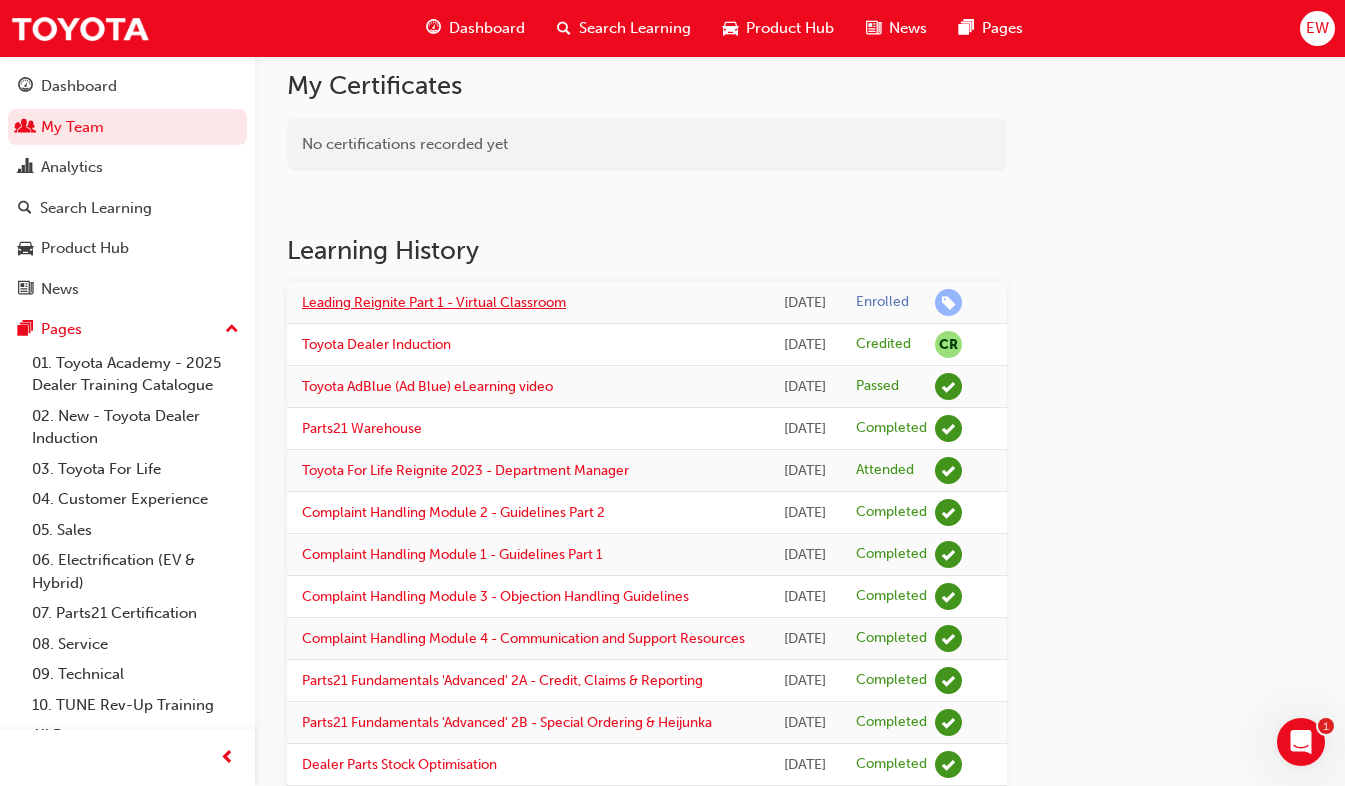 click on "Leading Reignite Part 1 - Virtual Classroom" at bounding box center (434, 302) 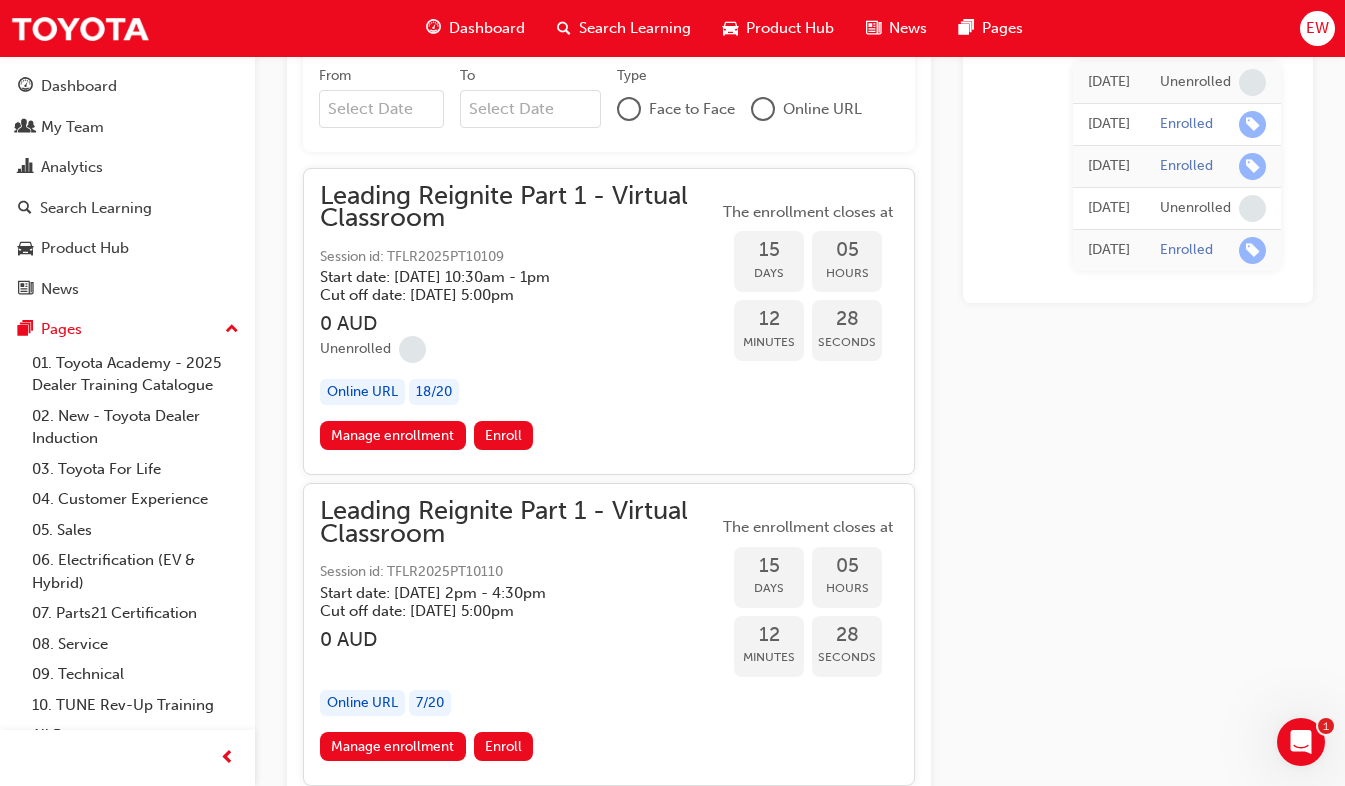 scroll, scrollTop: 1124, scrollLeft: 0, axis: vertical 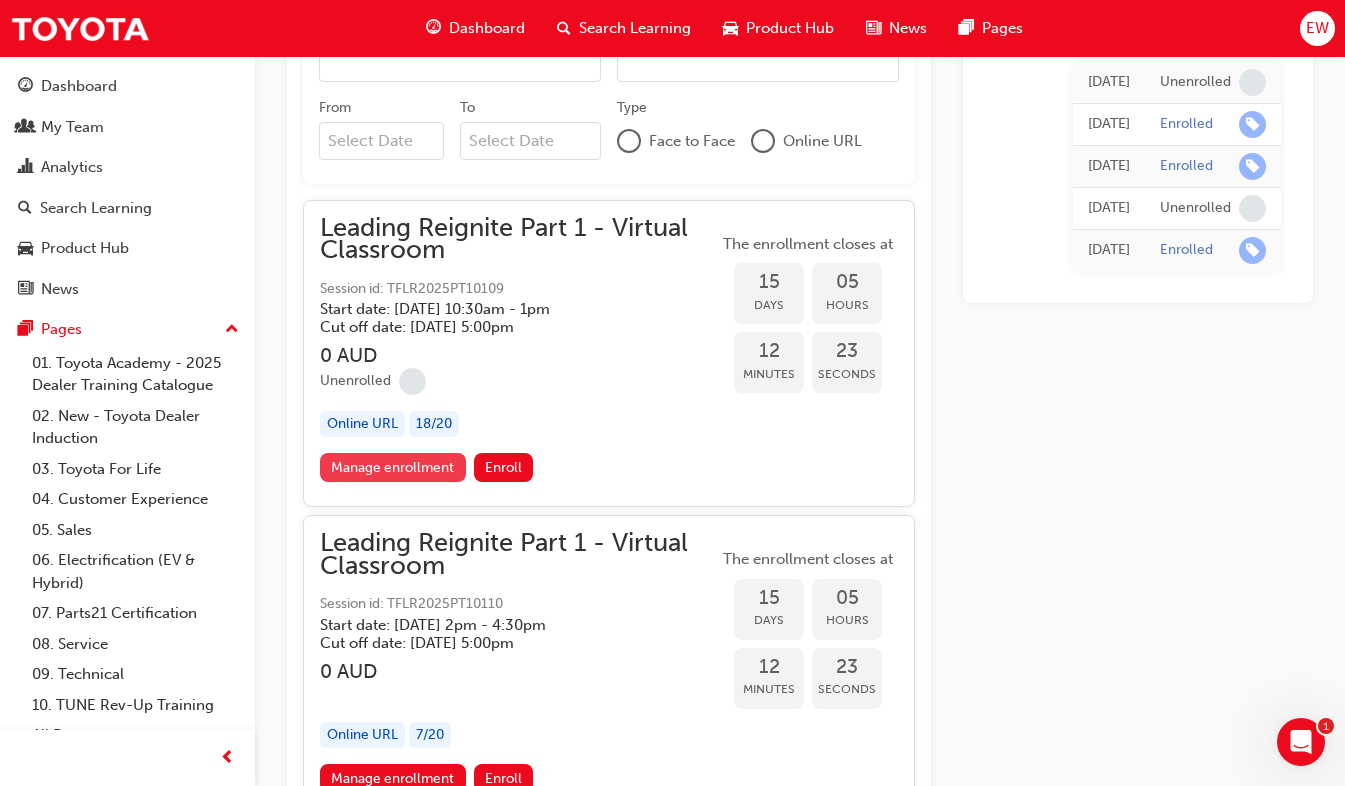 click on "Manage enrollment" at bounding box center (393, 467) 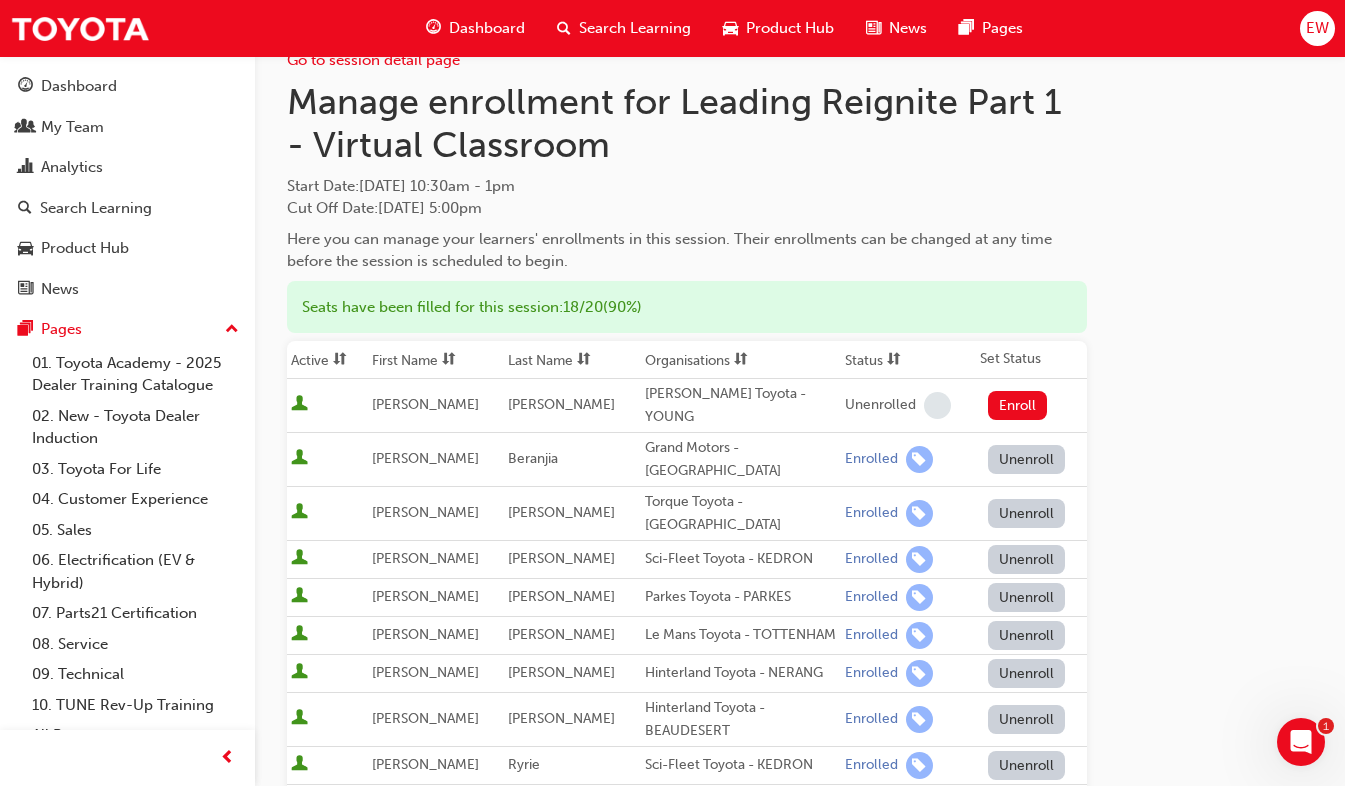 scroll, scrollTop: 0, scrollLeft: 0, axis: both 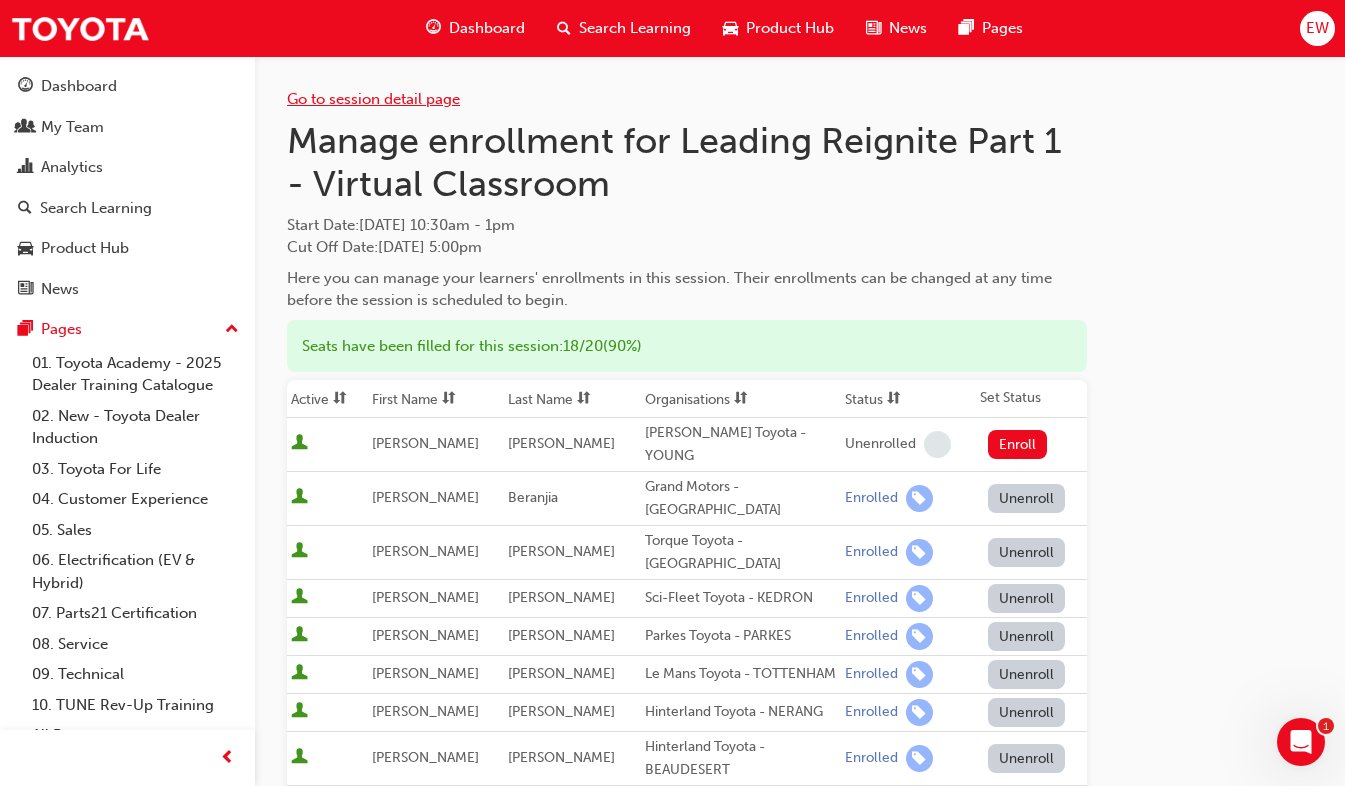 click on "Go to session detail page" at bounding box center [373, 99] 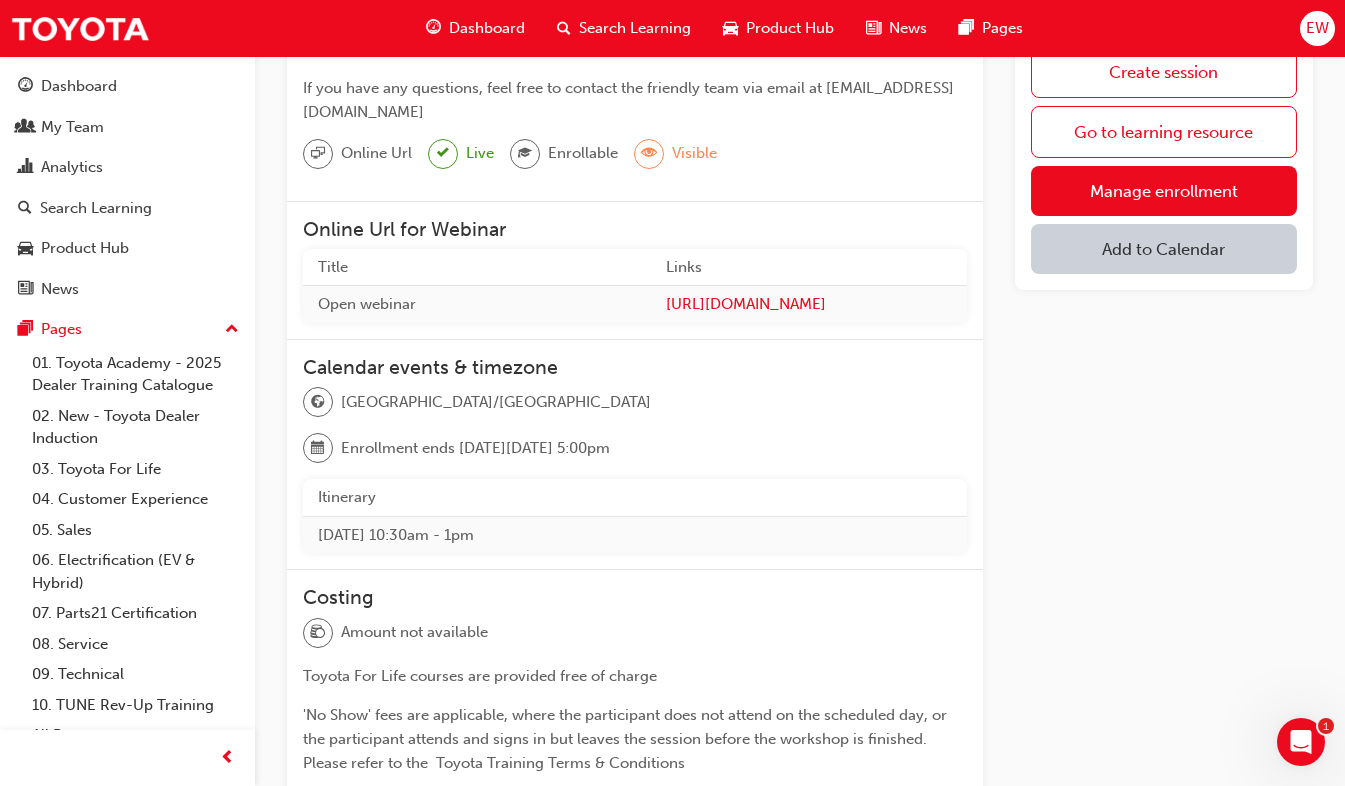 scroll, scrollTop: 693, scrollLeft: 0, axis: vertical 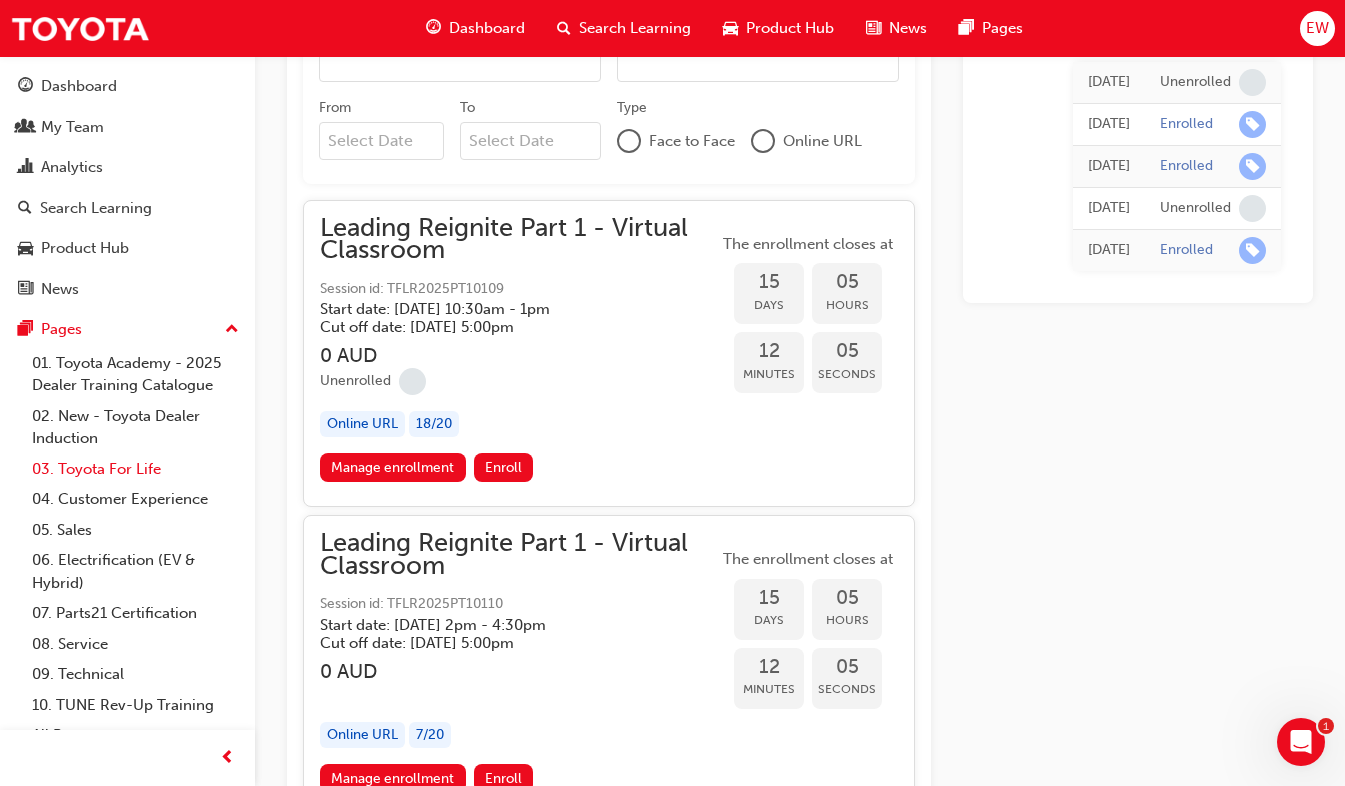 click on "03. Toyota For Life" at bounding box center (135, 469) 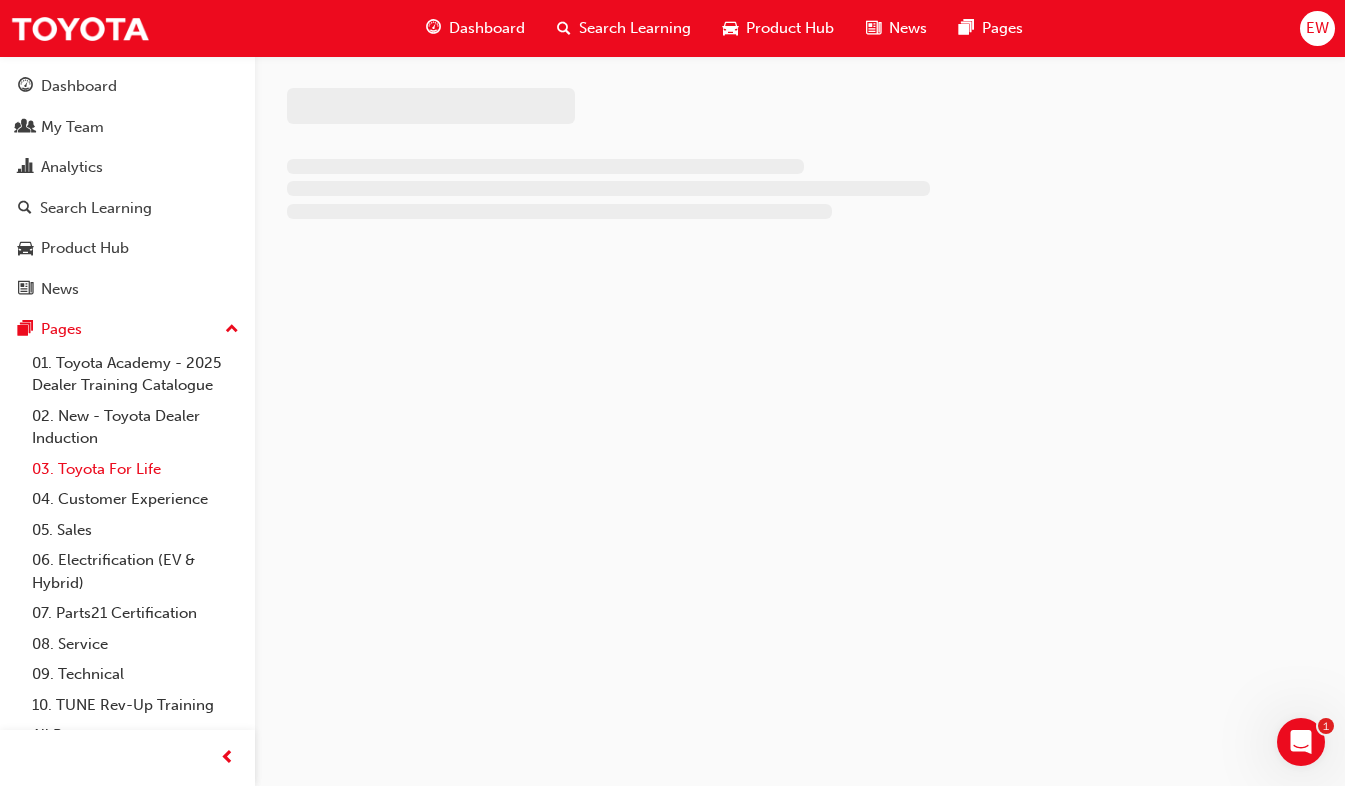 scroll, scrollTop: 0, scrollLeft: 0, axis: both 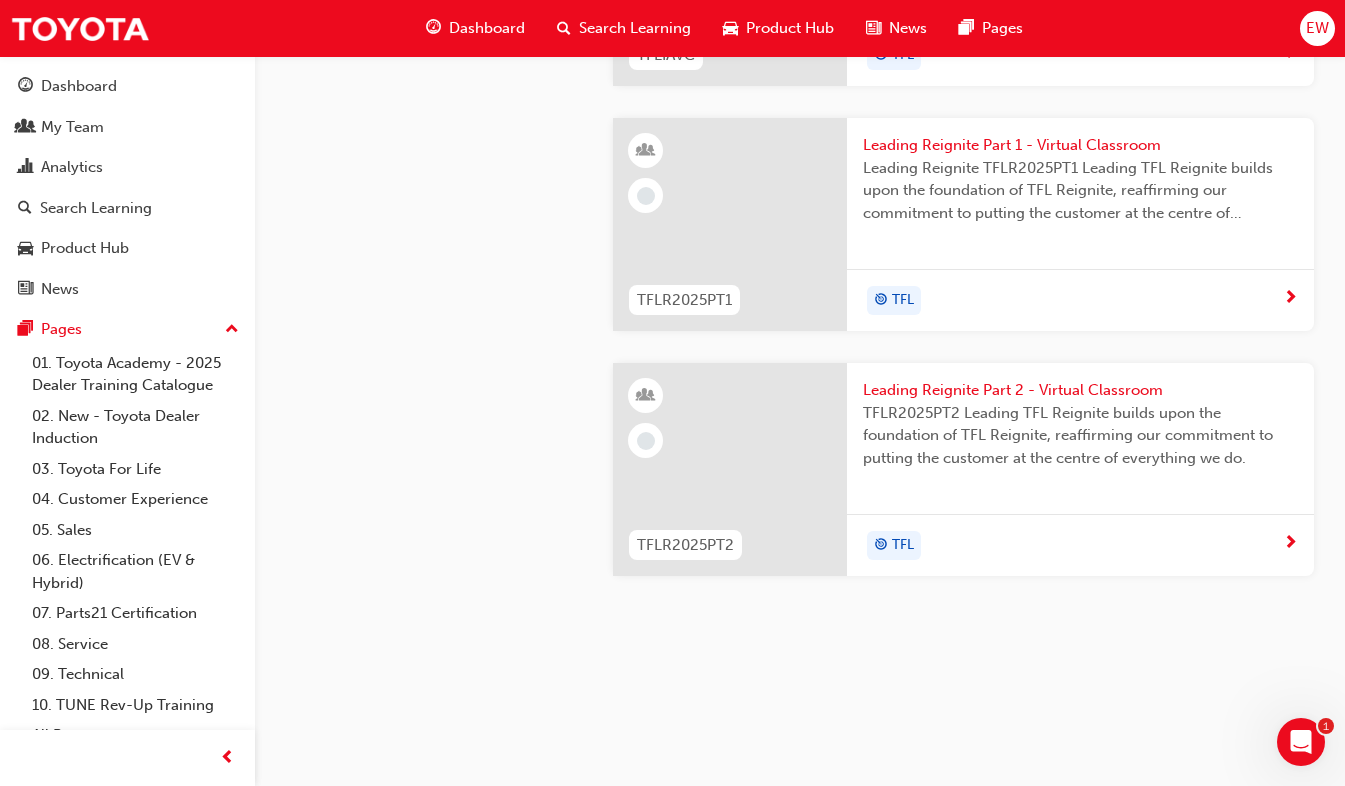 click on "Leading Reignite Part 1 - Virtual Classroom" at bounding box center (1080, 145) 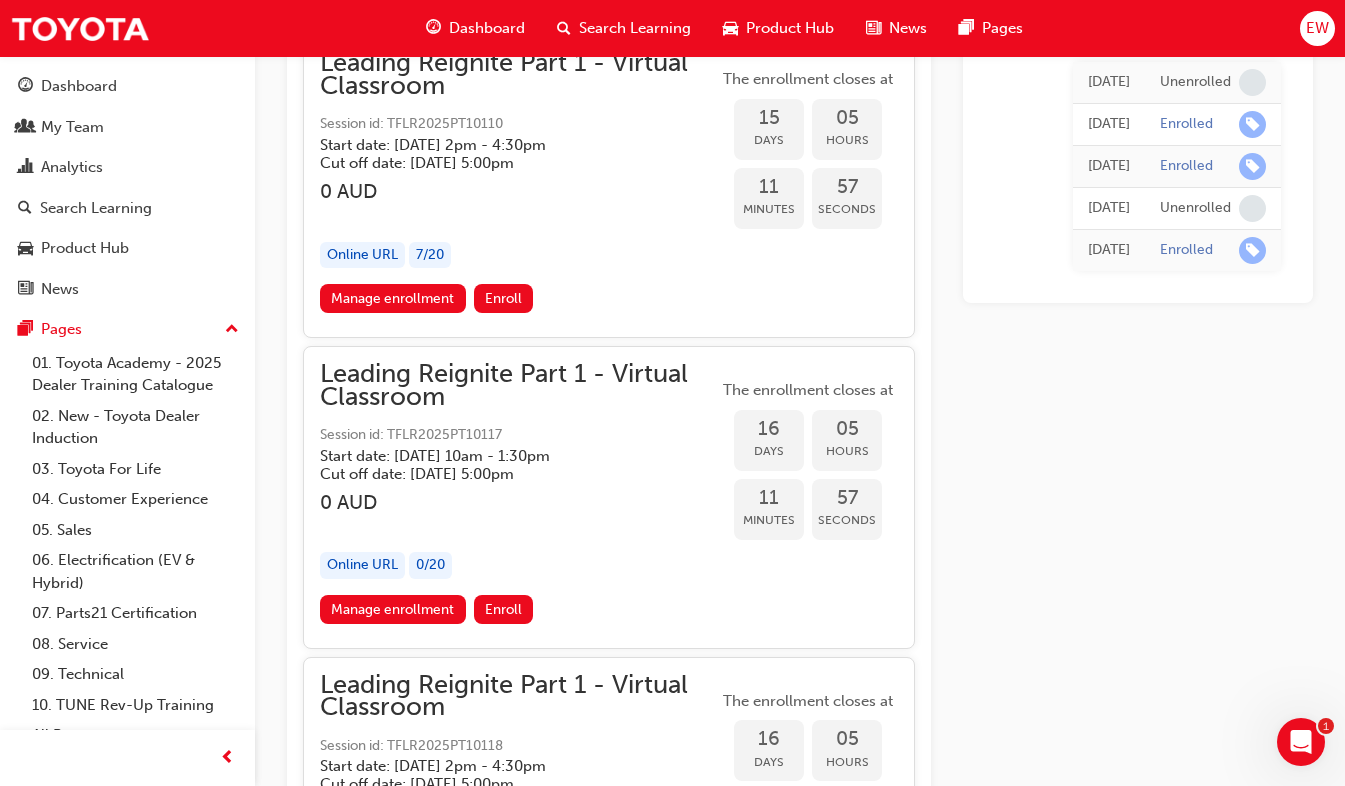 scroll, scrollTop: 1624, scrollLeft: 0, axis: vertical 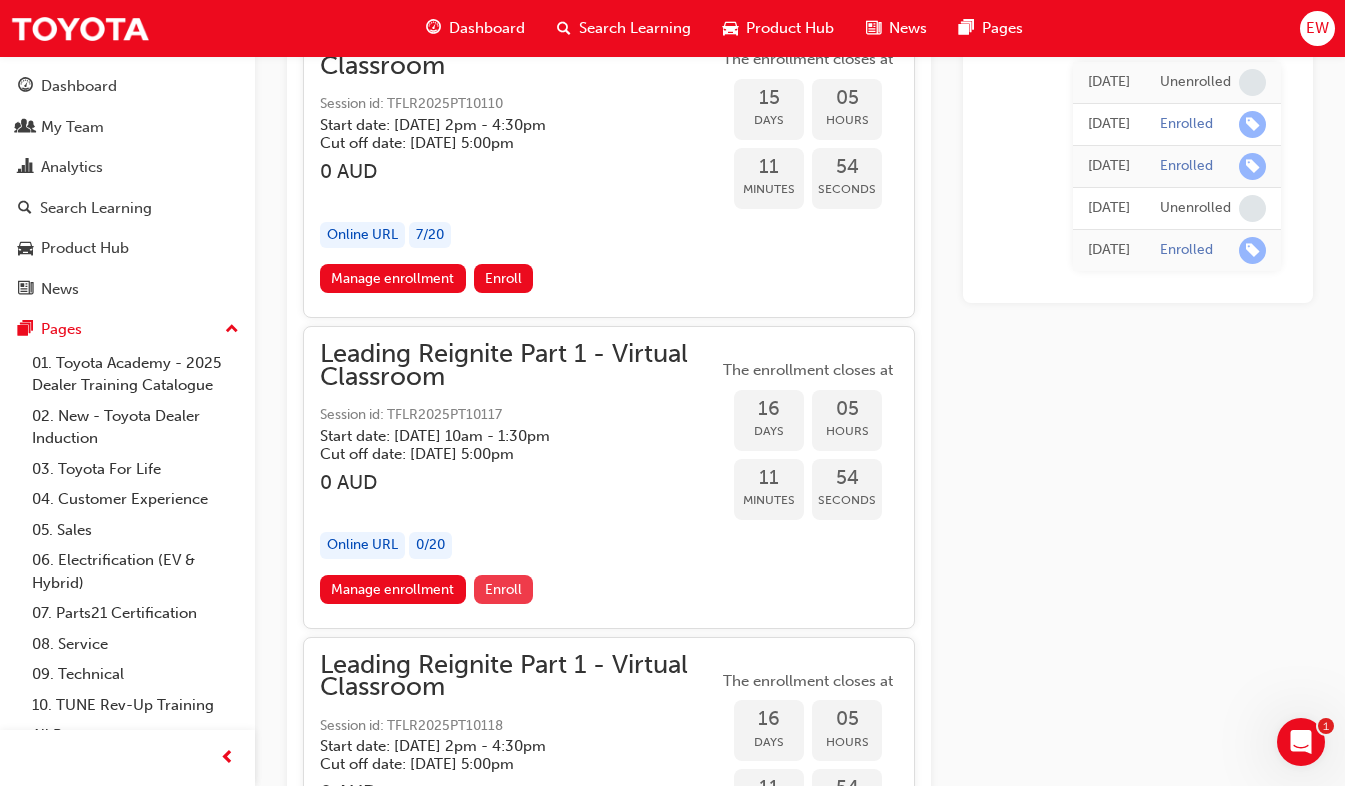 click on "Enroll" at bounding box center [503, 589] 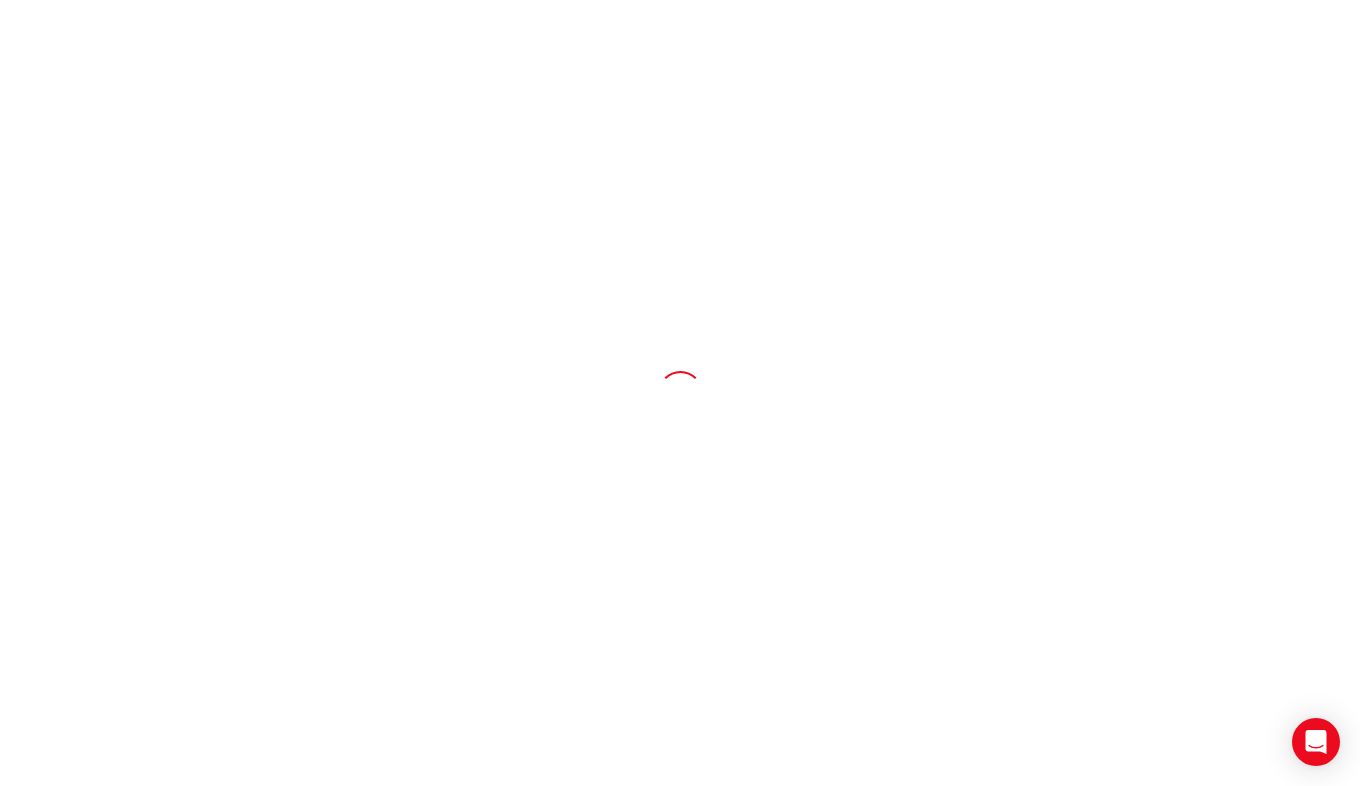 scroll, scrollTop: 0, scrollLeft: 0, axis: both 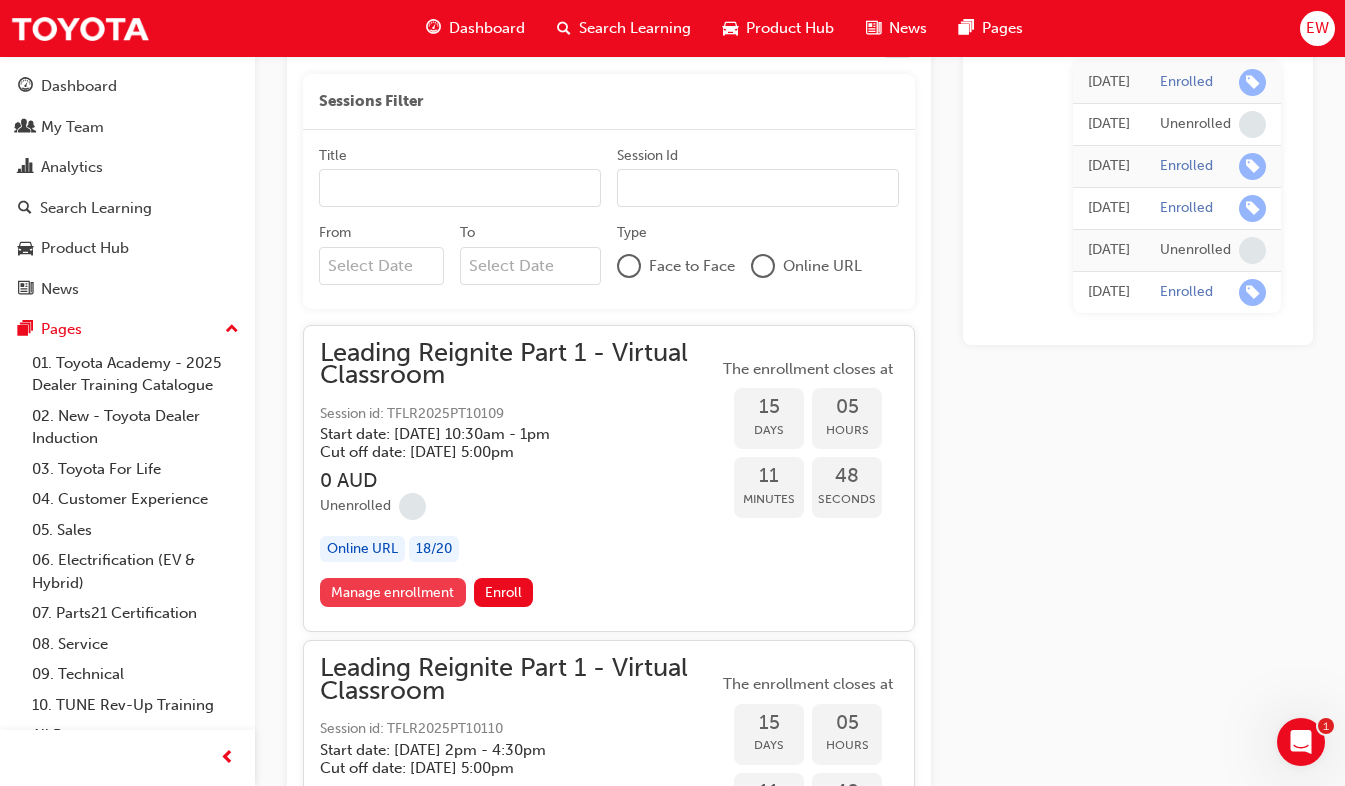 click on "Manage enrollment" at bounding box center [393, 592] 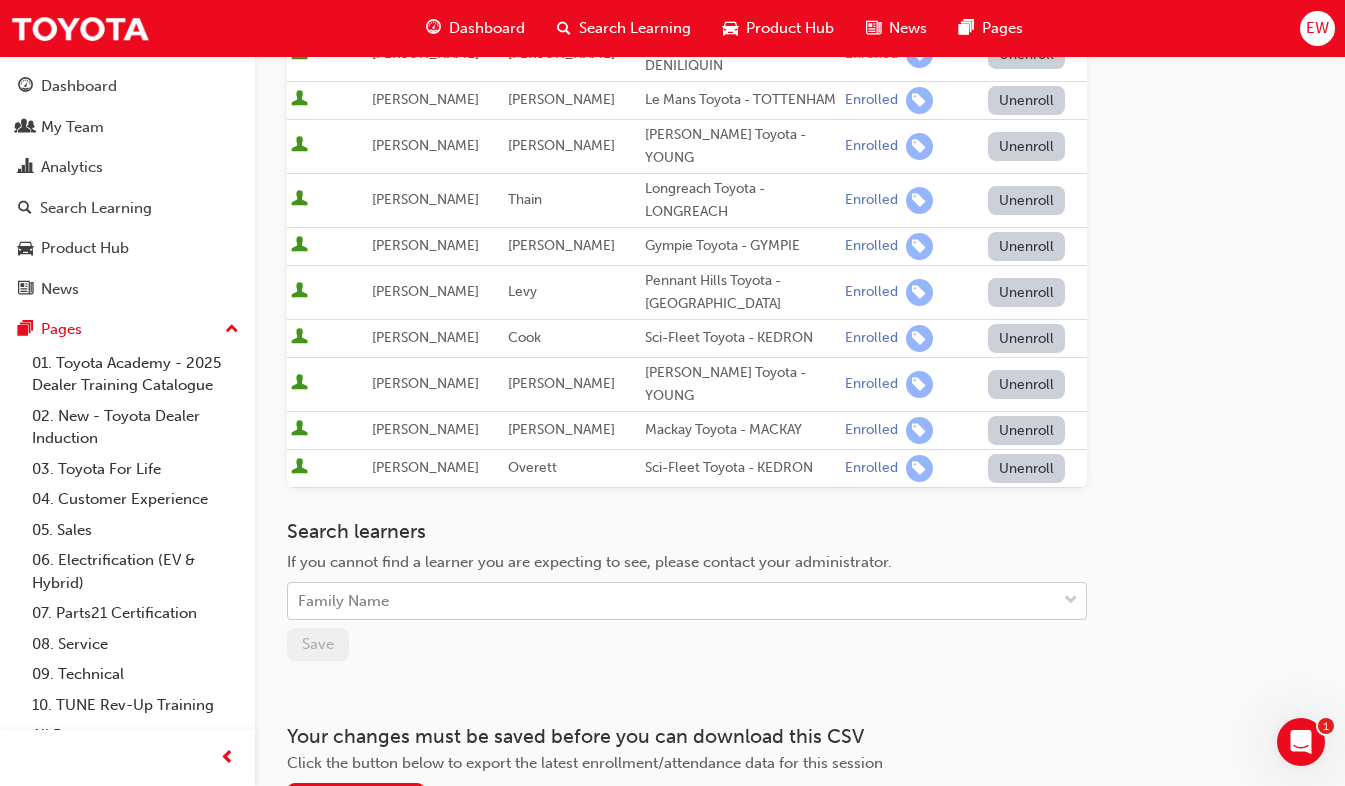 scroll, scrollTop: 900, scrollLeft: 0, axis: vertical 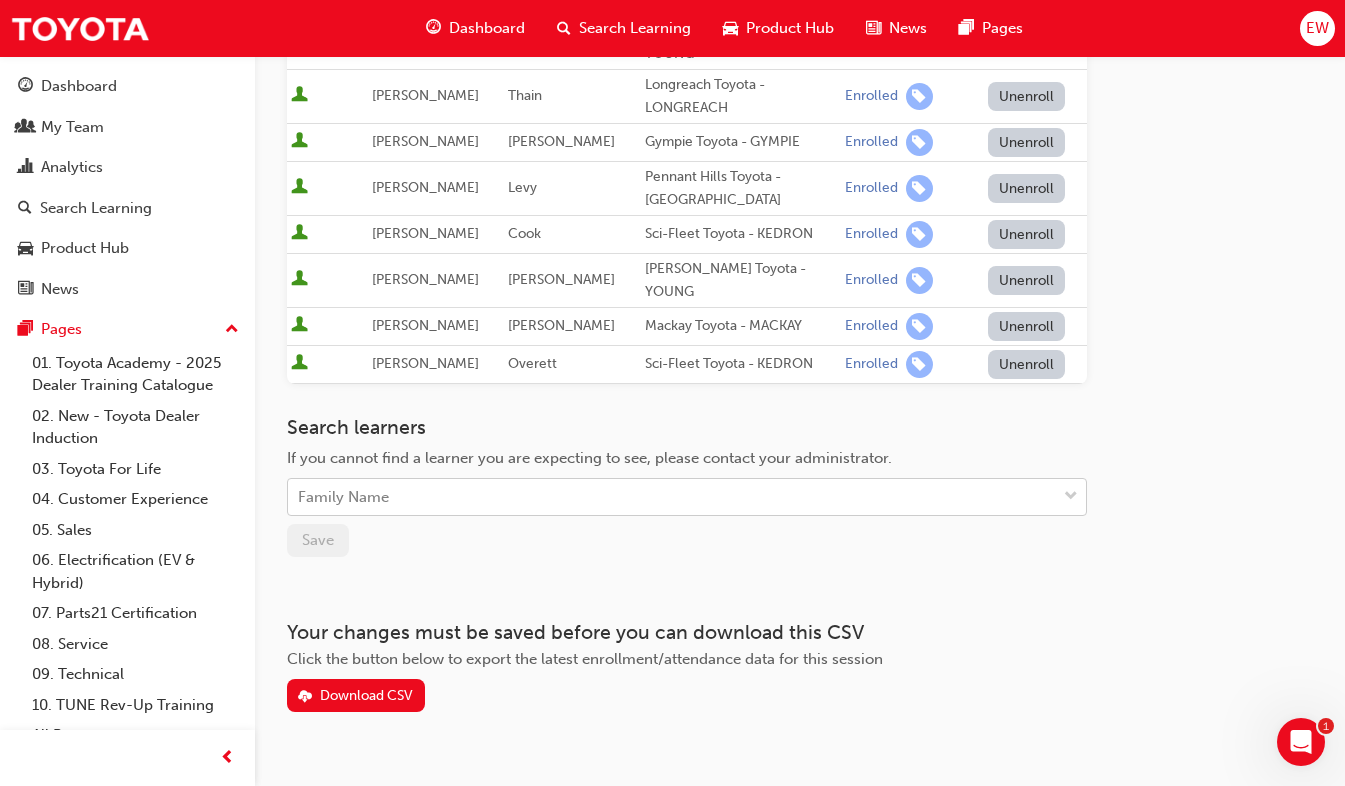 click on "Family Name" at bounding box center [672, 497] 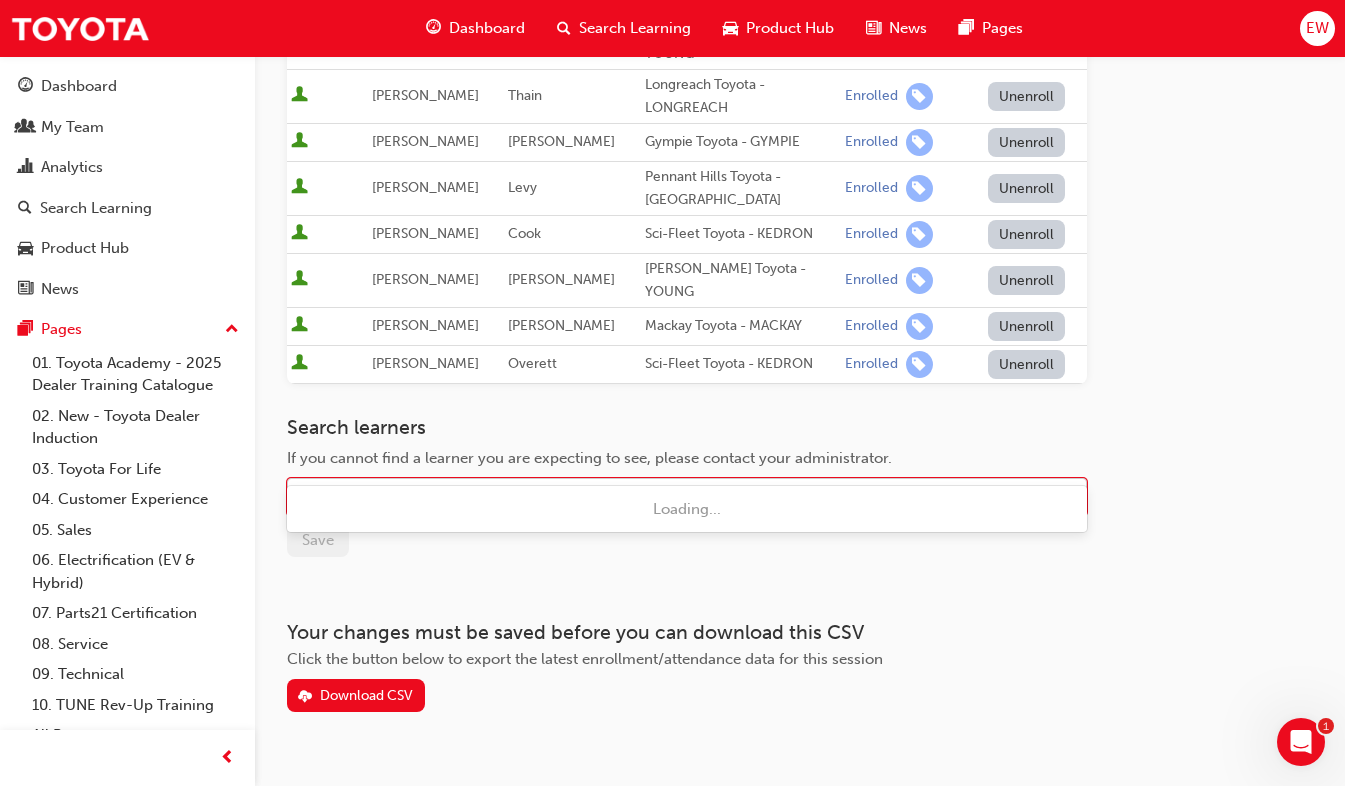 type on "[PERSON_NAME]" 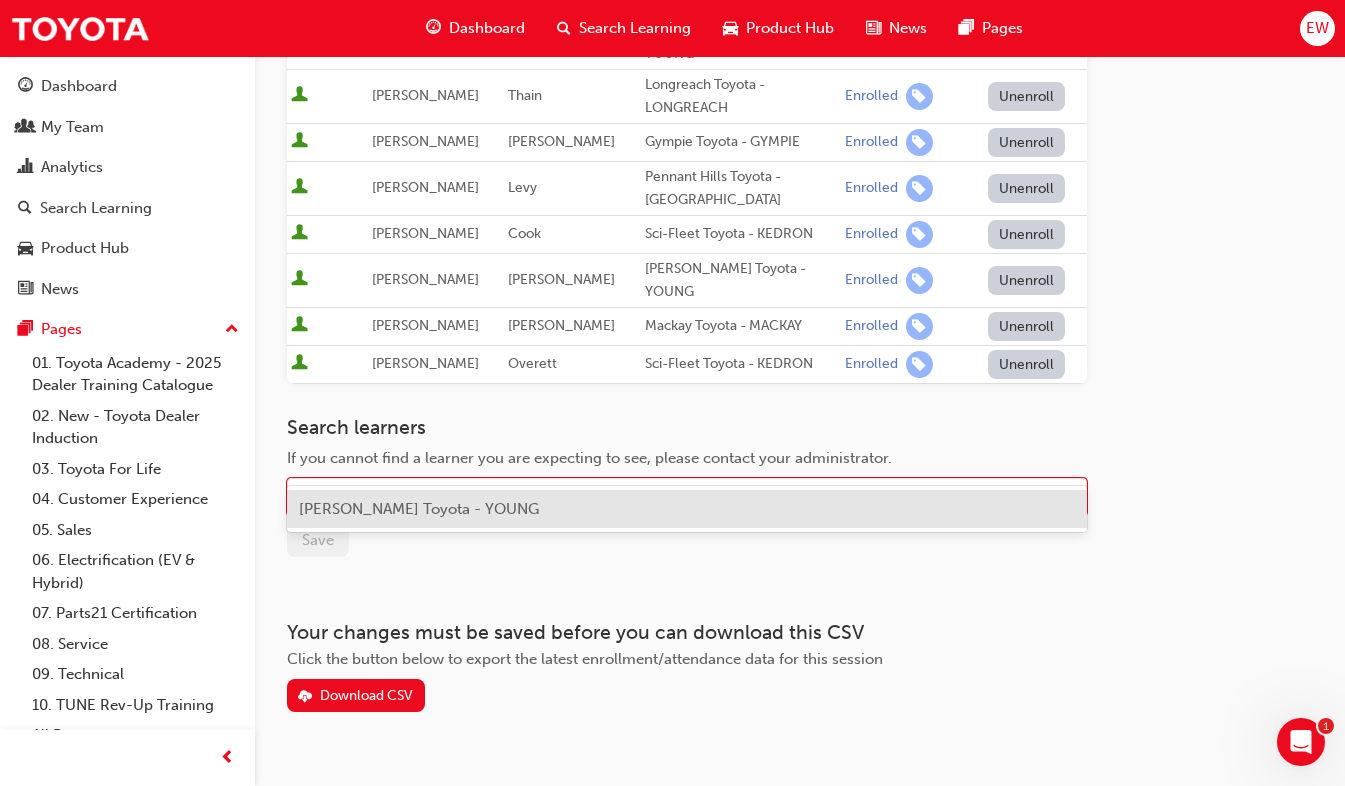 click on "[PERSON_NAME] Toyota - YOUNG" at bounding box center [419, 509] 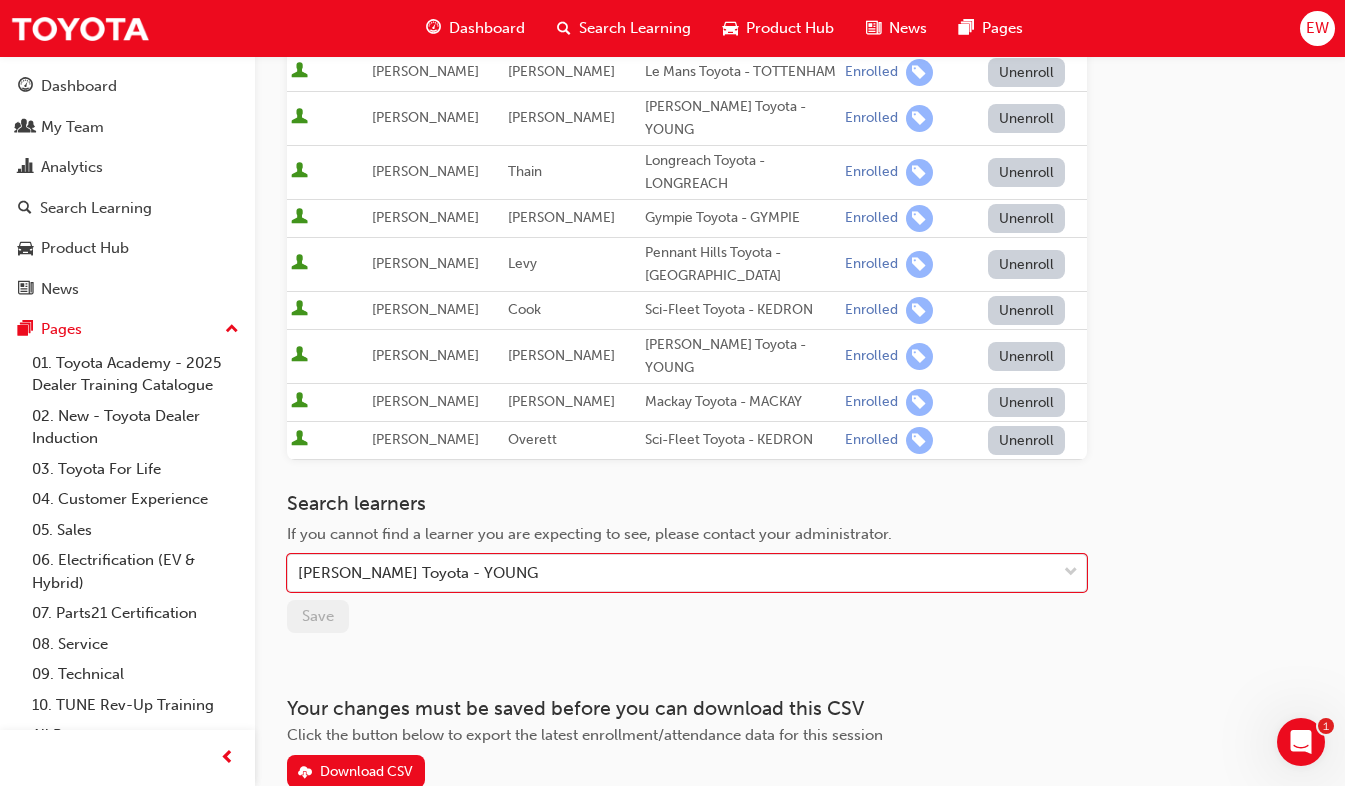 scroll, scrollTop: 800, scrollLeft: 0, axis: vertical 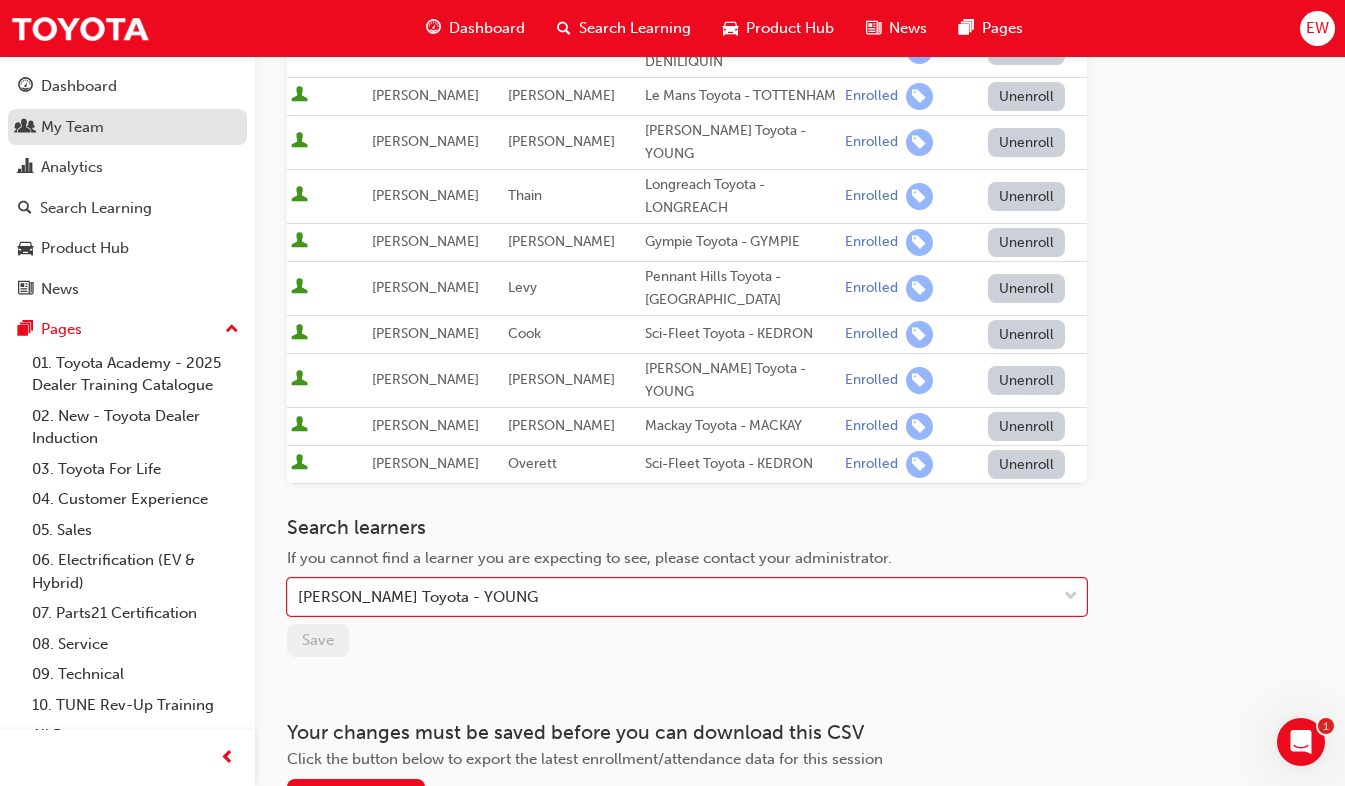 click on "My Team" at bounding box center [72, 127] 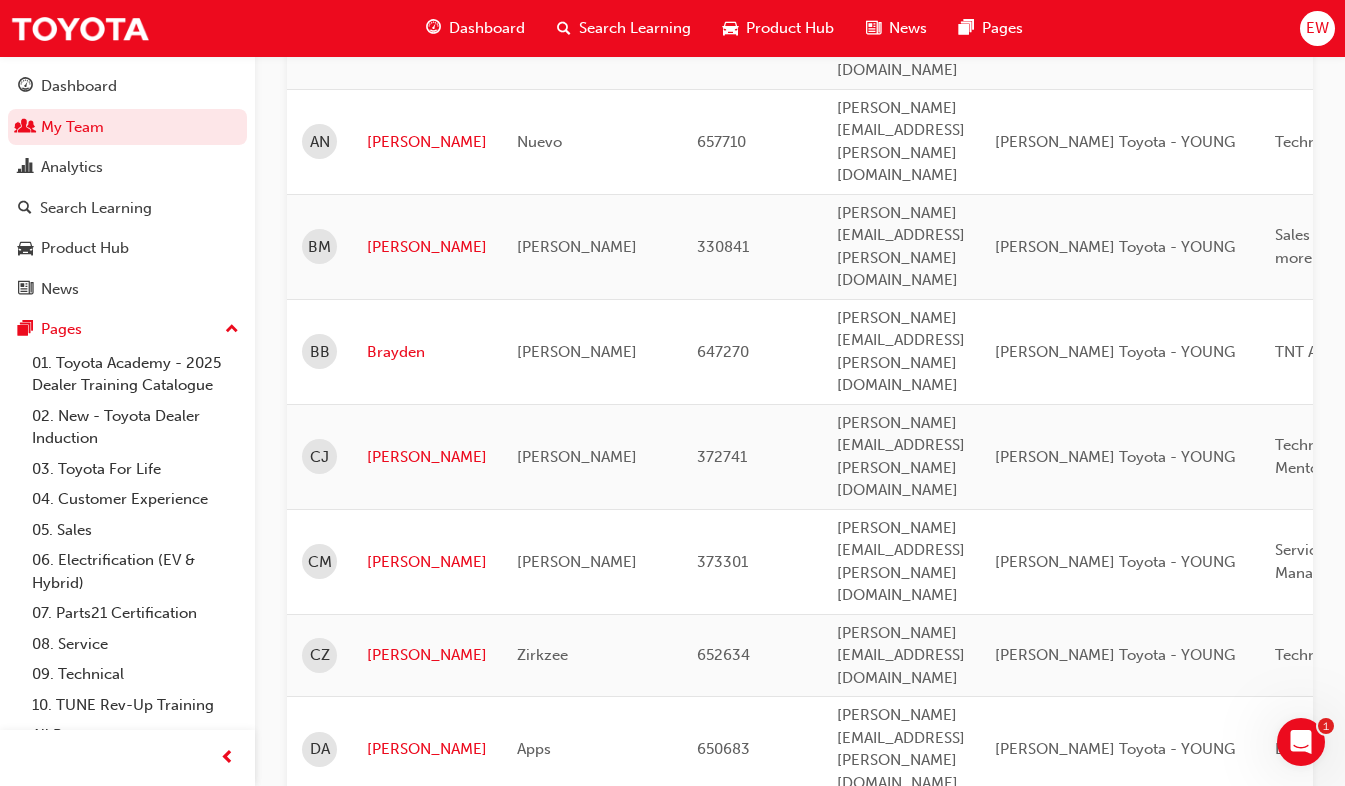 scroll, scrollTop: 600, scrollLeft: 0, axis: vertical 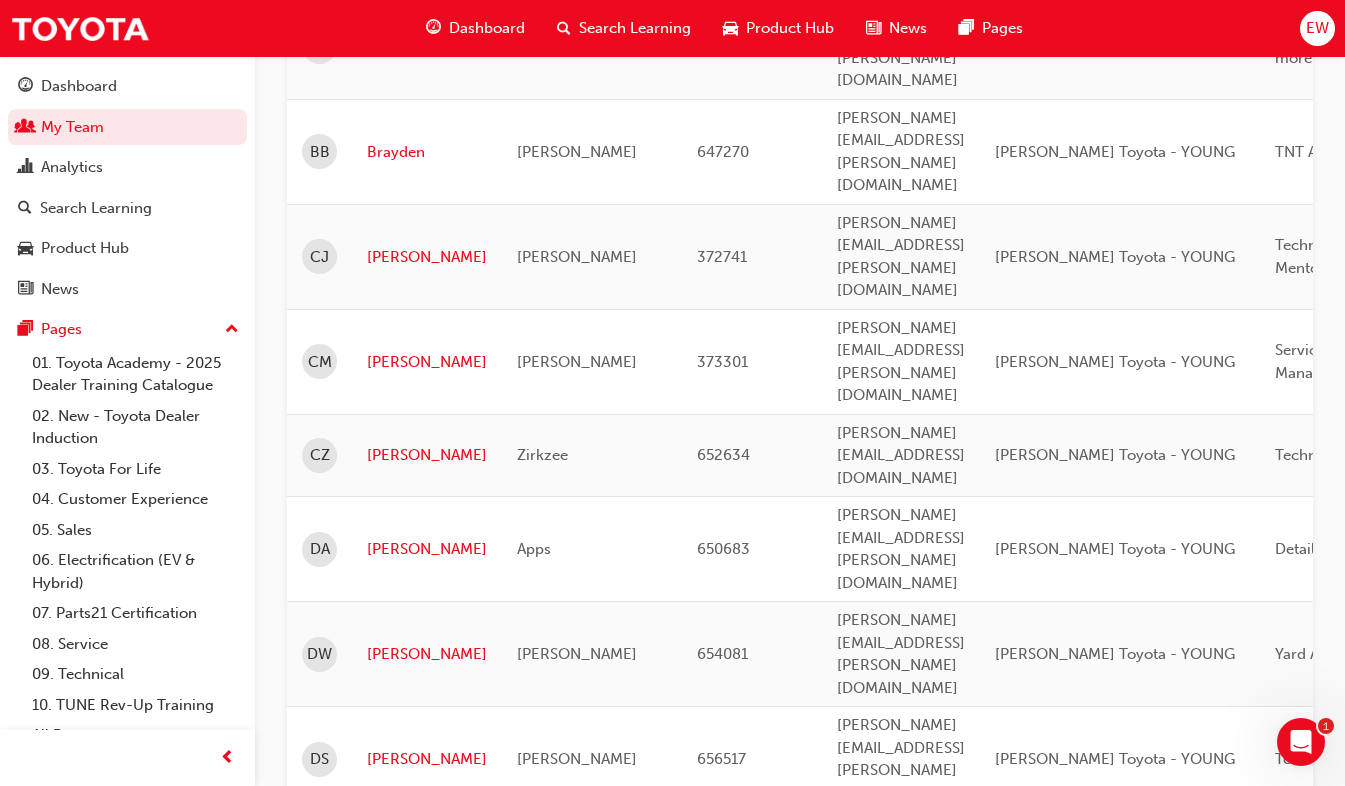 click on "[PERSON_NAME]" at bounding box center [427, 1179] 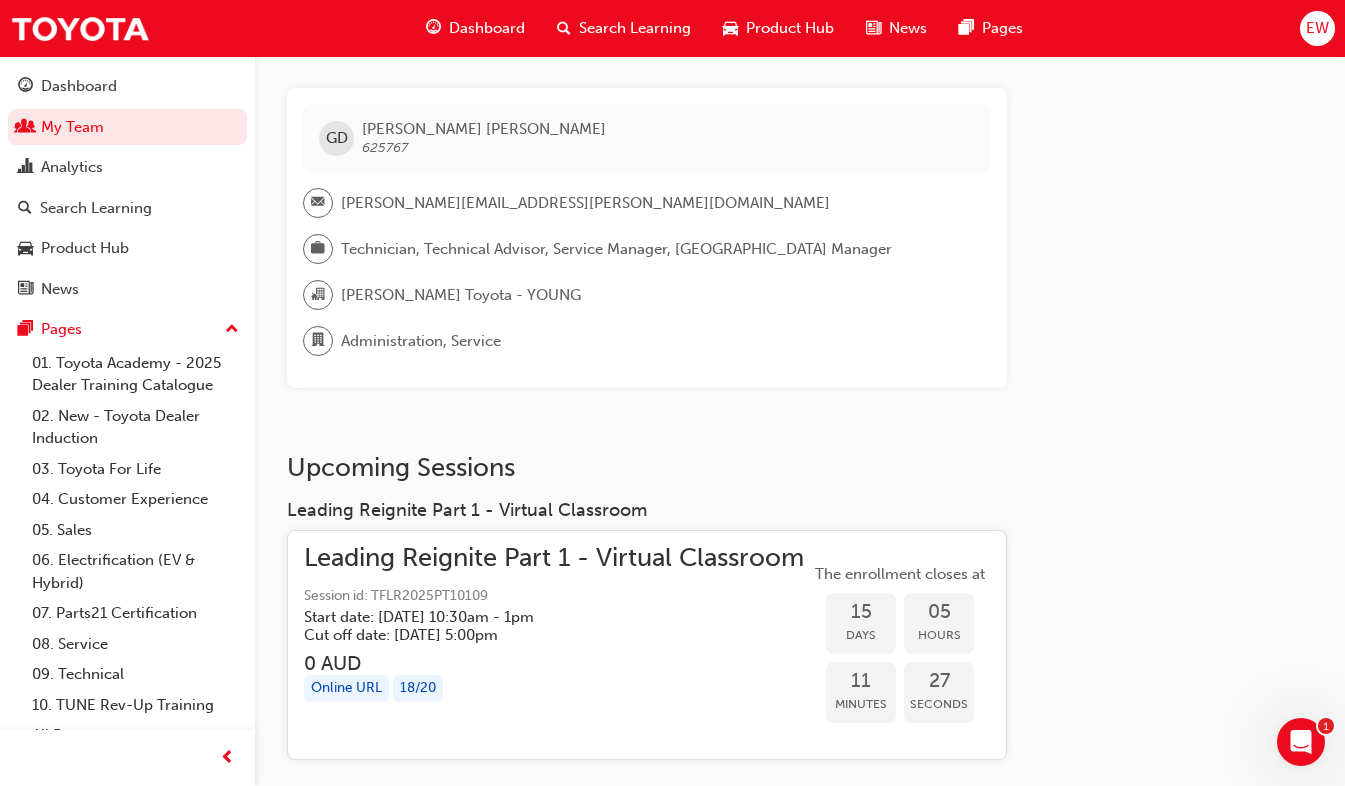scroll, scrollTop: 200, scrollLeft: 0, axis: vertical 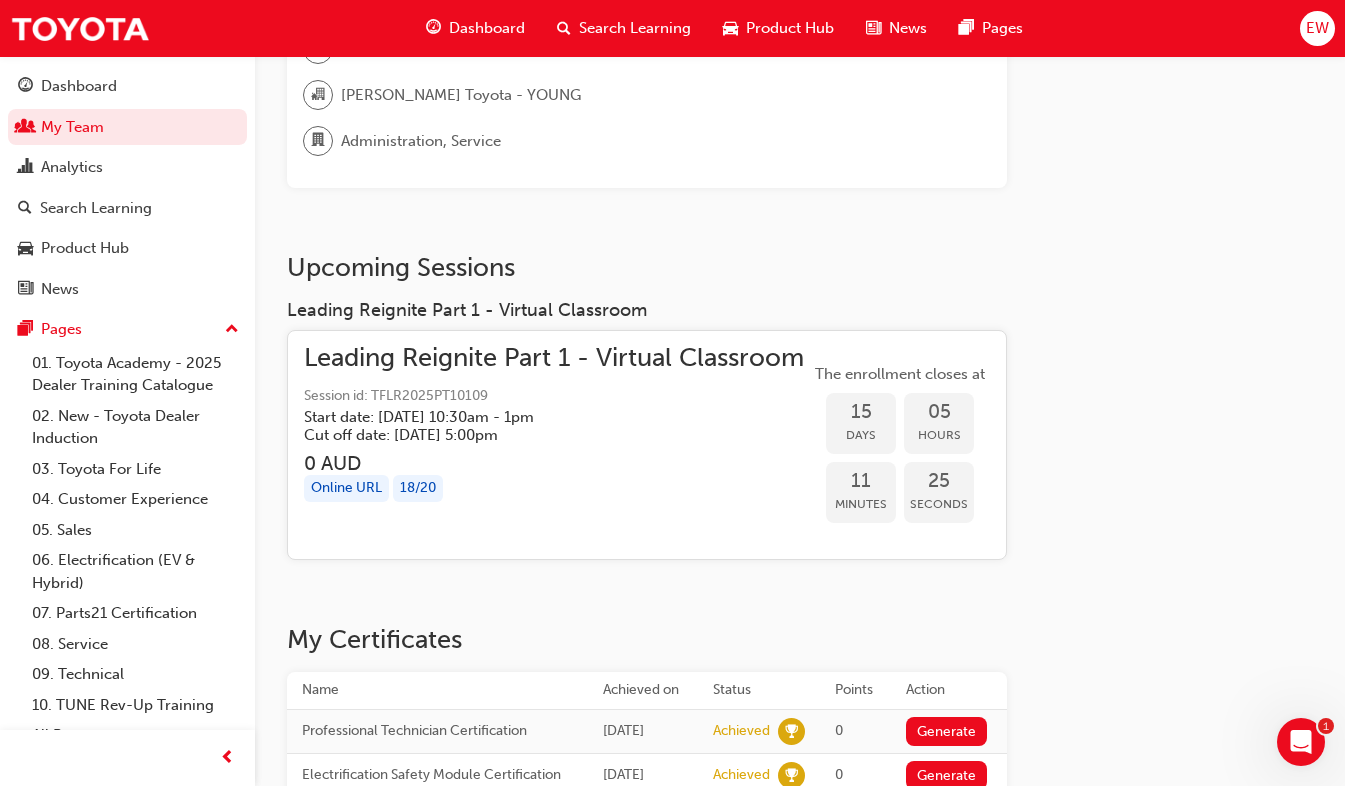 click on "Leading Reignite Part 1 - Virtual Classroom" at bounding box center (554, 358) 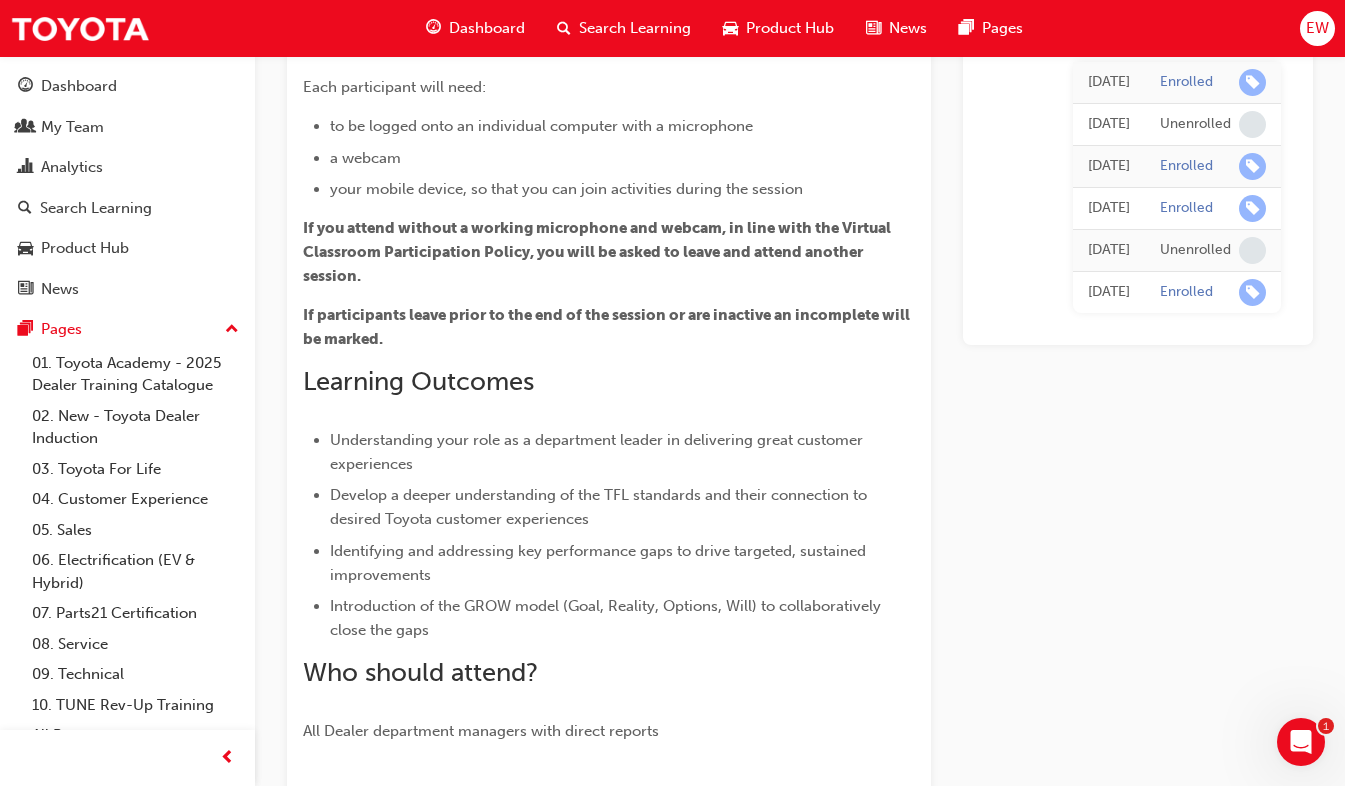 scroll, scrollTop: 1324, scrollLeft: 0, axis: vertical 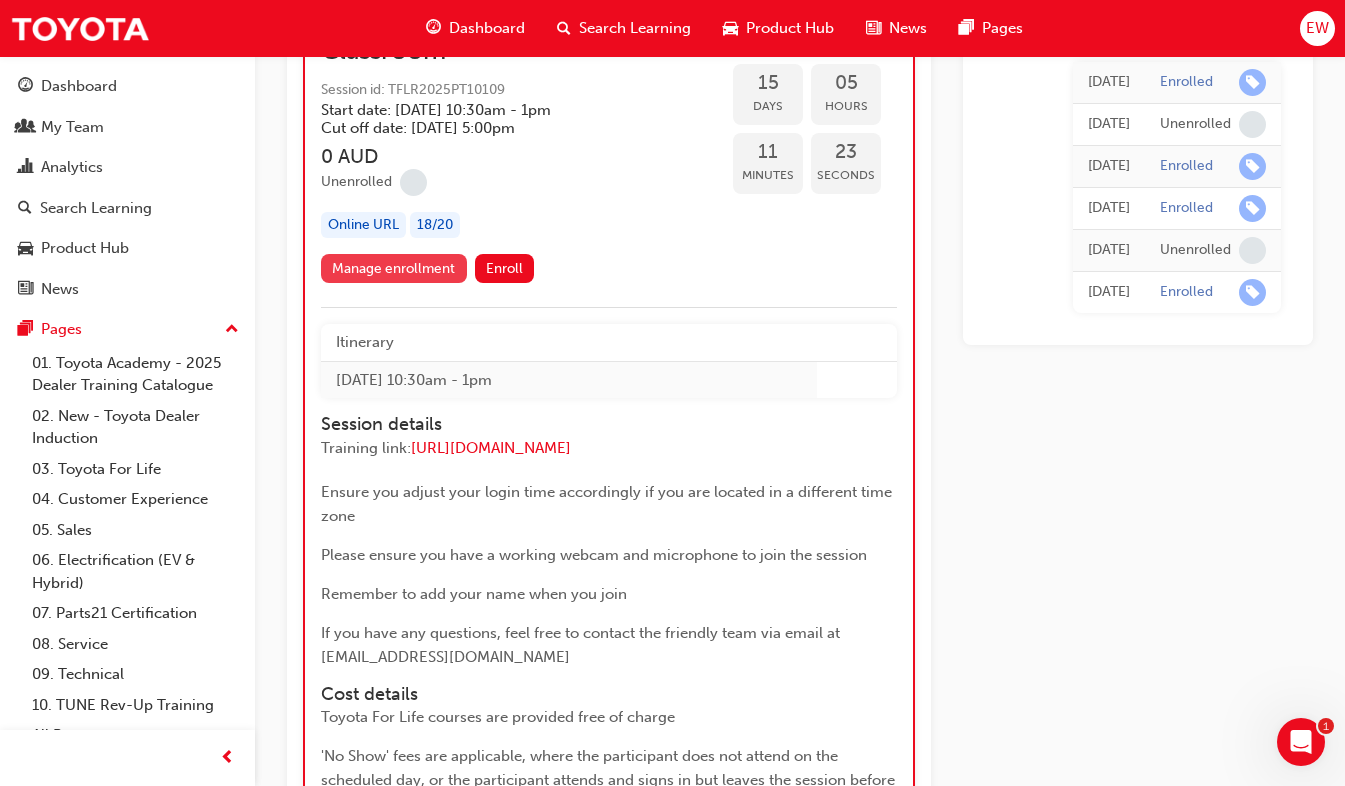click on "Manage enrollment" at bounding box center (394, 268) 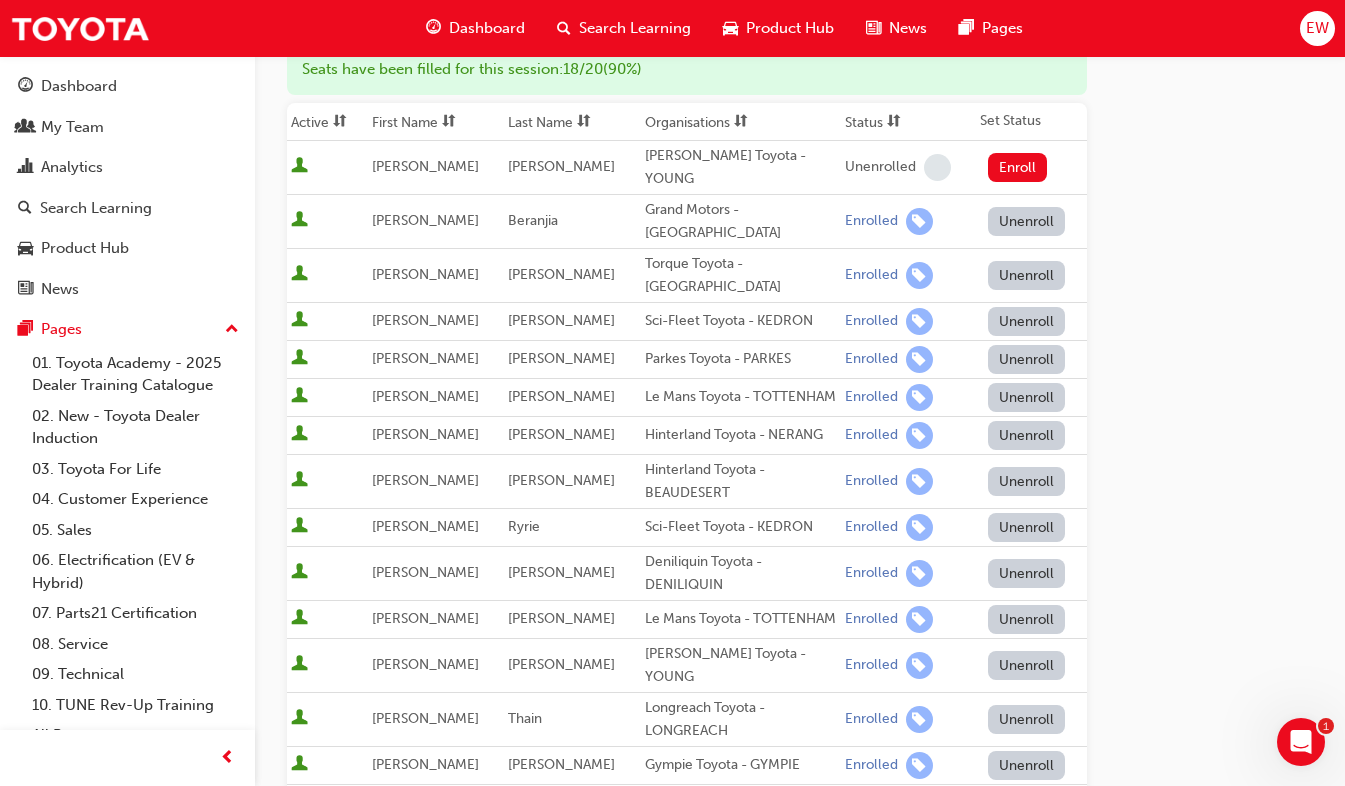 scroll, scrollTop: 300, scrollLeft: 0, axis: vertical 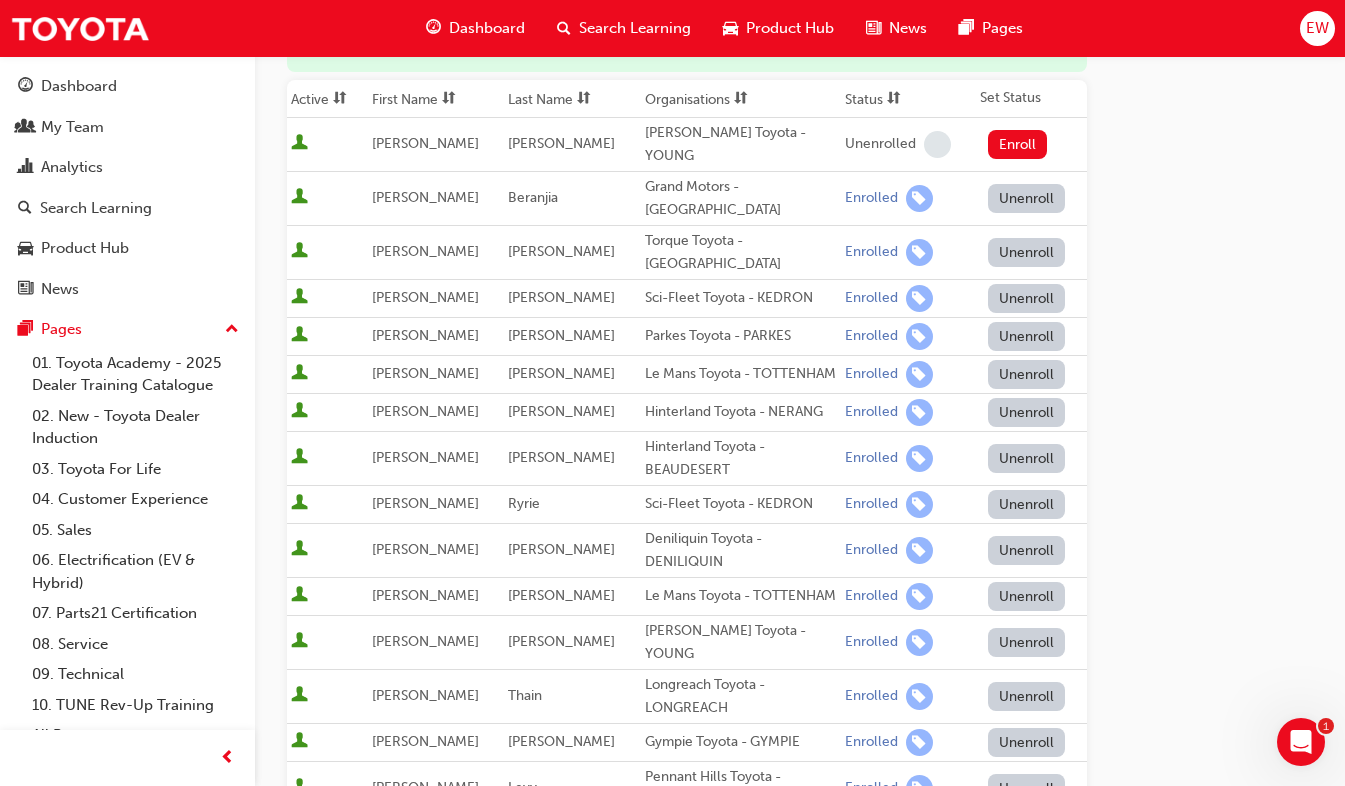 click on "Unenroll" at bounding box center (1027, 642) 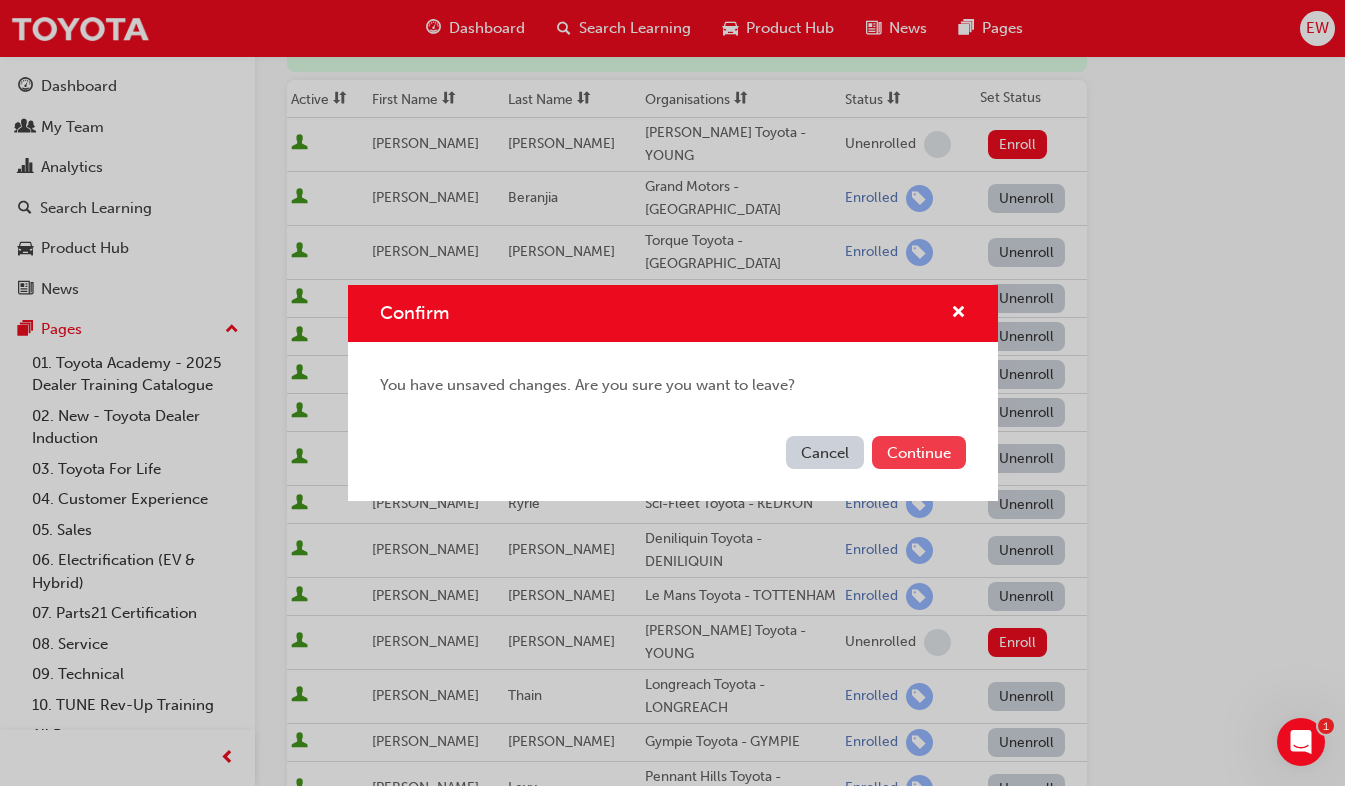 click on "Continue" at bounding box center [919, 452] 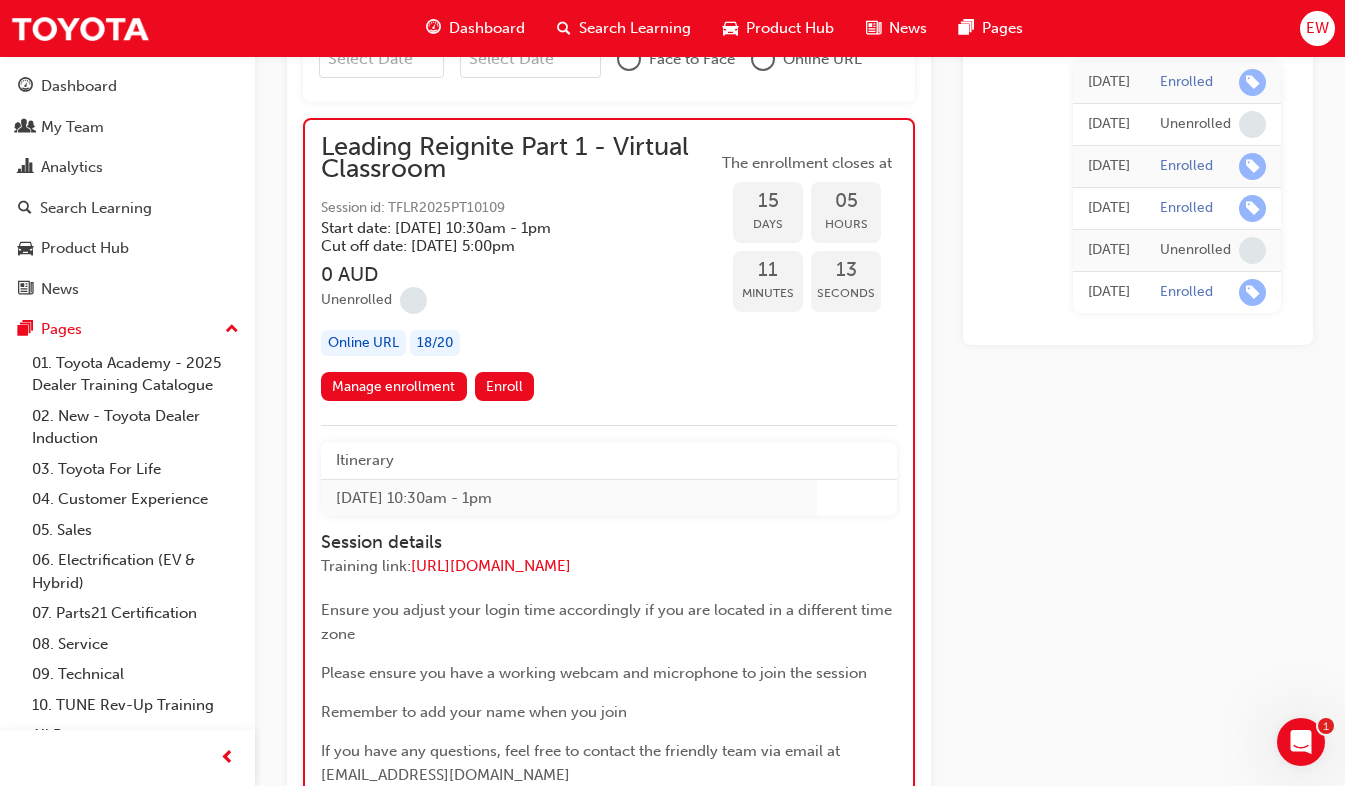 scroll, scrollTop: 1207, scrollLeft: 0, axis: vertical 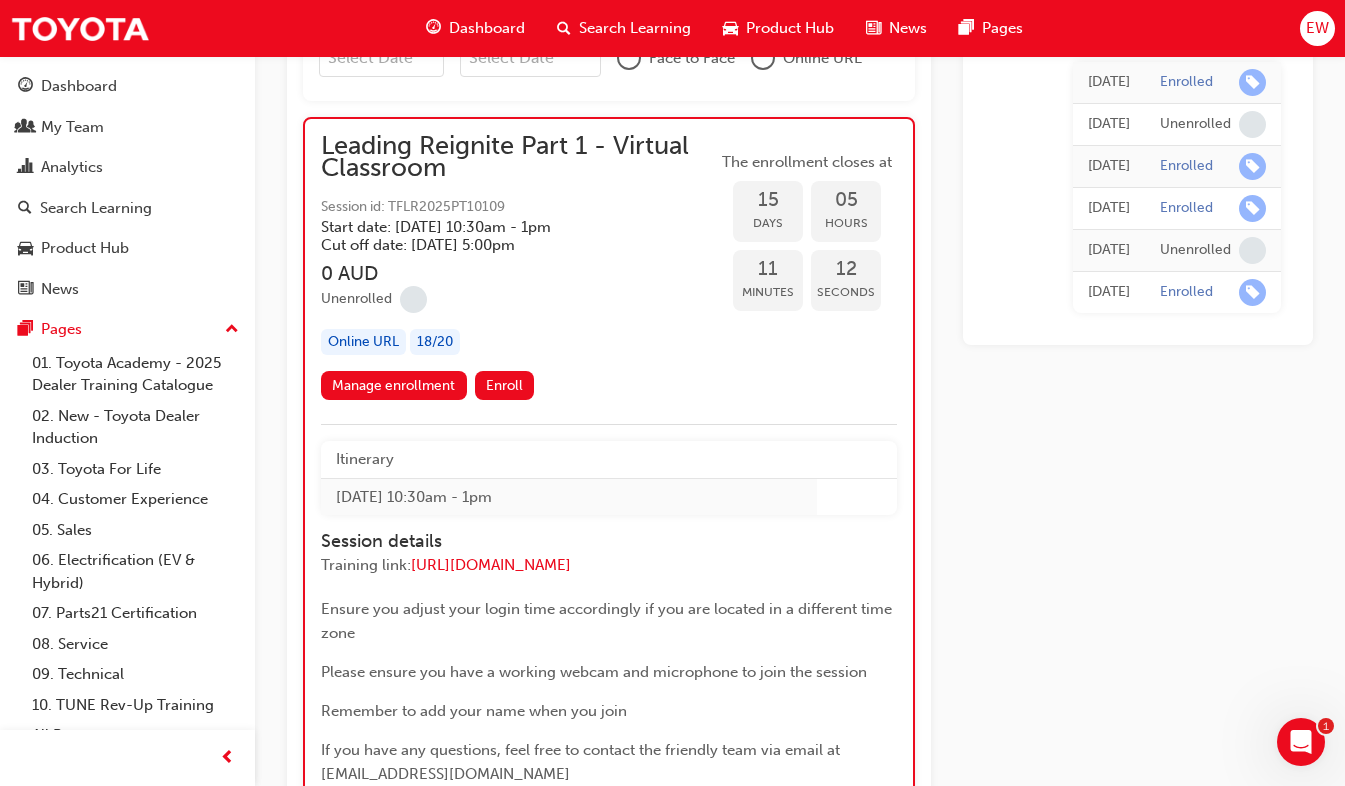 click on "Leading Reignite Part 1 - Virtual Classroom Session id: TFLR2025PT10109 Start date:   Wed 30 Jul 2025 , 10:30am - 1pm   Cut off date:   Tue 29 Jul 2025, 5:00pm   0   AUD Unenrolled Online URL 18  /  20" at bounding box center (519, 253) 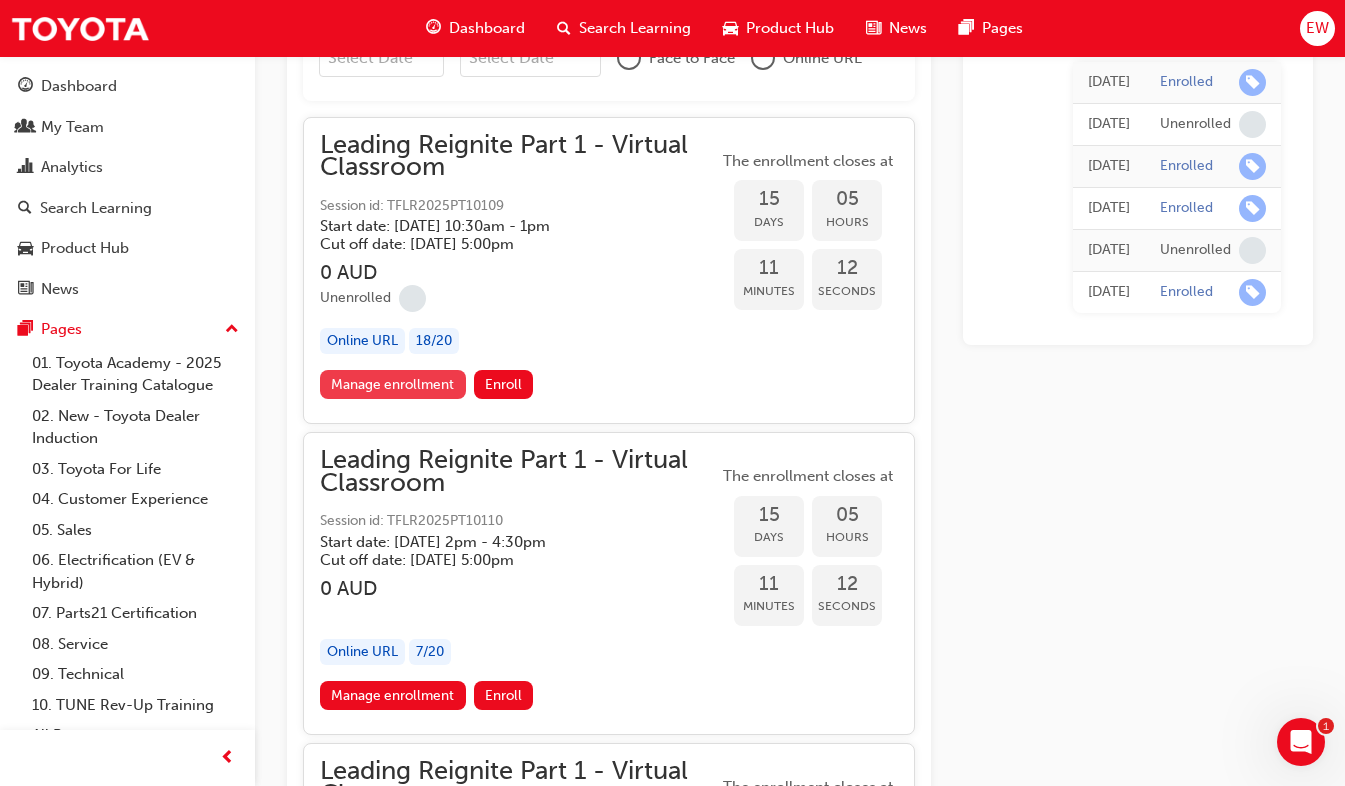 click on "Manage enrollment" at bounding box center (393, 384) 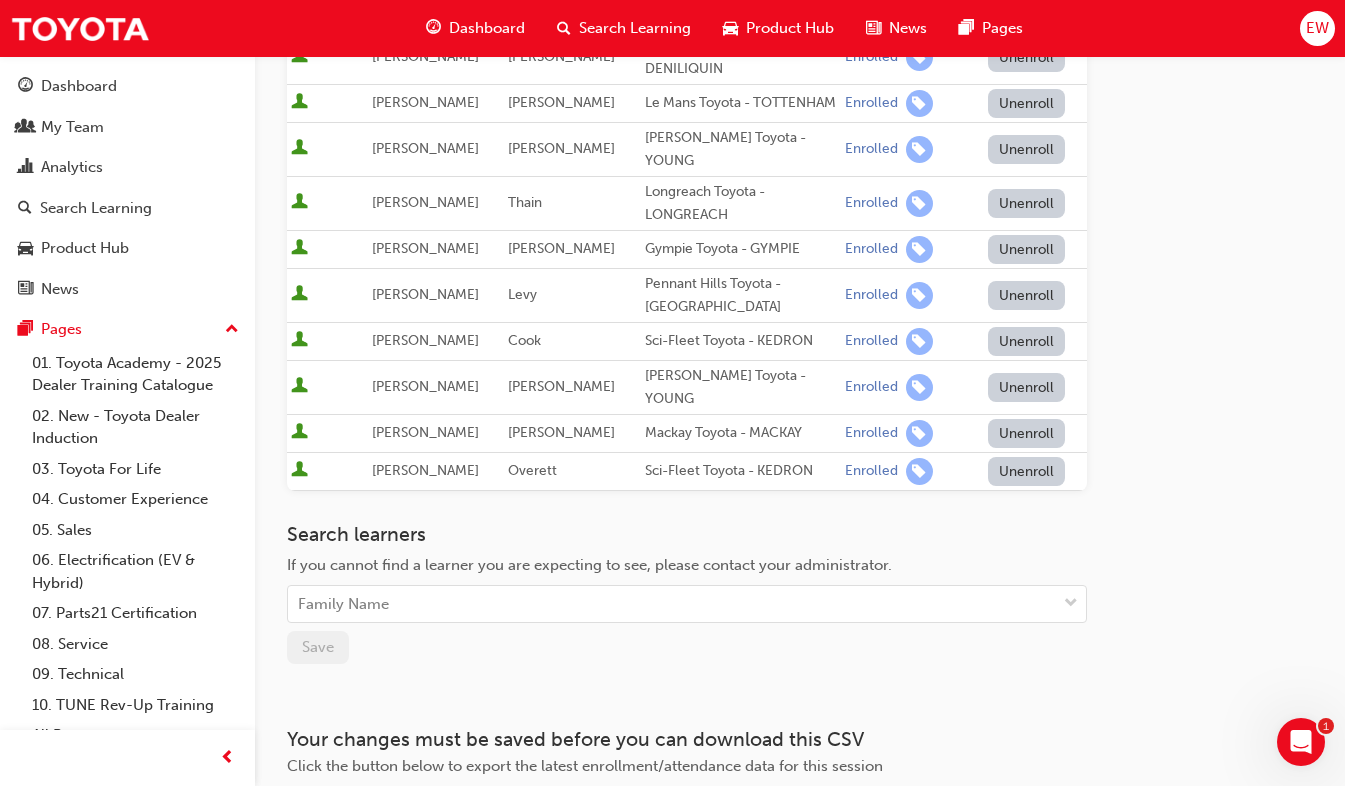 scroll, scrollTop: 600, scrollLeft: 0, axis: vertical 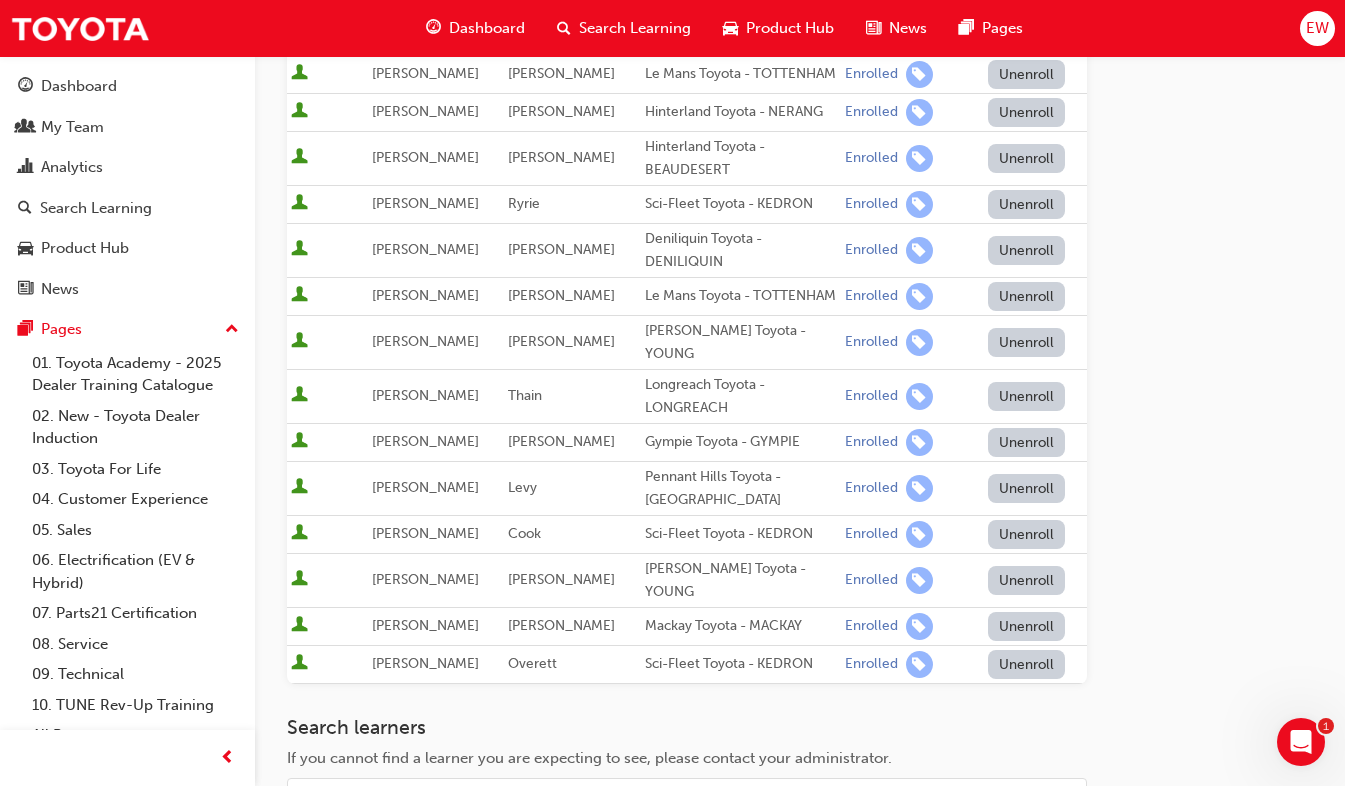 click on "Unenroll" at bounding box center [1027, 342] 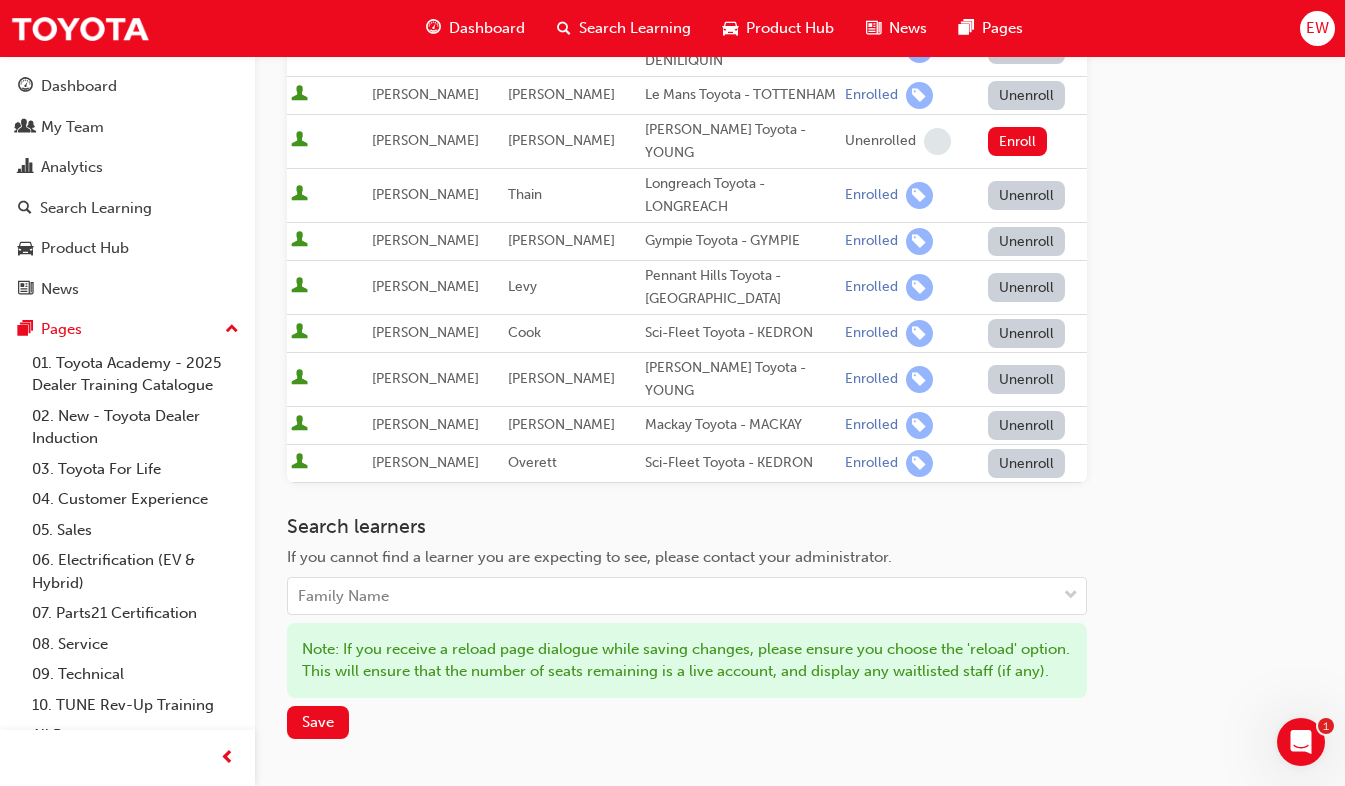 scroll, scrollTop: 1000, scrollLeft: 0, axis: vertical 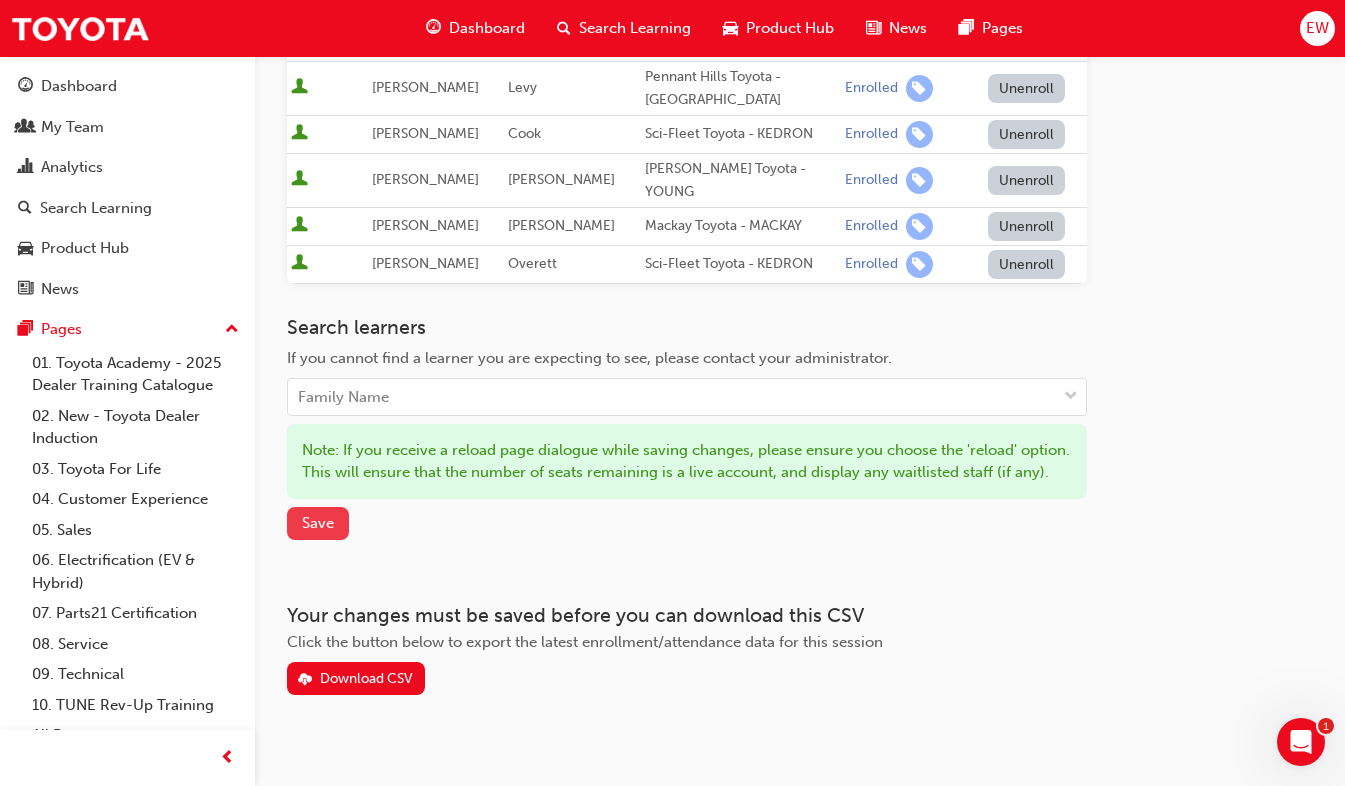 click on "Save" at bounding box center (318, 523) 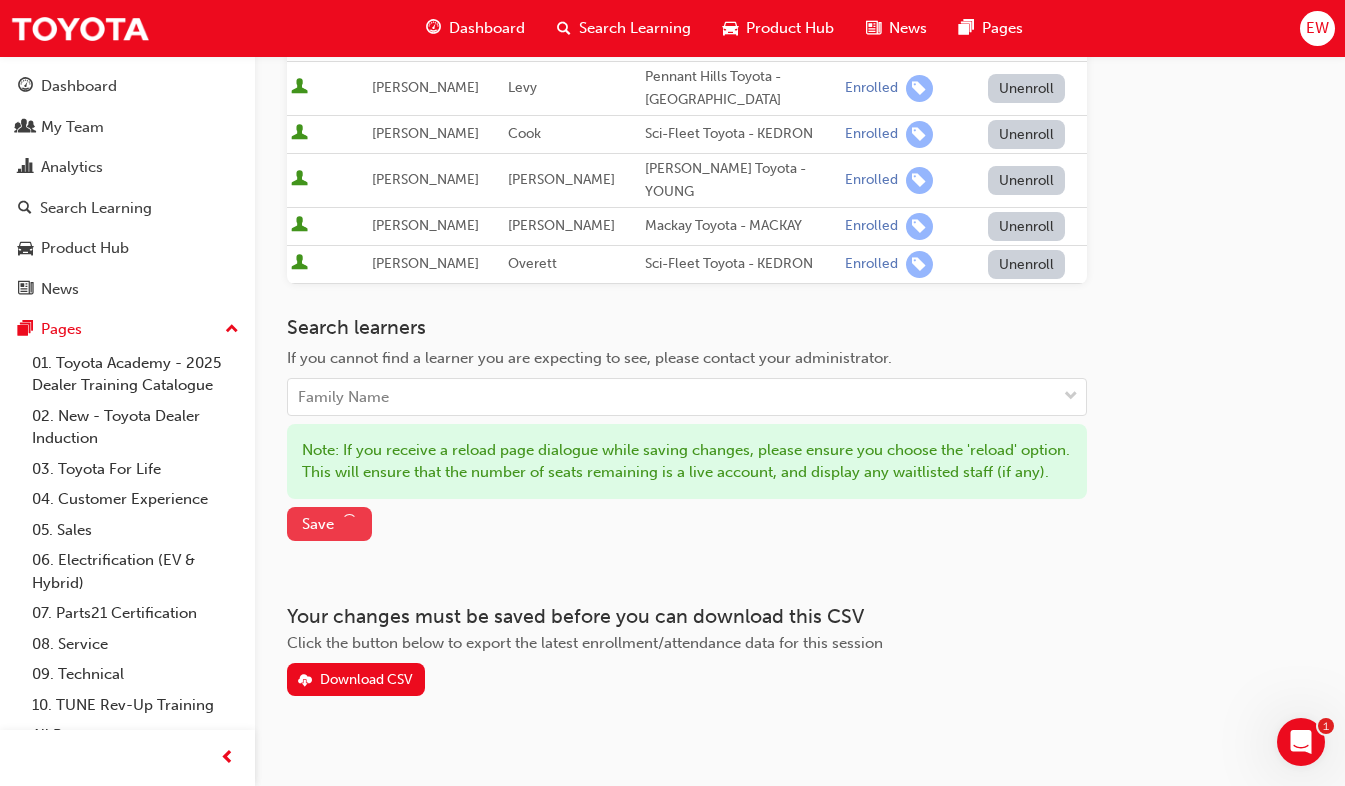 scroll, scrollTop: 901, scrollLeft: 0, axis: vertical 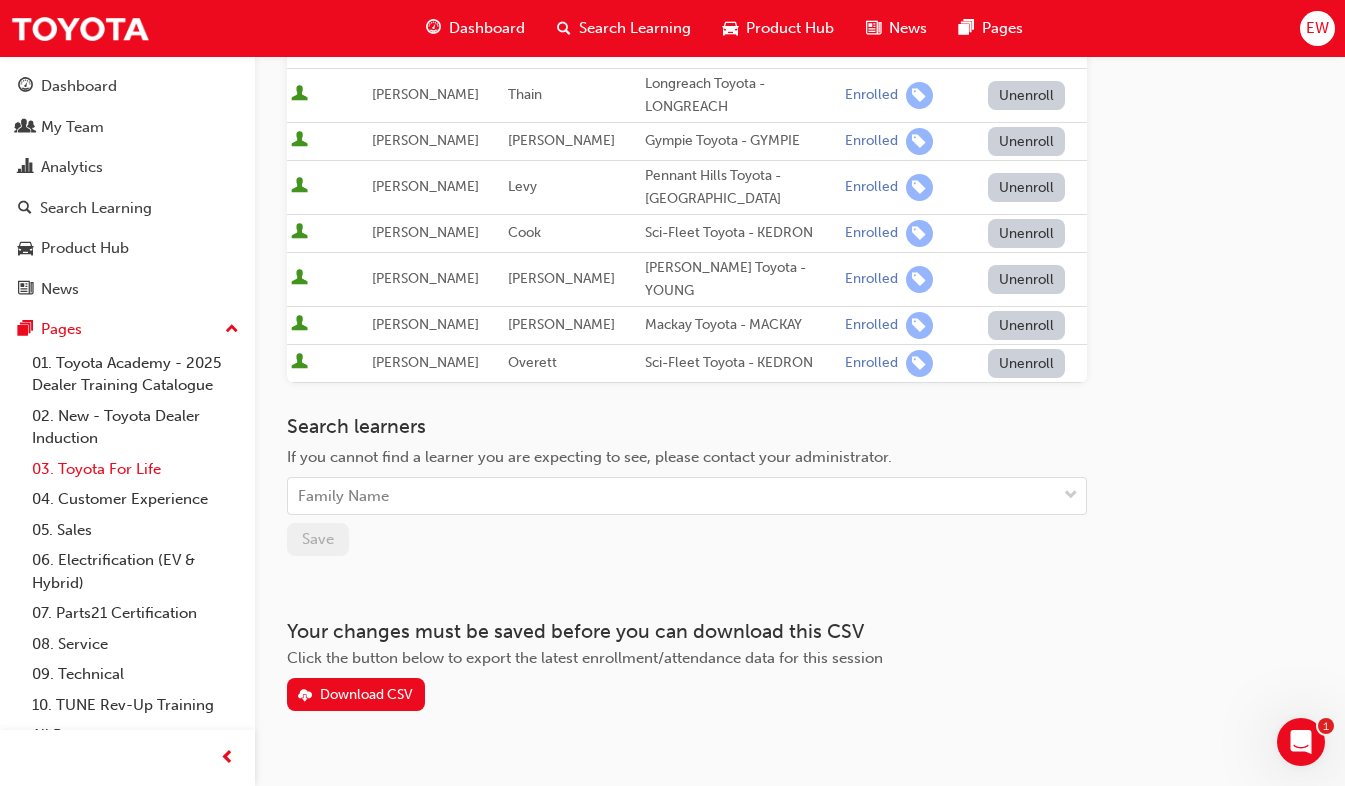 click on "03. Toyota For Life" at bounding box center [135, 469] 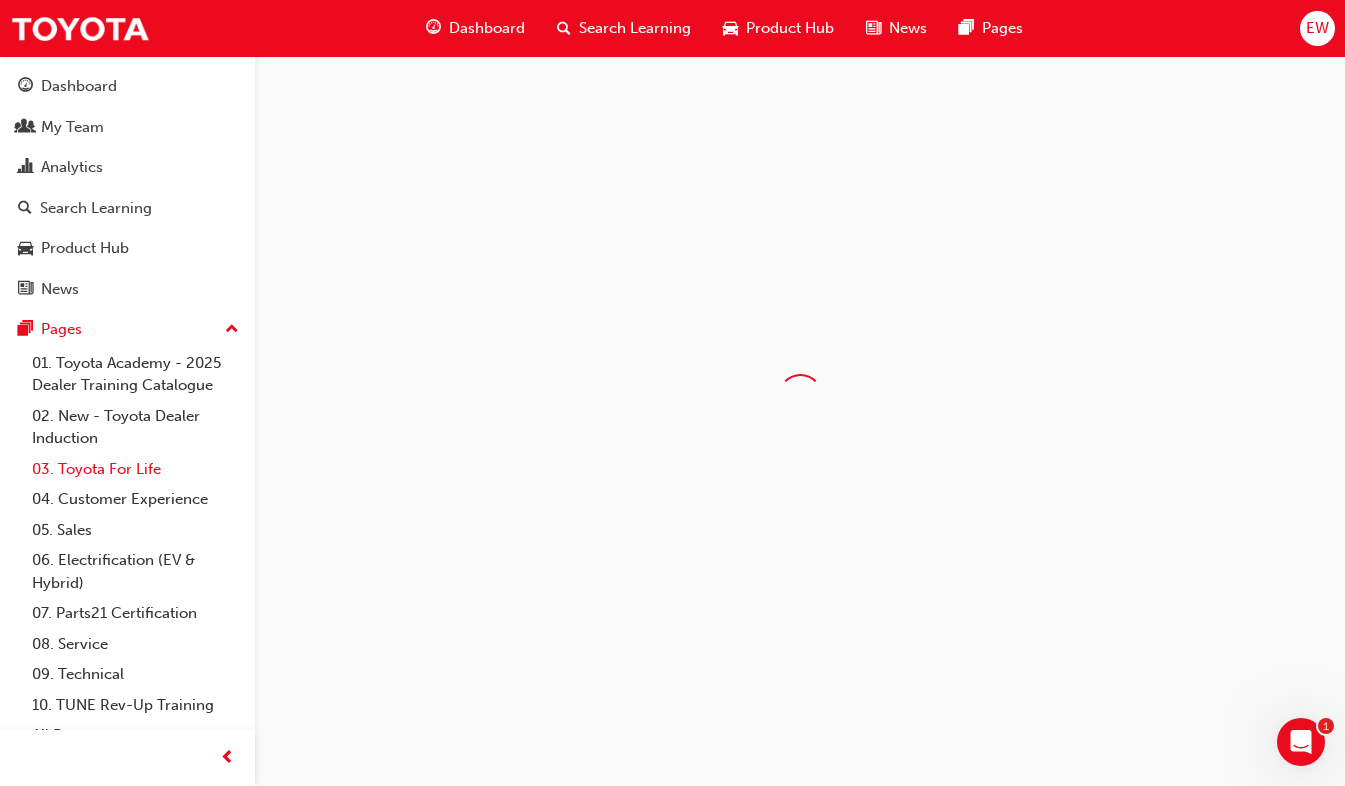 scroll, scrollTop: 0, scrollLeft: 0, axis: both 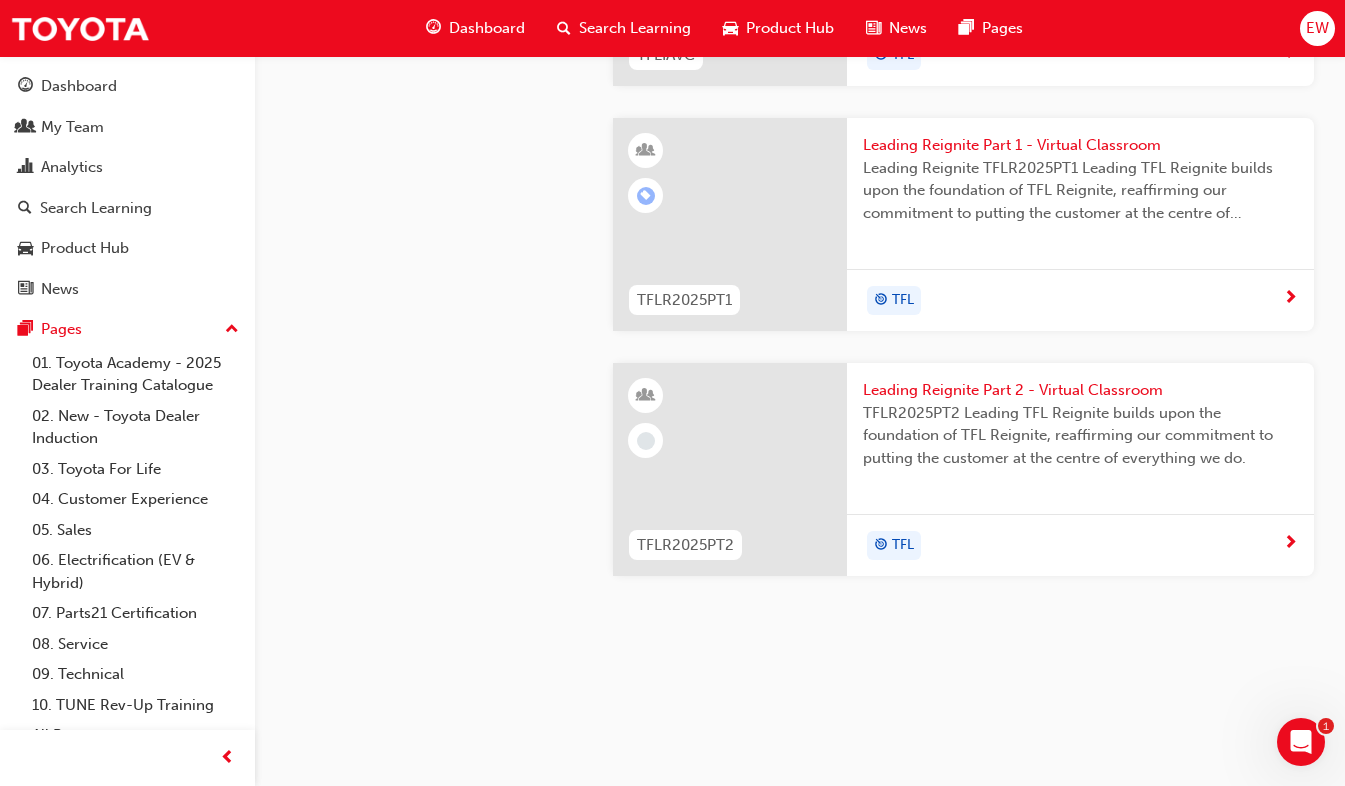click on "Leading Reignite Part 1 - Virtual Classroom" at bounding box center (1080, 145) 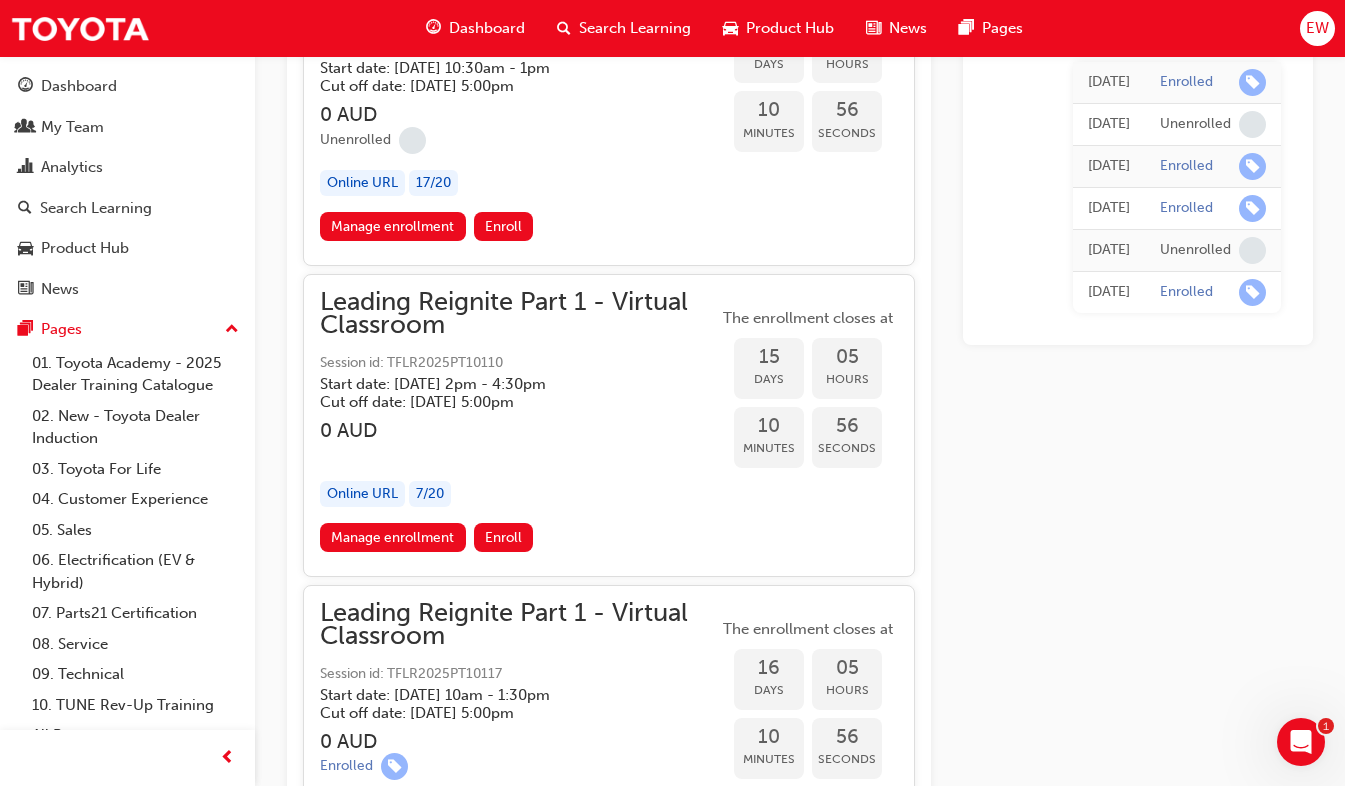 scroll, scrollTop: 1324, scrollLeft: 0, axis: vertical 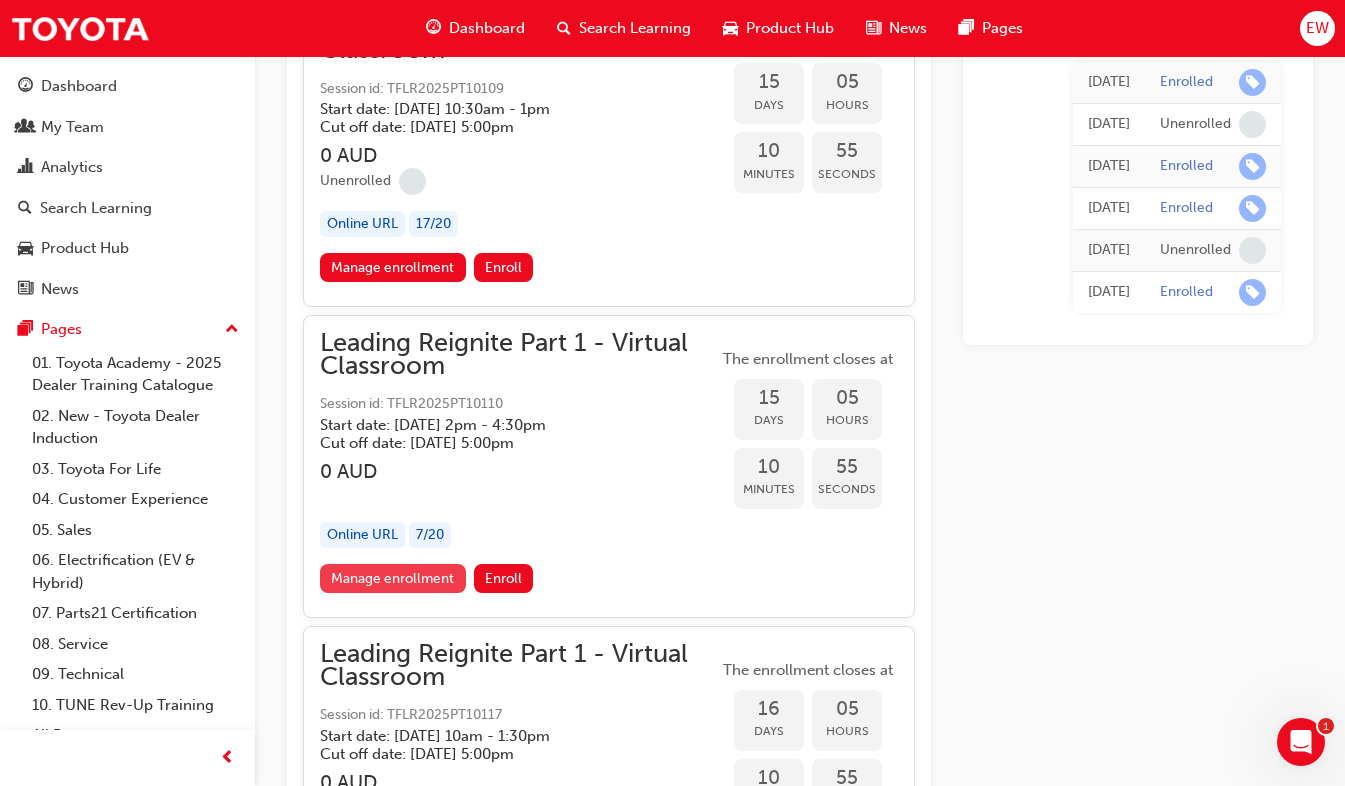click on "Manage enrollment" at bounding box center (393, 578) 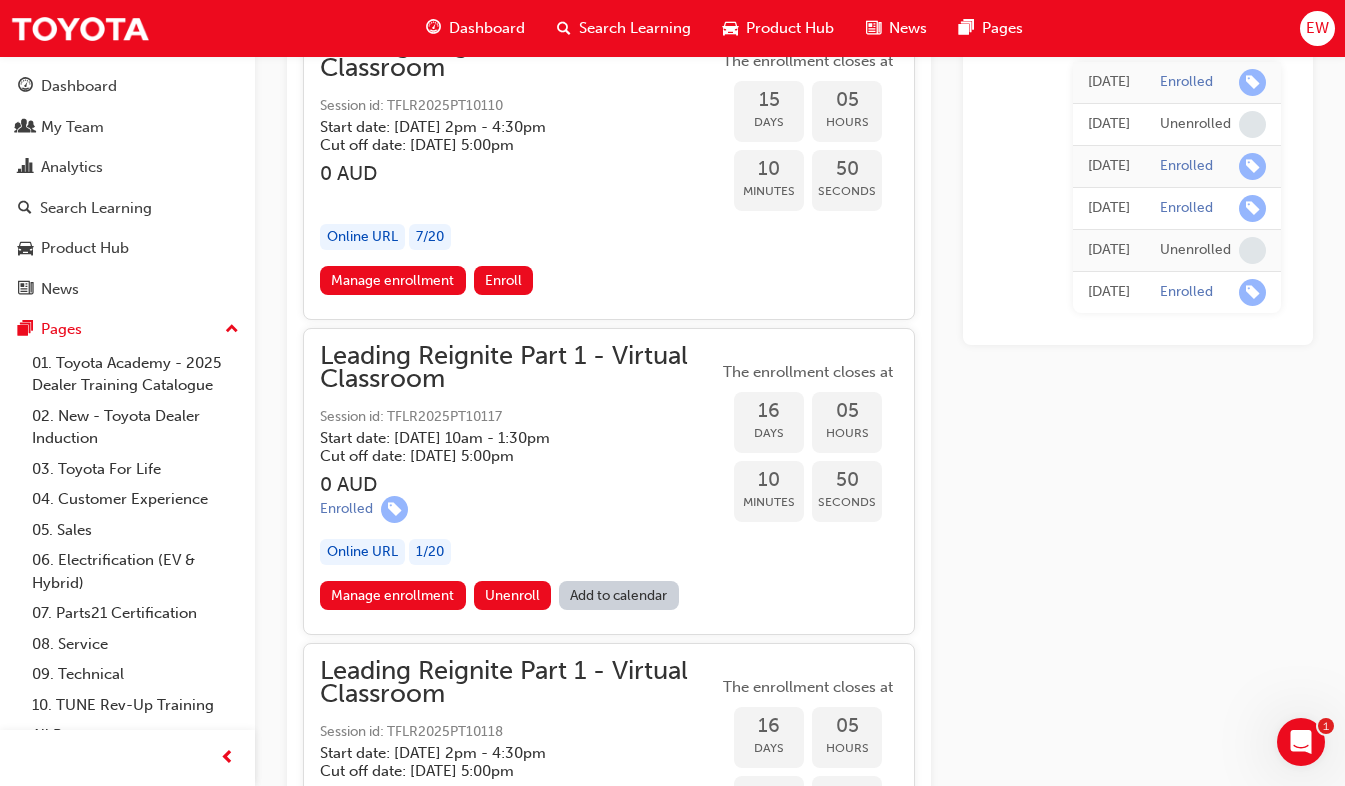 scroll, scrollTop: 1624, scrollLeft: 0, axis: vertical 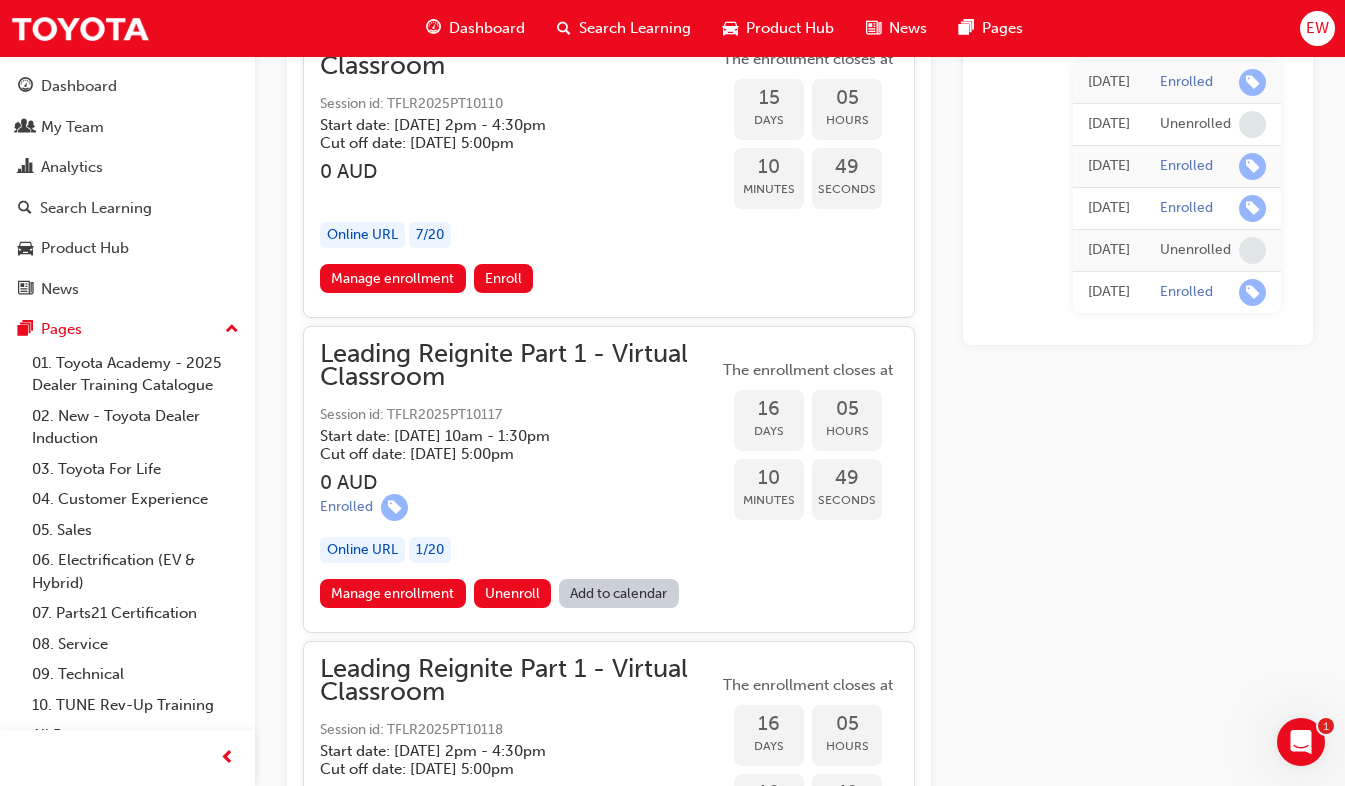 click on "Manage enrollment" at bounding box center [393, 593] 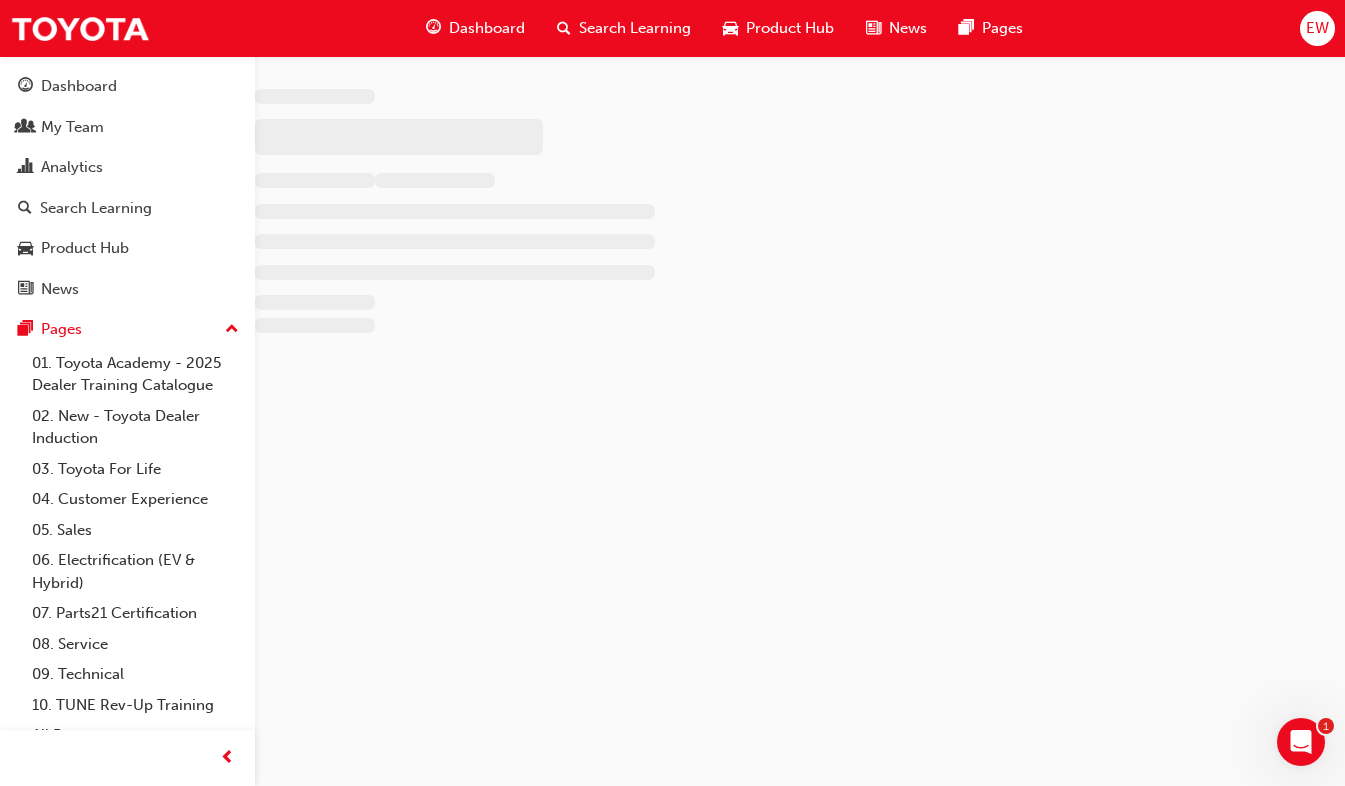scroll, scrollTop: 0, scrollLeft: 0, axis: both 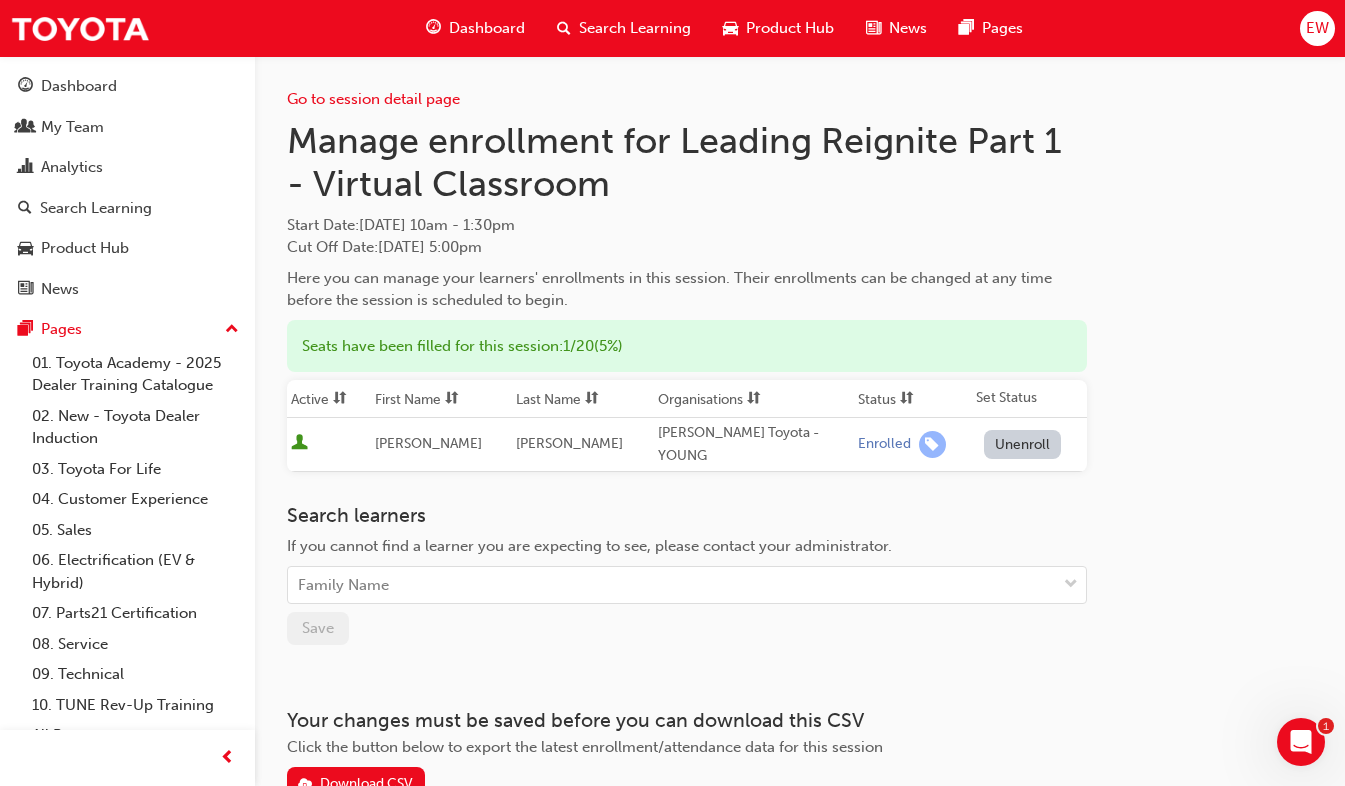 click on "Unenroll" at bounding box center [1023, 444] 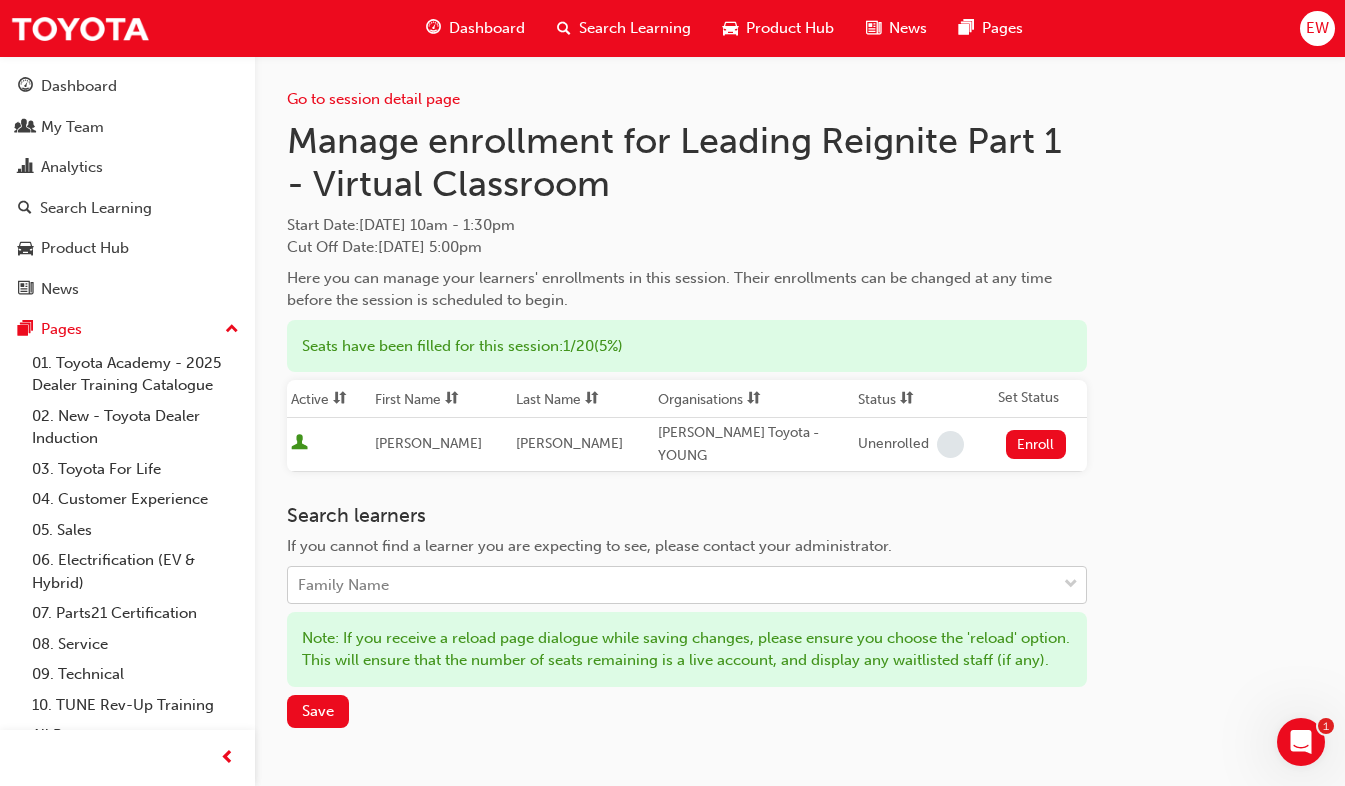 click on "Family Name" at bounding box center (672, 585) 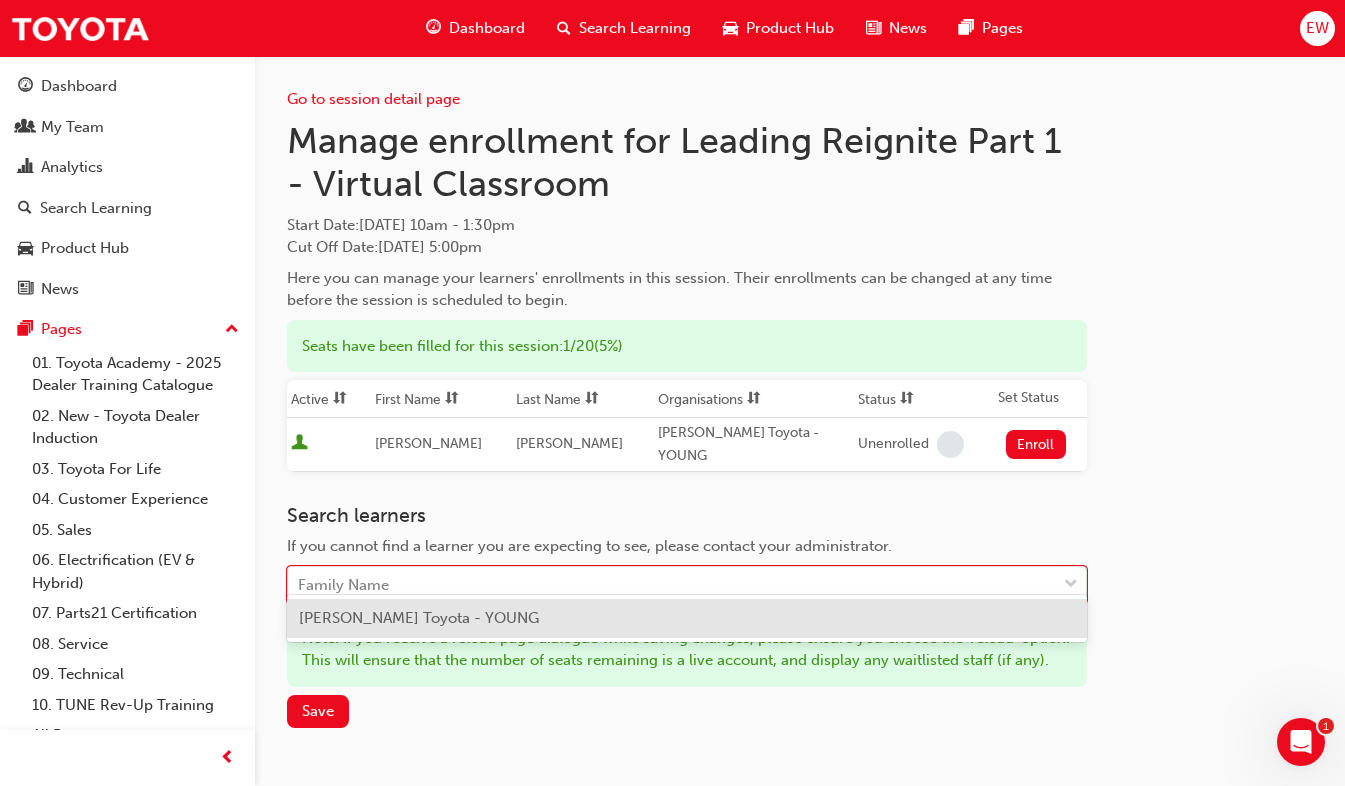 click on "Glenn Drummond - Watson Toyota - YOUNG" at bounding box center [687, 618] 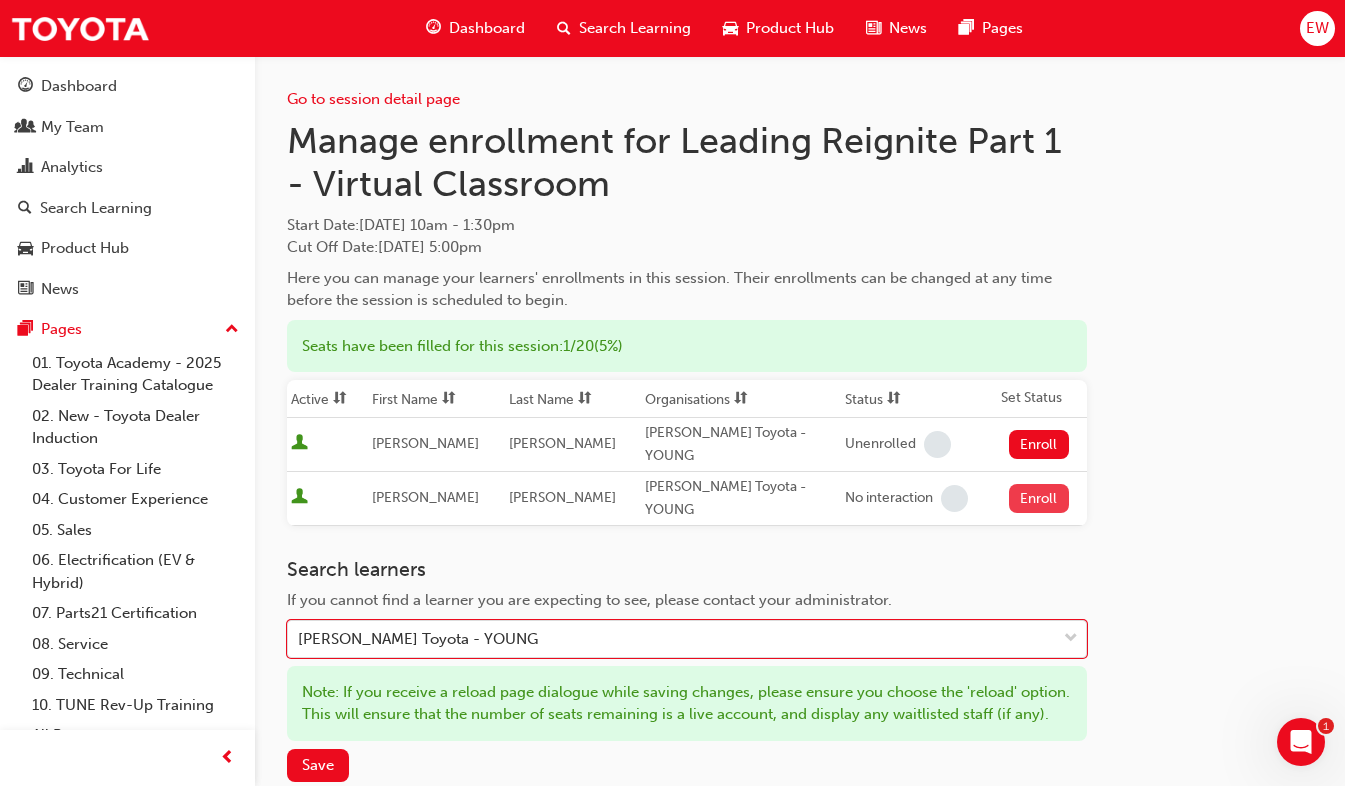 click on "Enroll" at bounding box center [1039, 498] 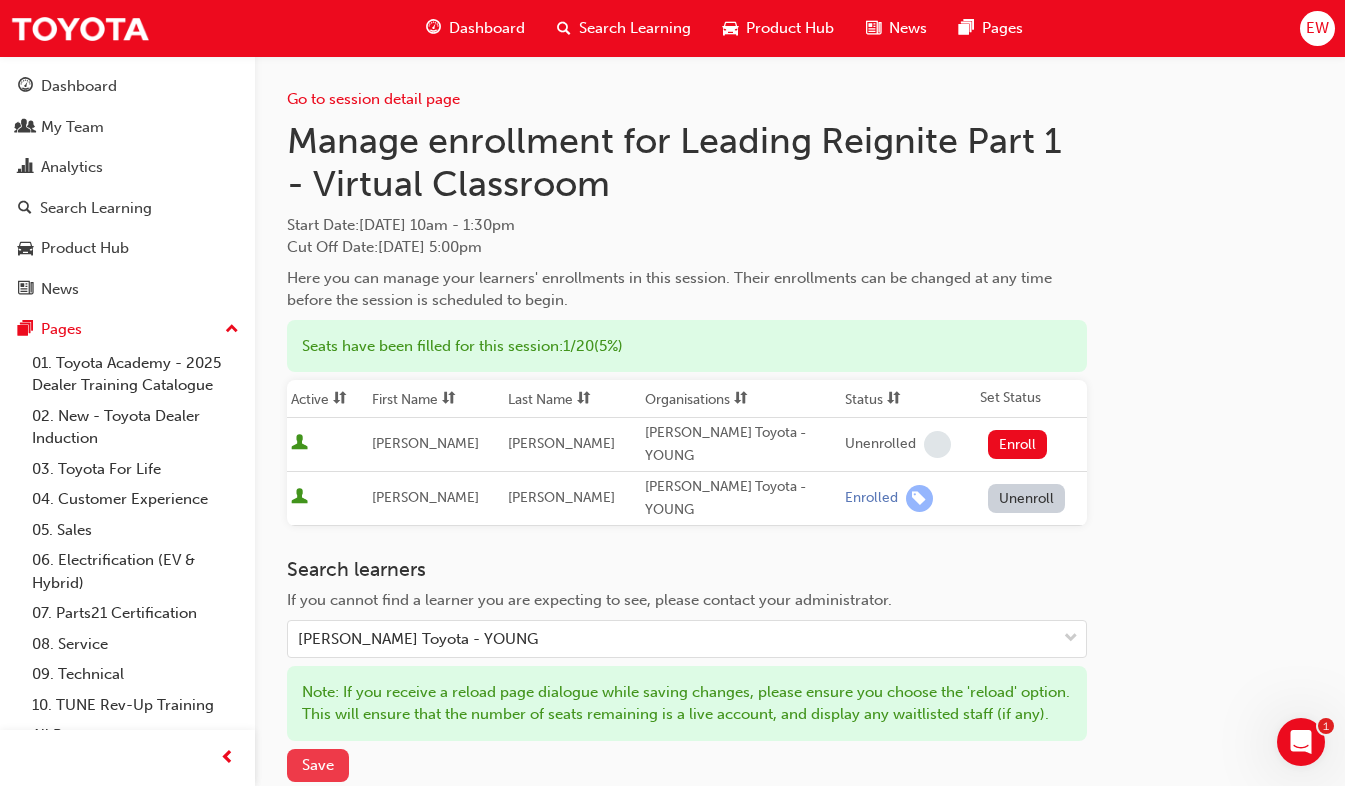 click on "Save" at bounding box center [318, 765] 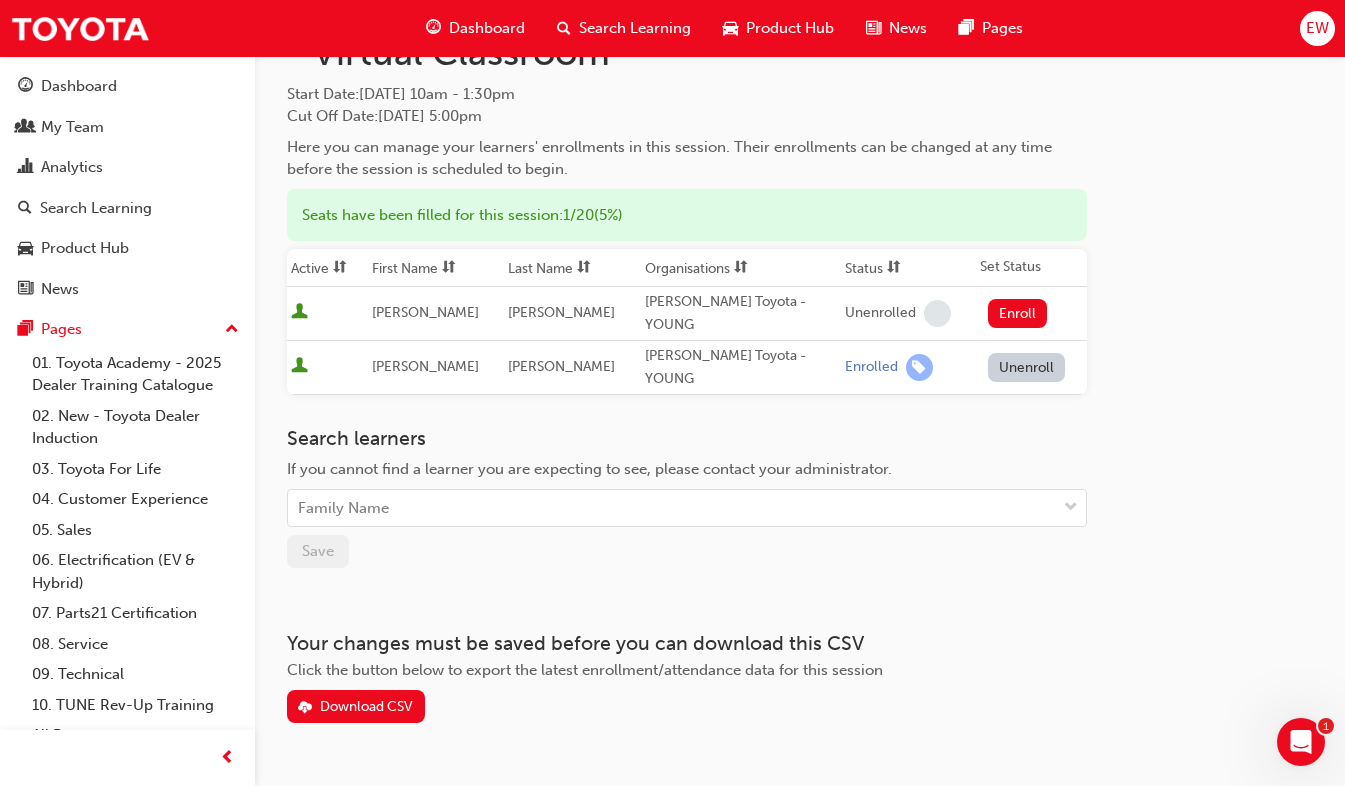 scroll, scrollTop: 148, scrollLeft: 0, axis: vertical 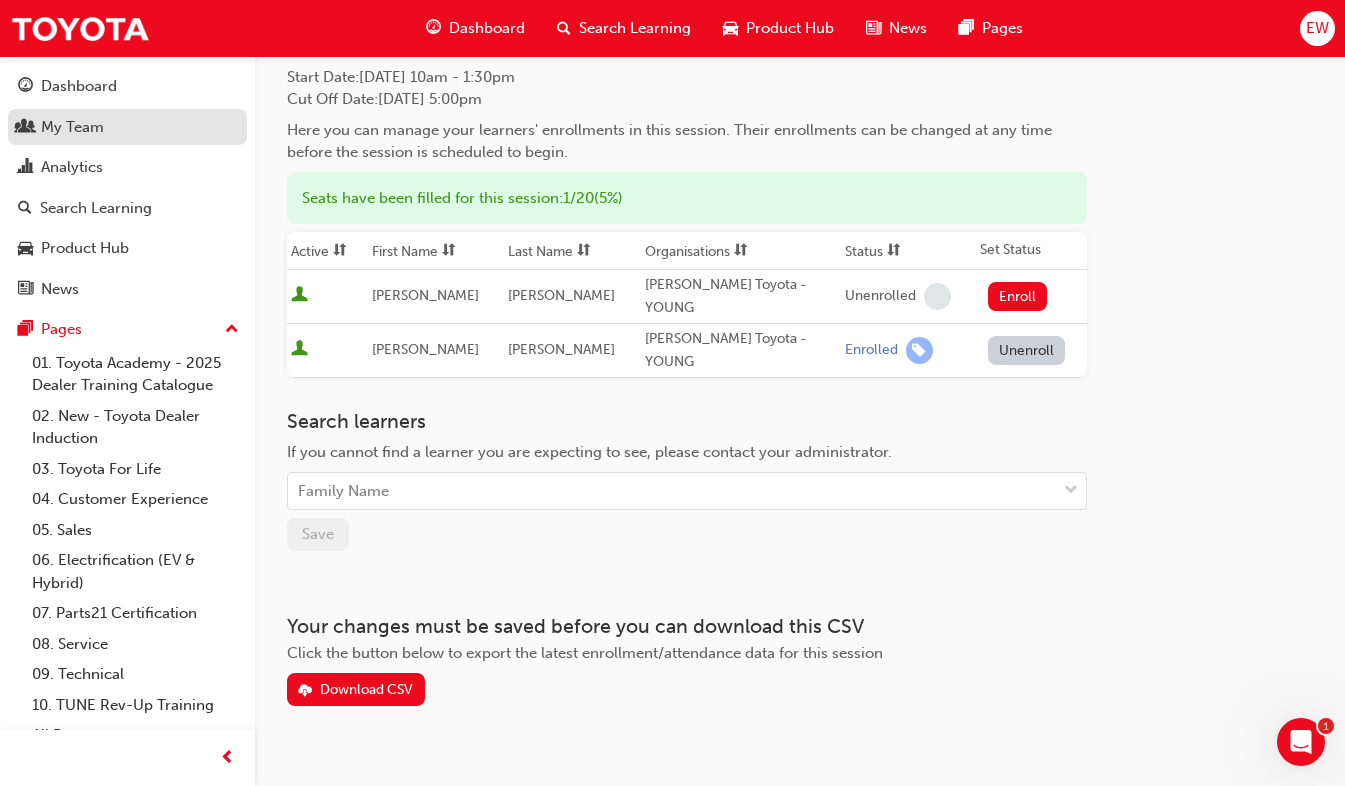 click on "My Team" at bounding box center (72, 127) 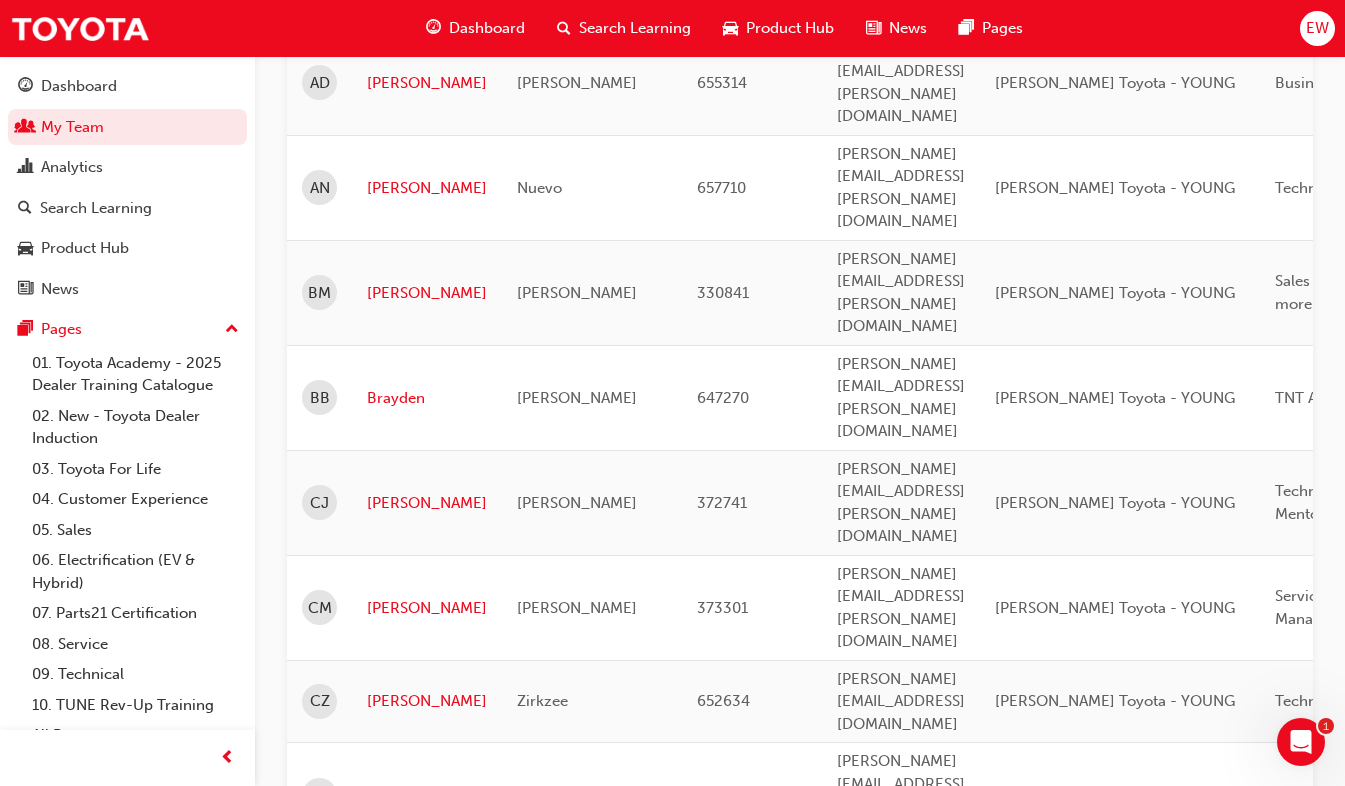 scroll, scrollTop: 48, scrollLeft: 0, axis: vertical 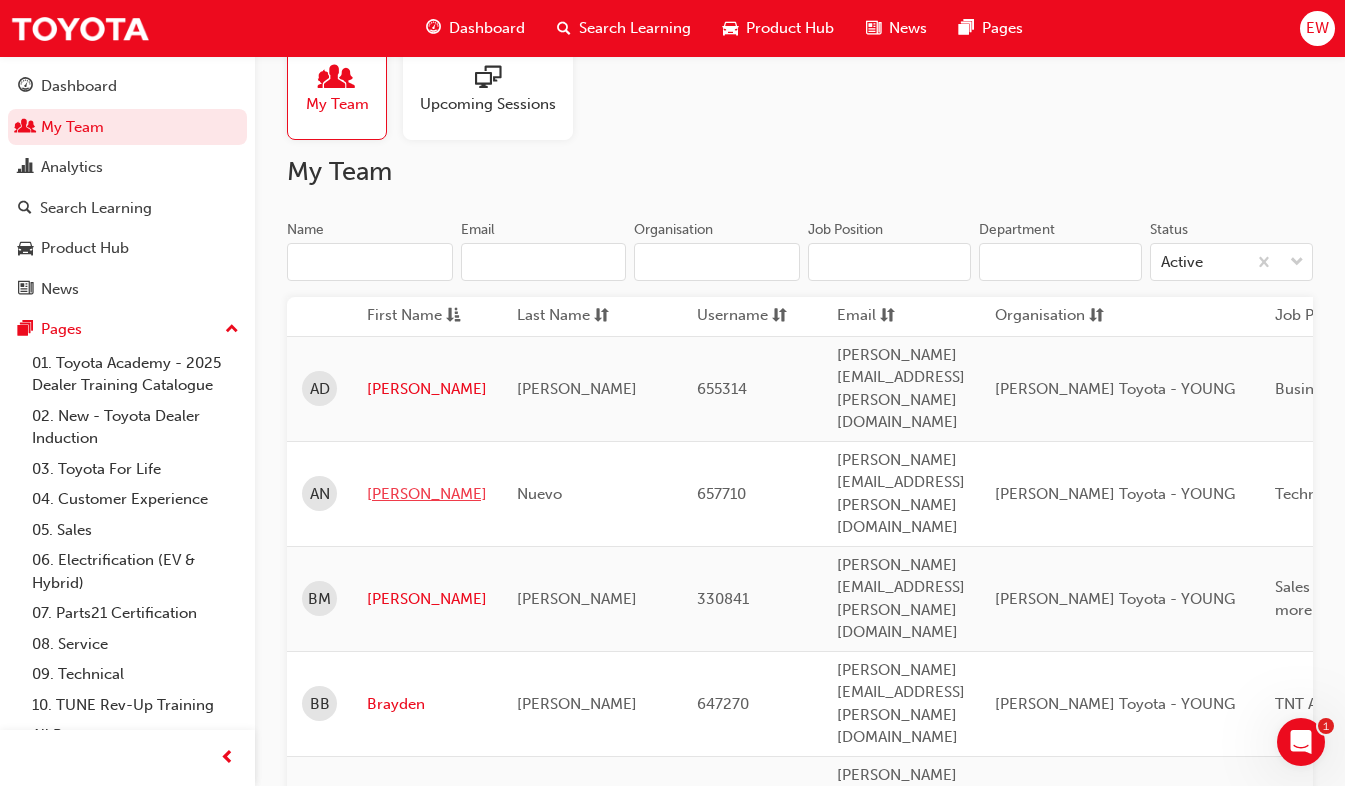 click on "[PERSON_NAME]" at bounding box center [427, 494] 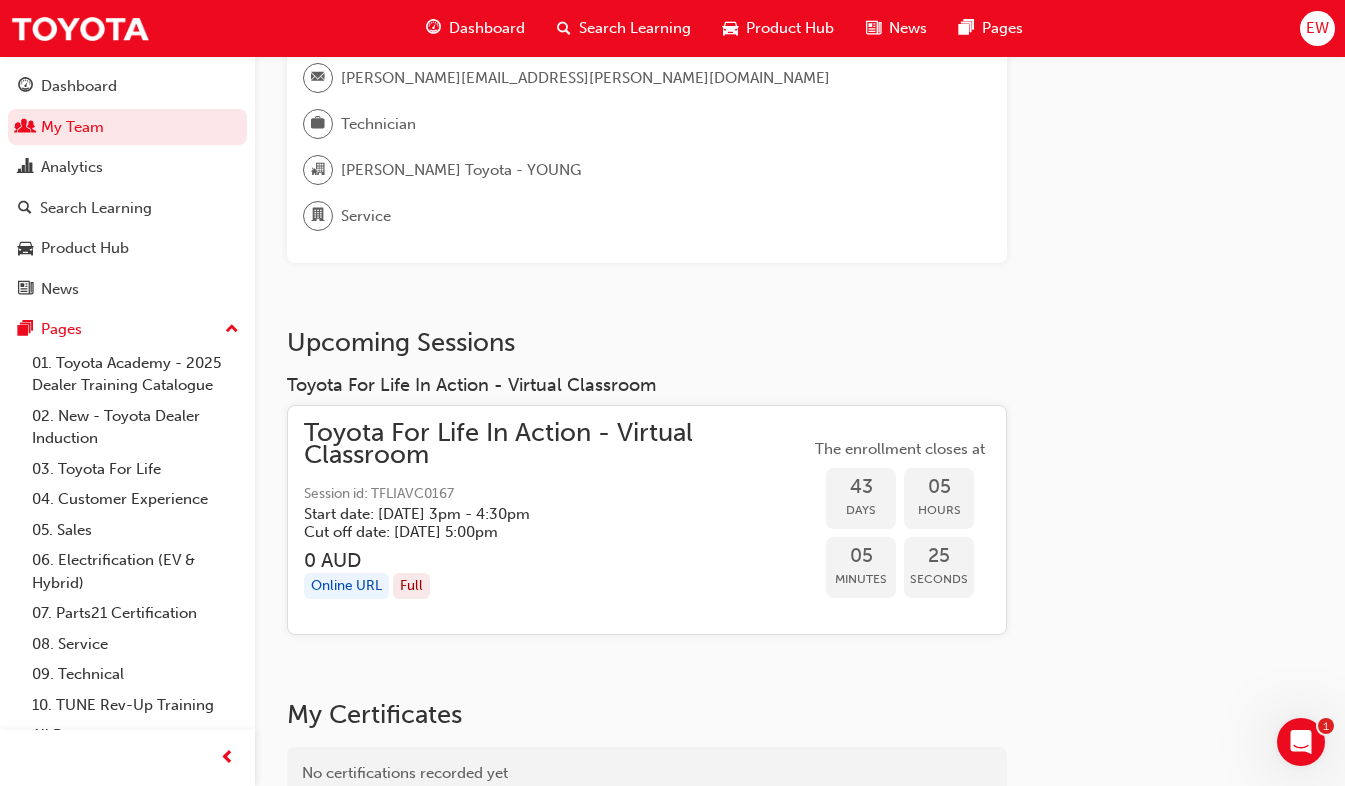 scroll, scrollTop: 148, scrollLeft: 0, axis: vertical 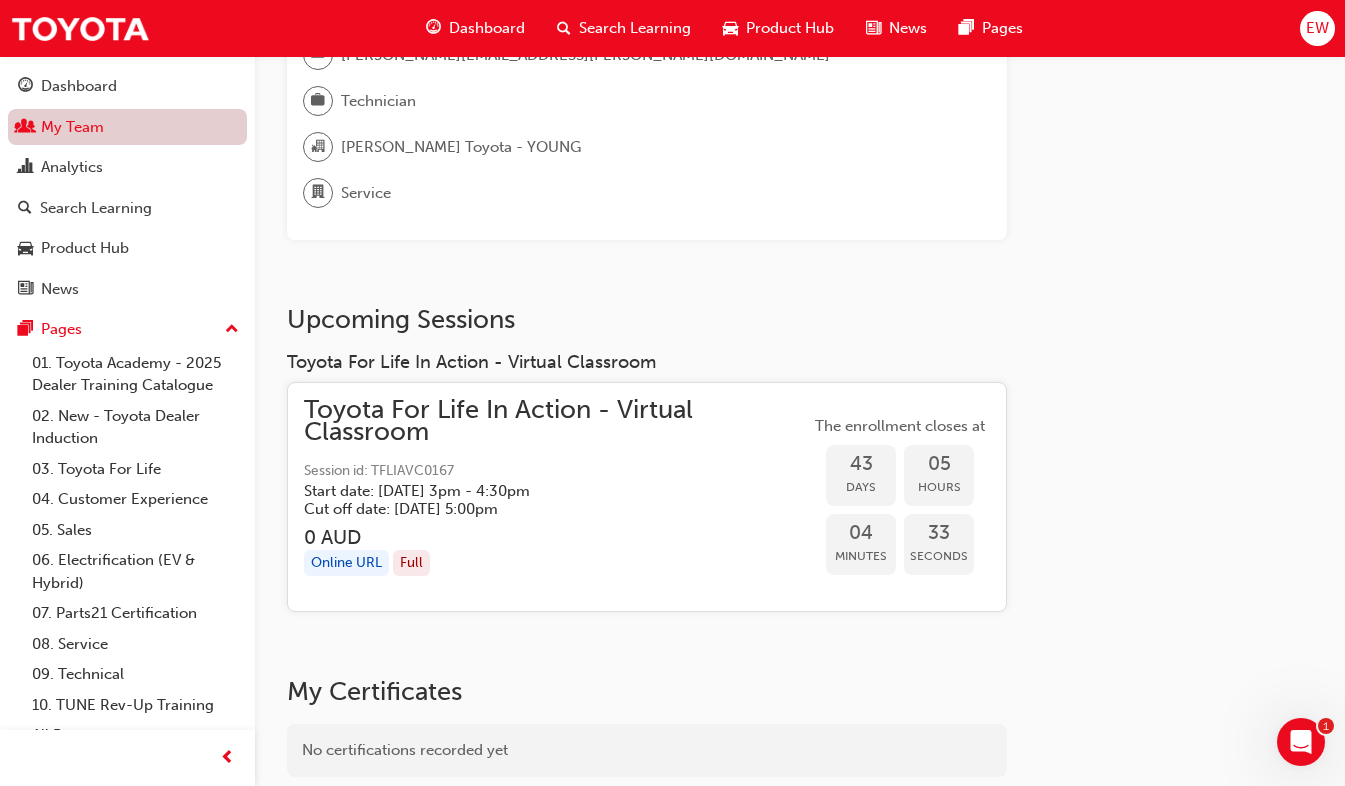 click on "My Team" at bounding box center [127, 127] 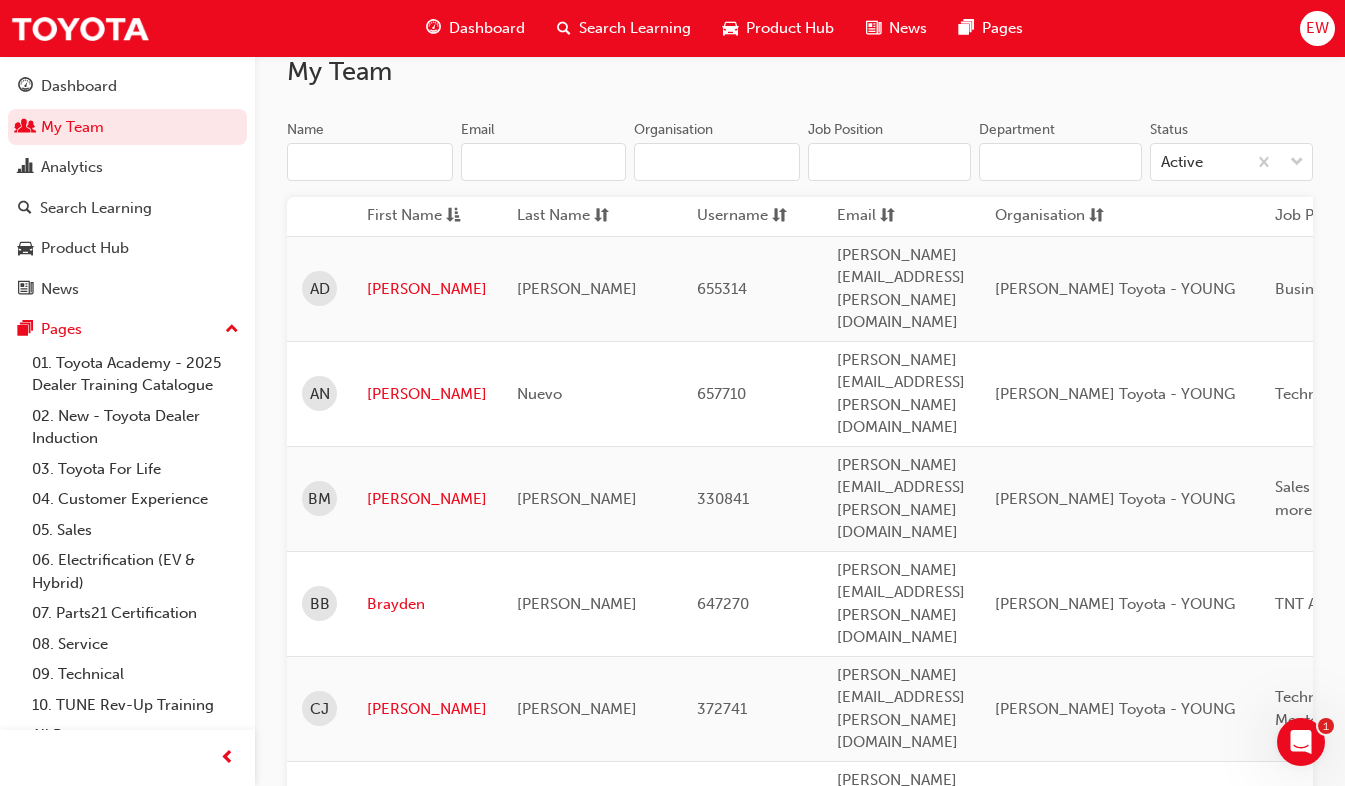 click on "[PERSON_NAME]" at bounding box center [427, 1211] 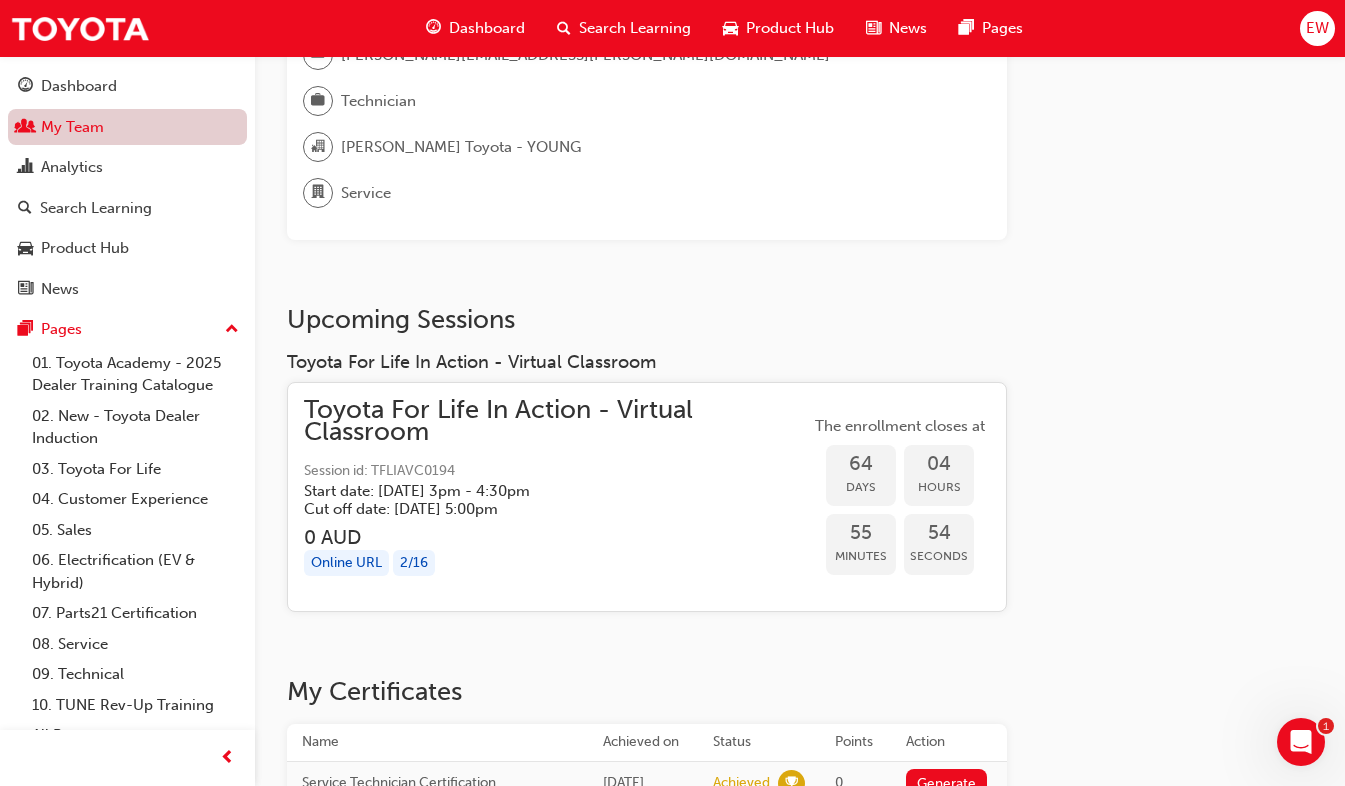 click on "My Team" at bounding box center [127, 127] 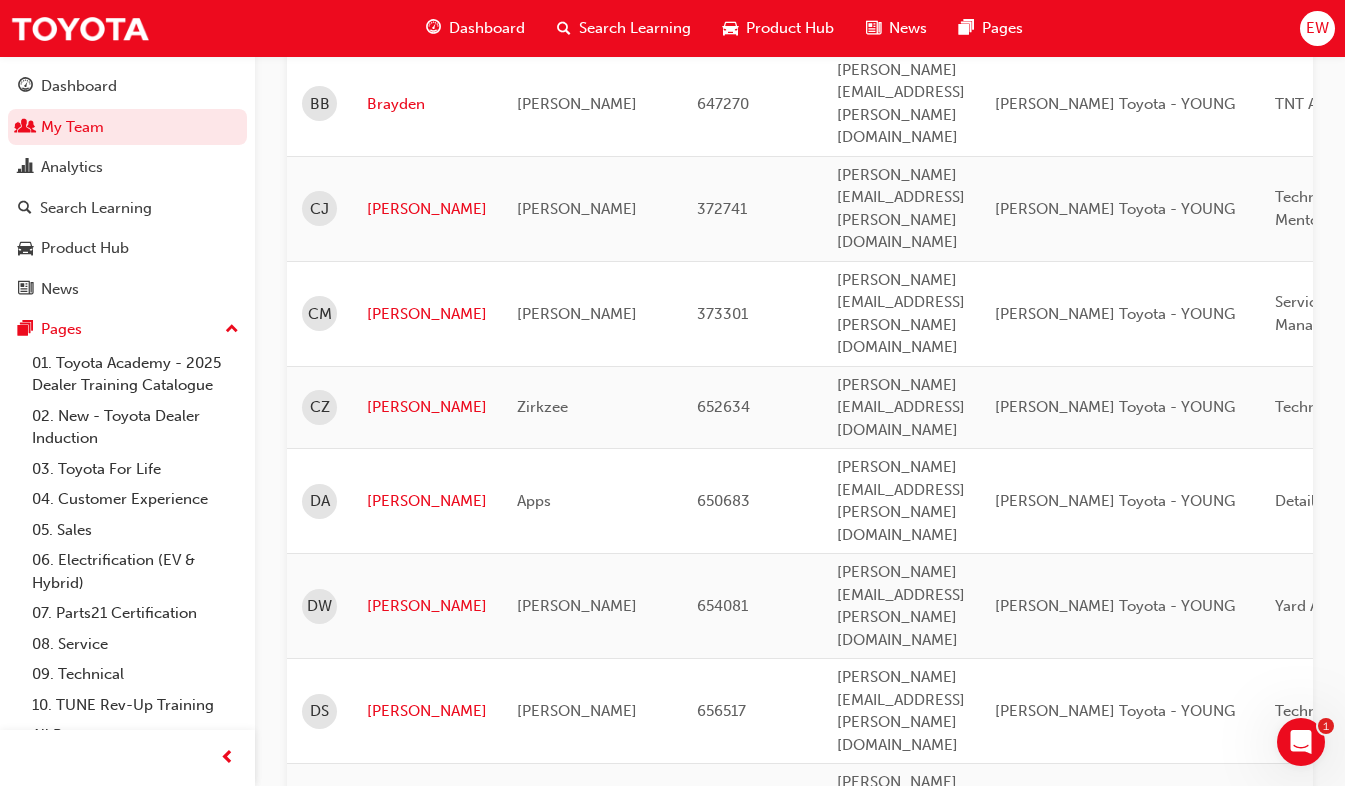 scroll, scrollTop: 948, scrollLeft: 0, axis: vertical 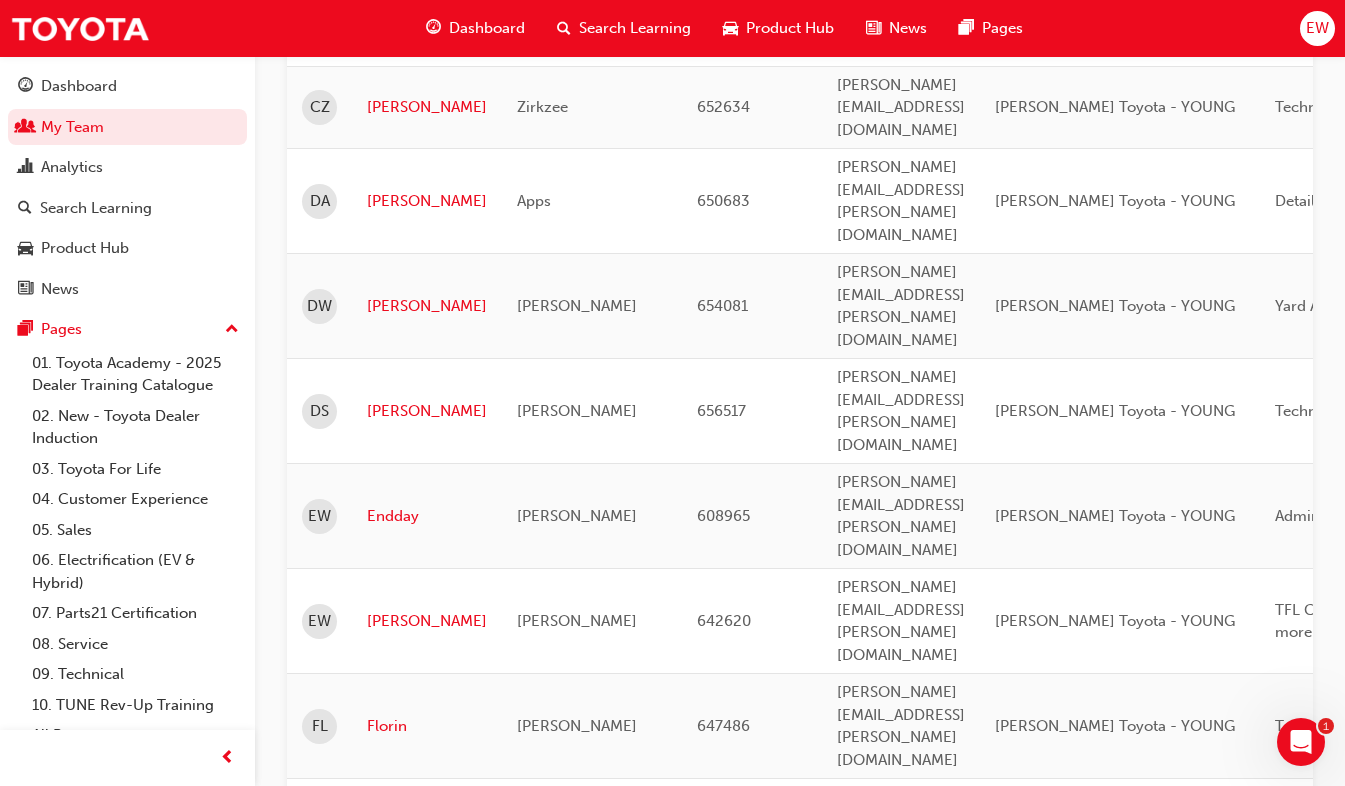 click on "Tilly" at bounding box center [427, 1836] 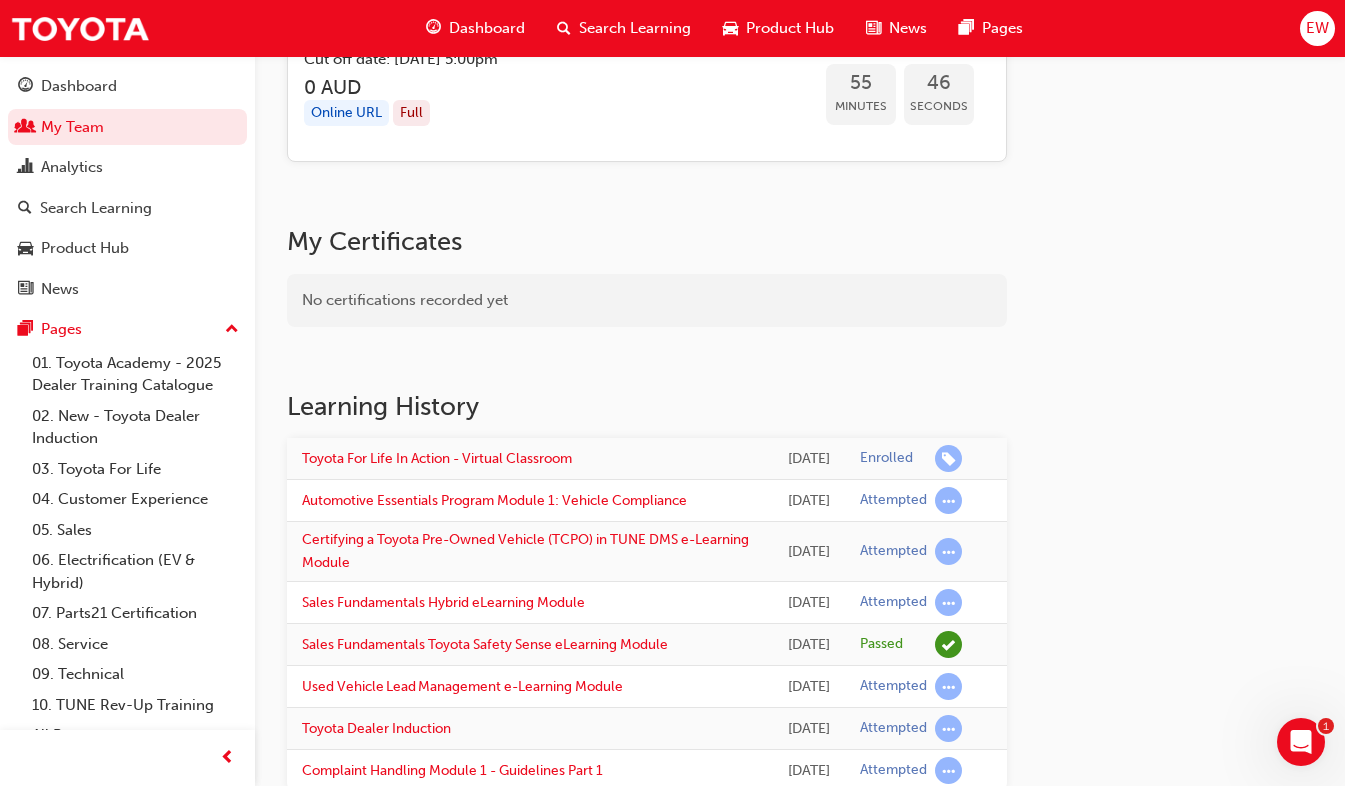 scroll, scrollTop: 543, scrollLeft: 0, axis: vertical 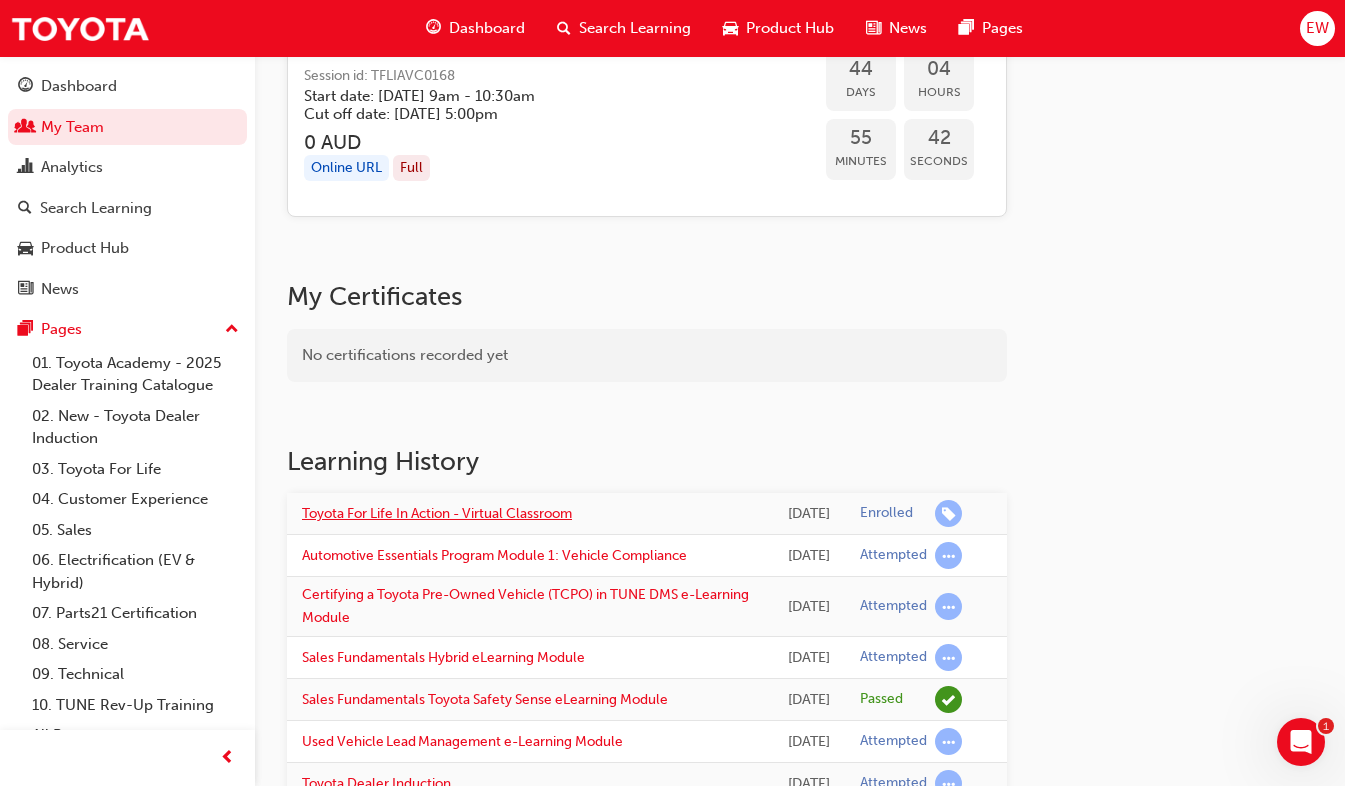 click on "Toyota For Life In Action - Virtual Classroom" at bounding box center [437, 513] 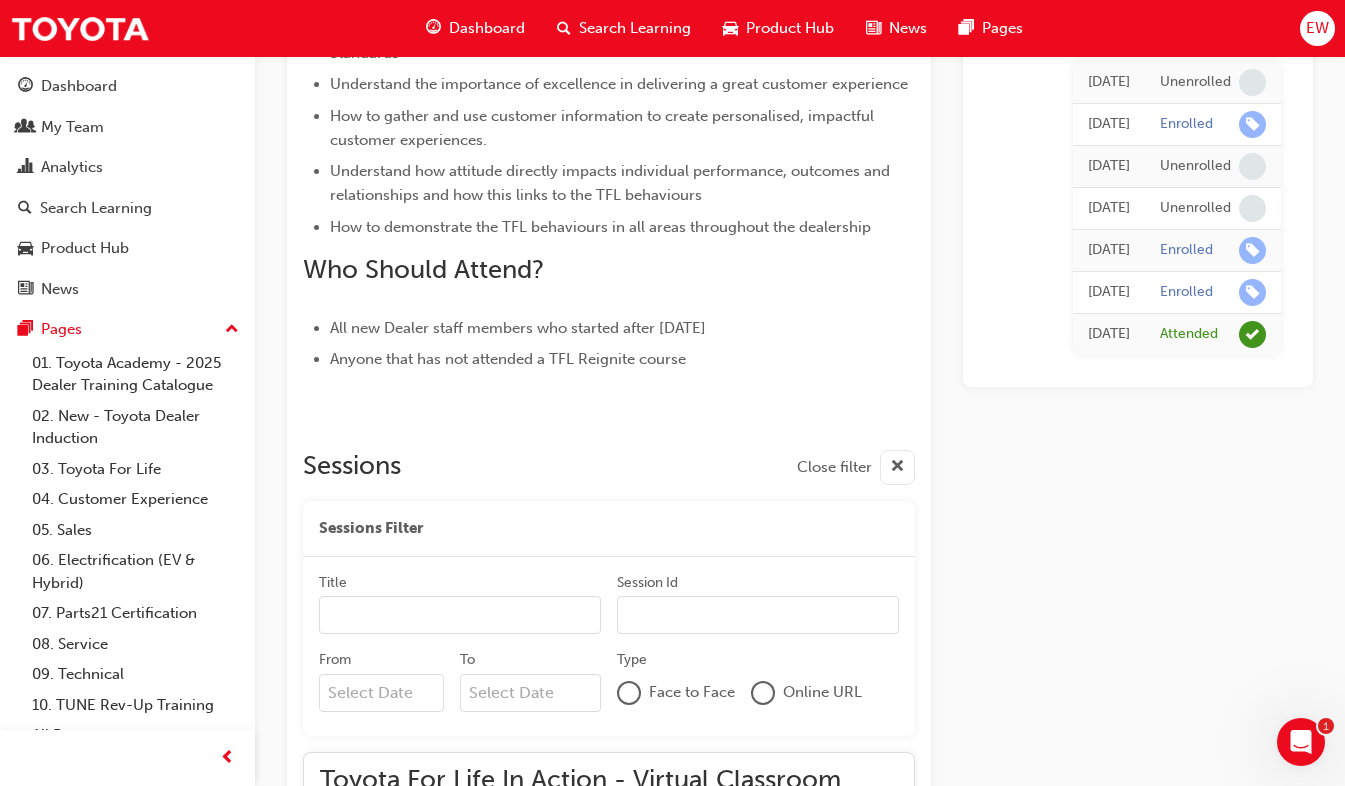scroll, scrollTop: 900, scrollLeft: 0, axis: vertical 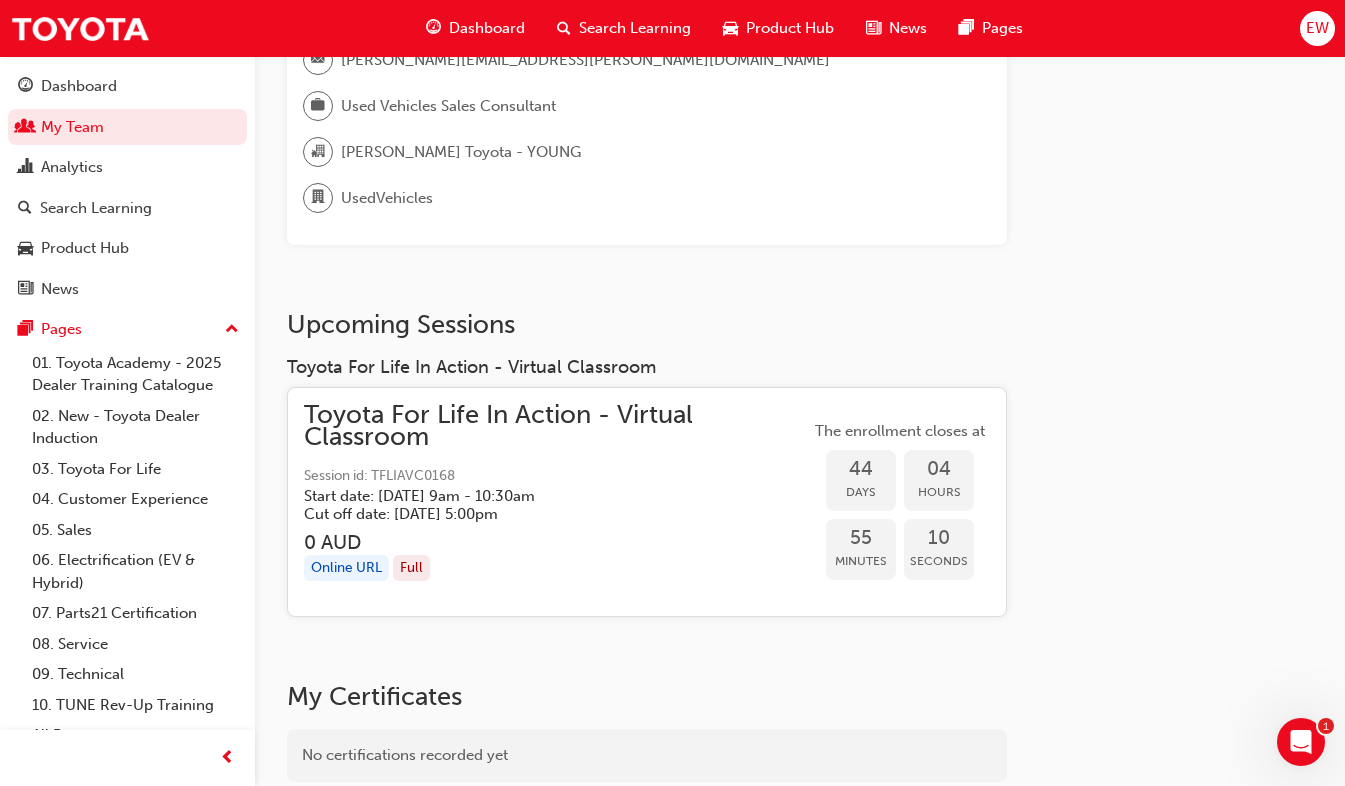 click on "Toyota For Life In Action - Virtual Classroom" at bounding box center (557, 426) 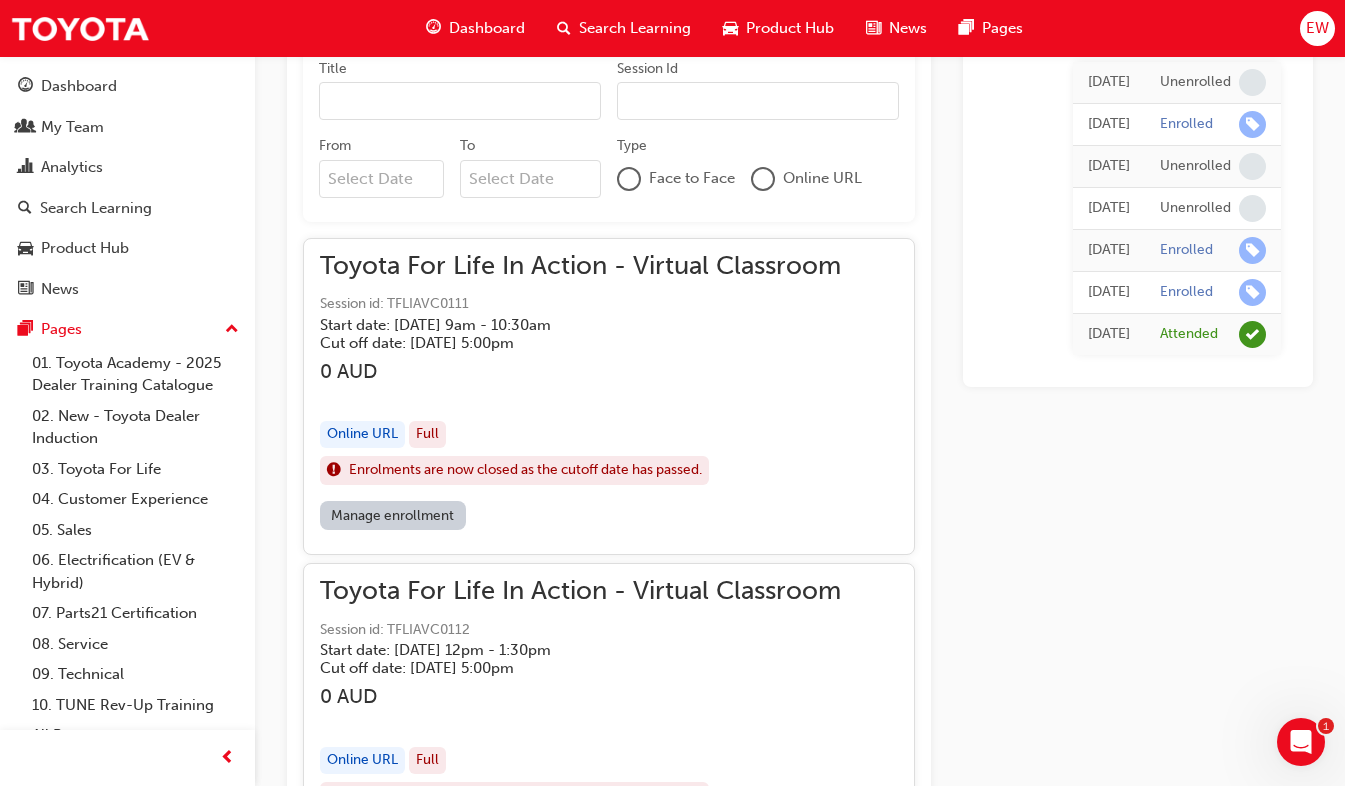 scroll, scrollTop: 1109, scrollLeft: 0, axis: vertical 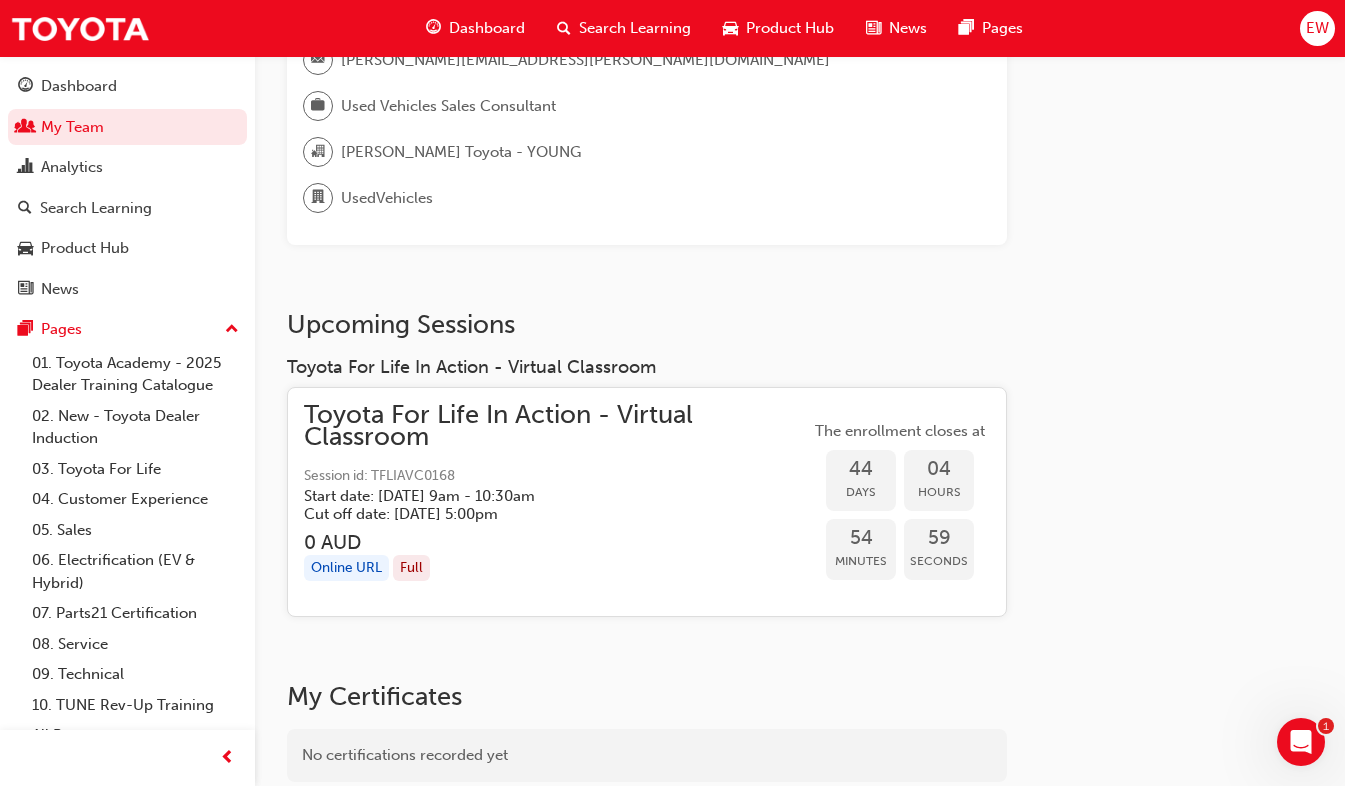 click on "Toyota For Life In Action - Virtual Classroom" at bounding box center (557, 426) 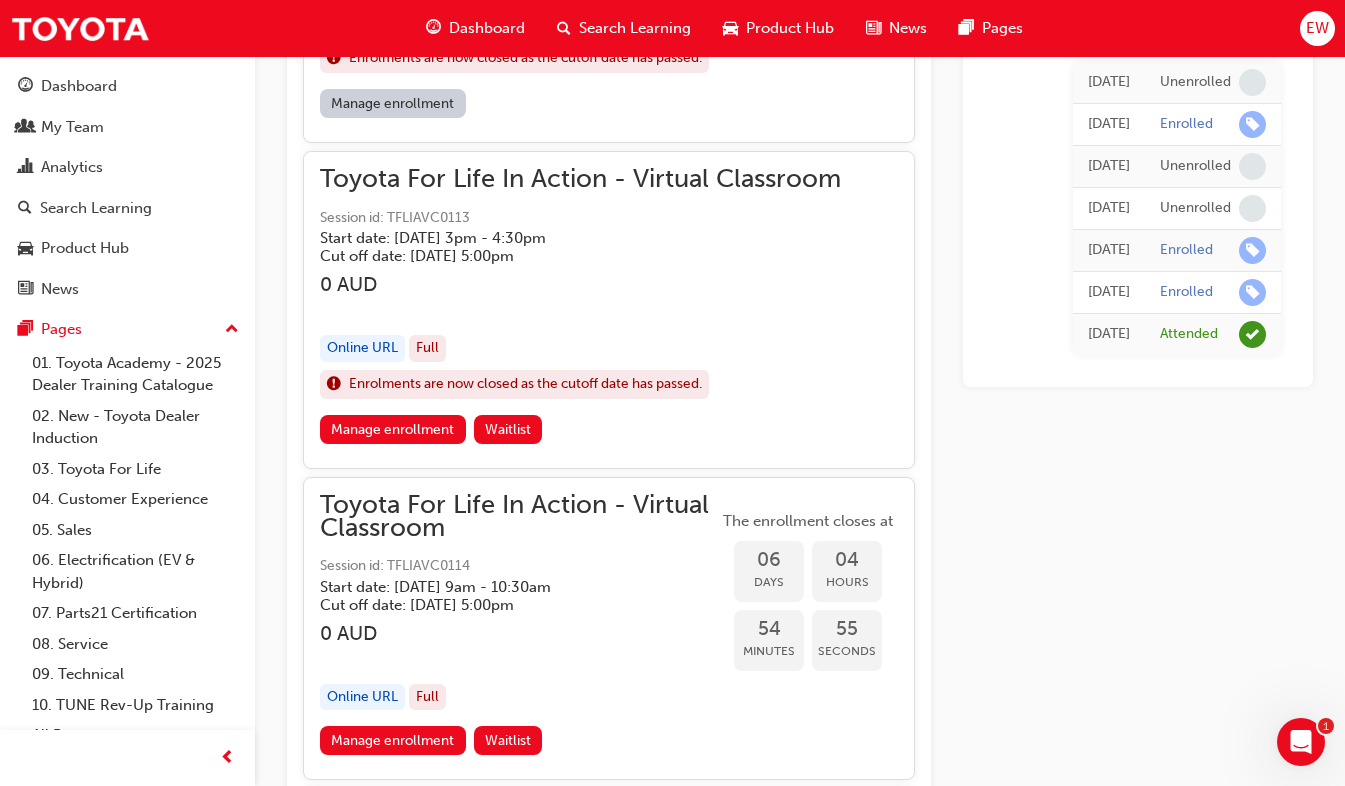 scroll, scrollTop: 2209, scrollLeft: 0, axis: vertical 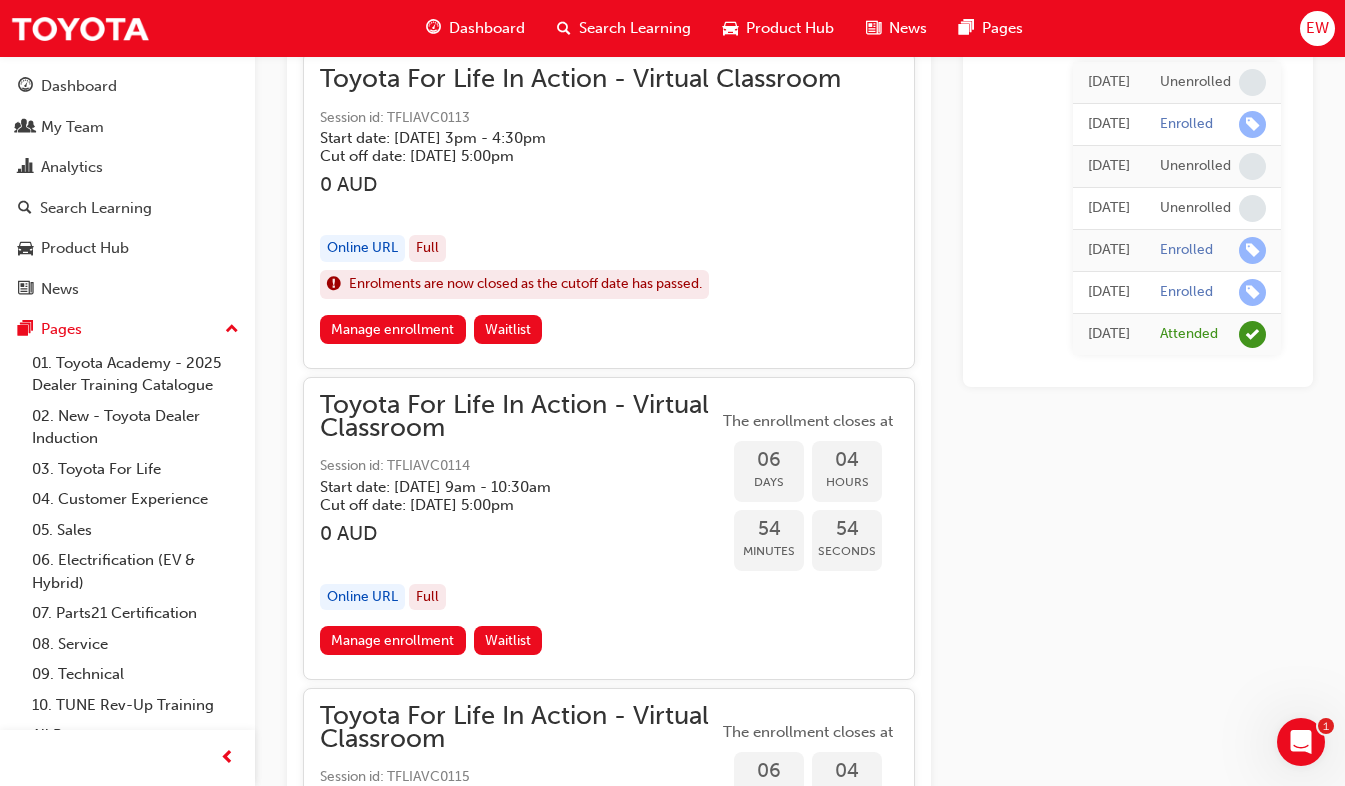type 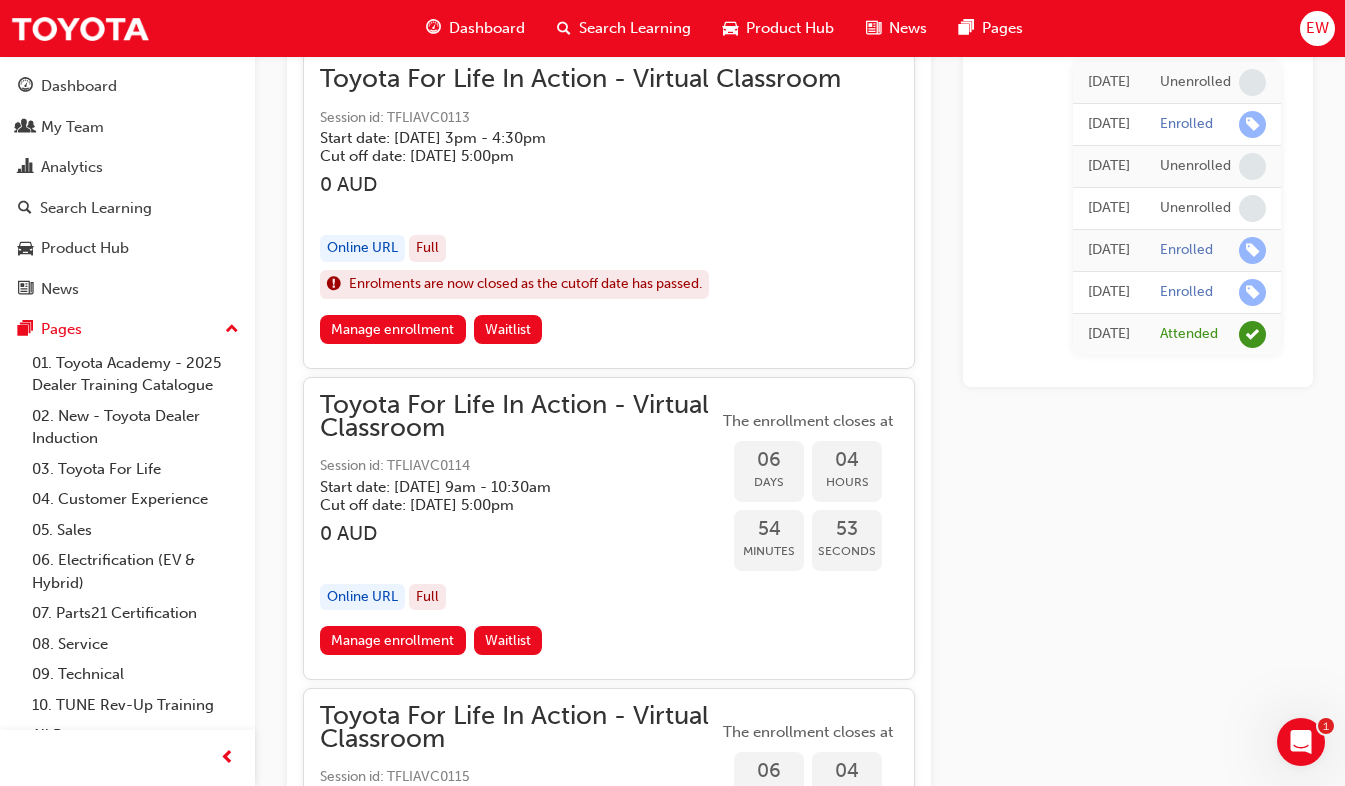 scroll, scrollTop: 1374, scrollLeft: 0, axis: vertical 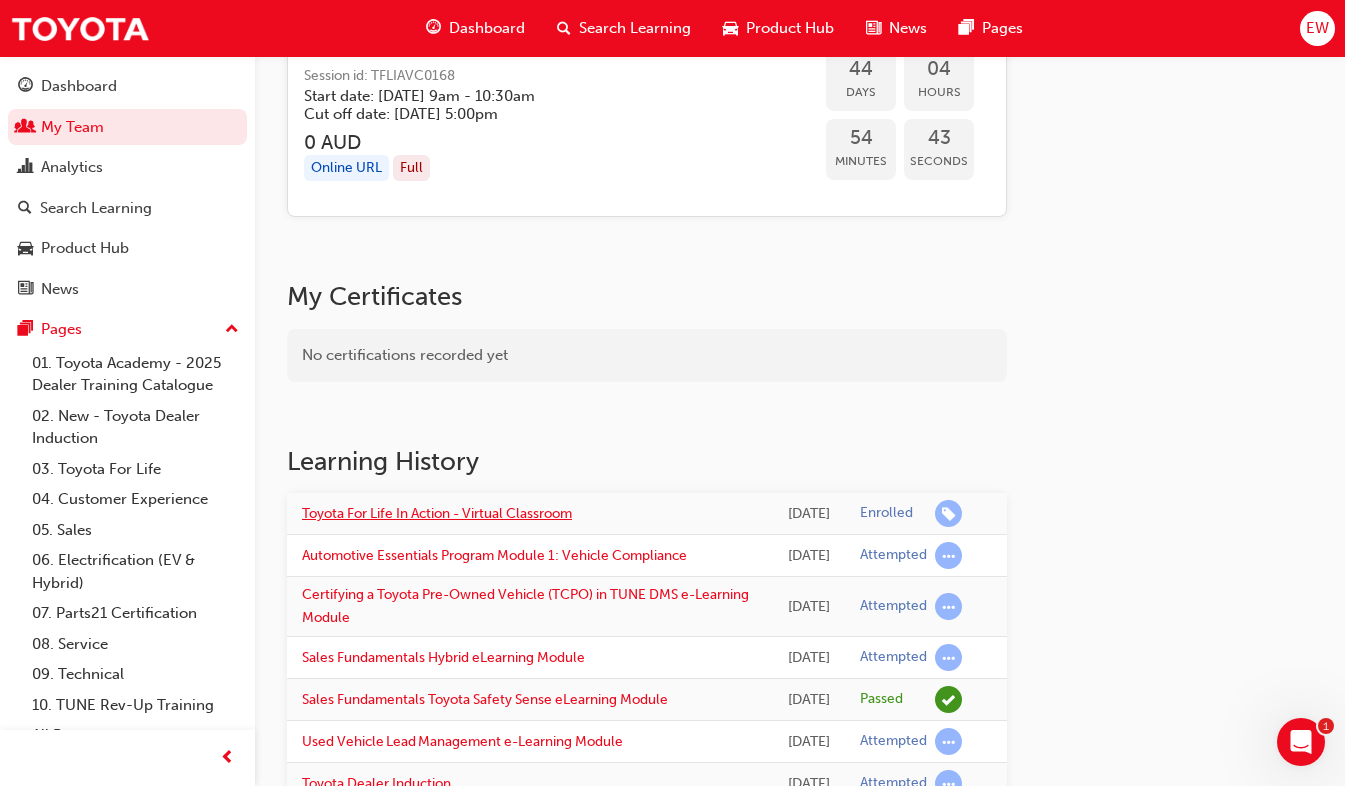 click on "Toyota For Life In Action - Virtual Classroom" at bounding box center (437, 513) 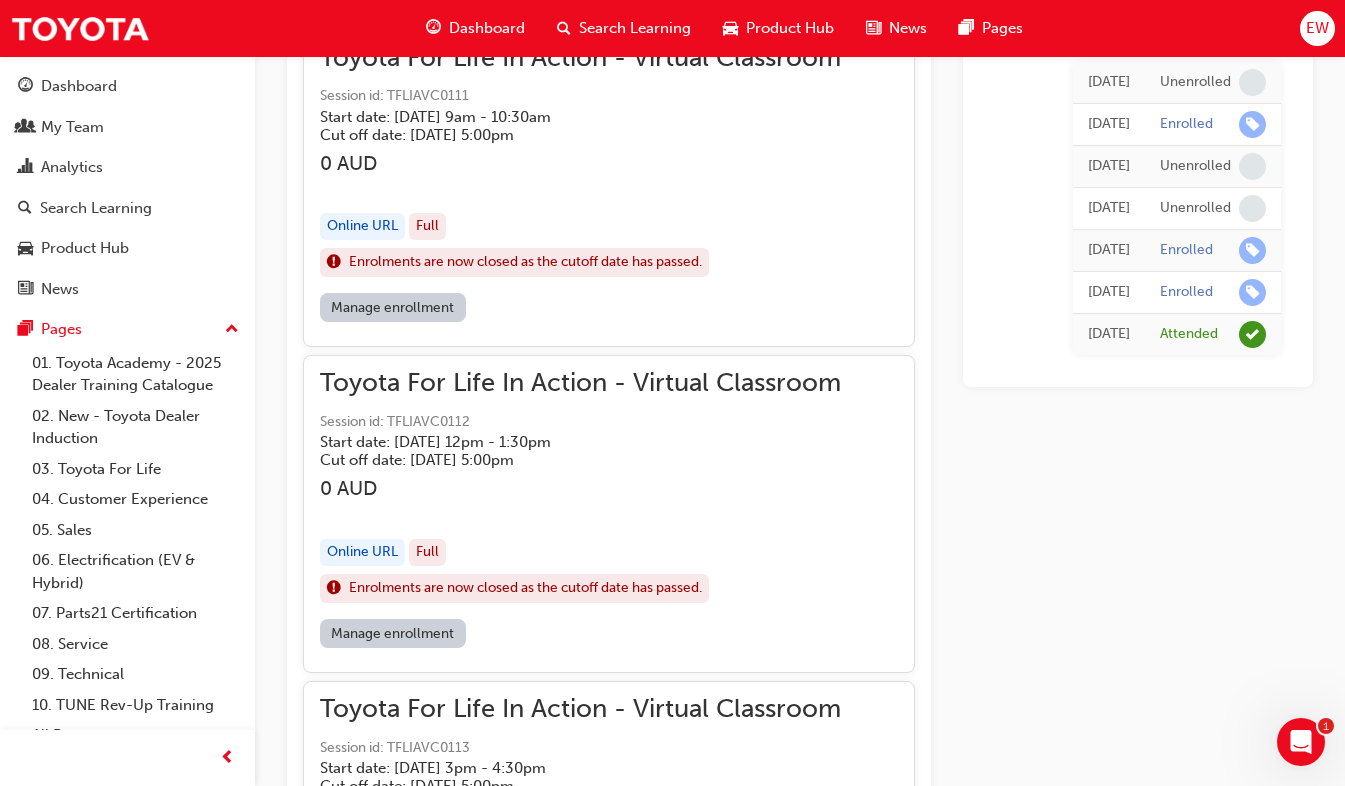 scroll, scrollTop: 1609, scrollLeft: 0, axis: vertical 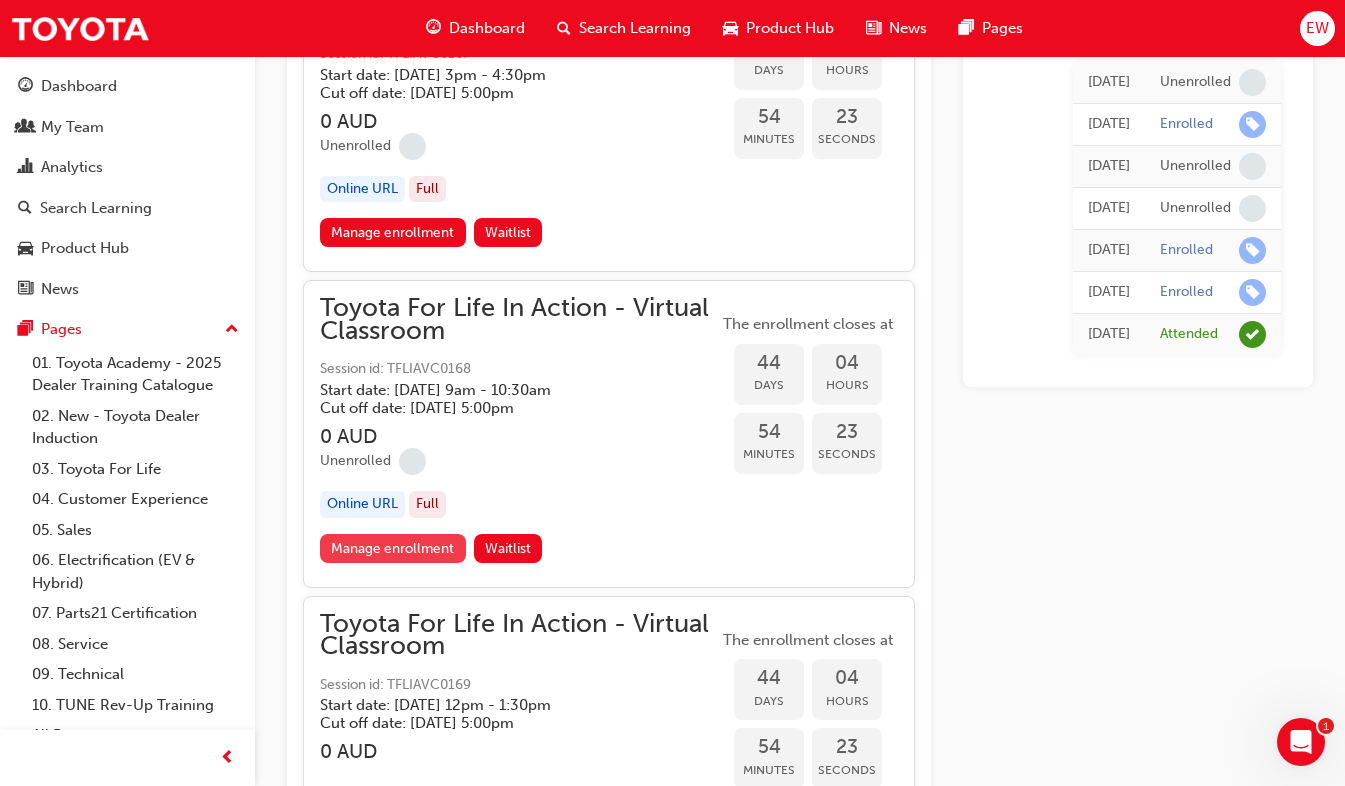 click on "Manage enrollment" at bounding box center [393, 548] 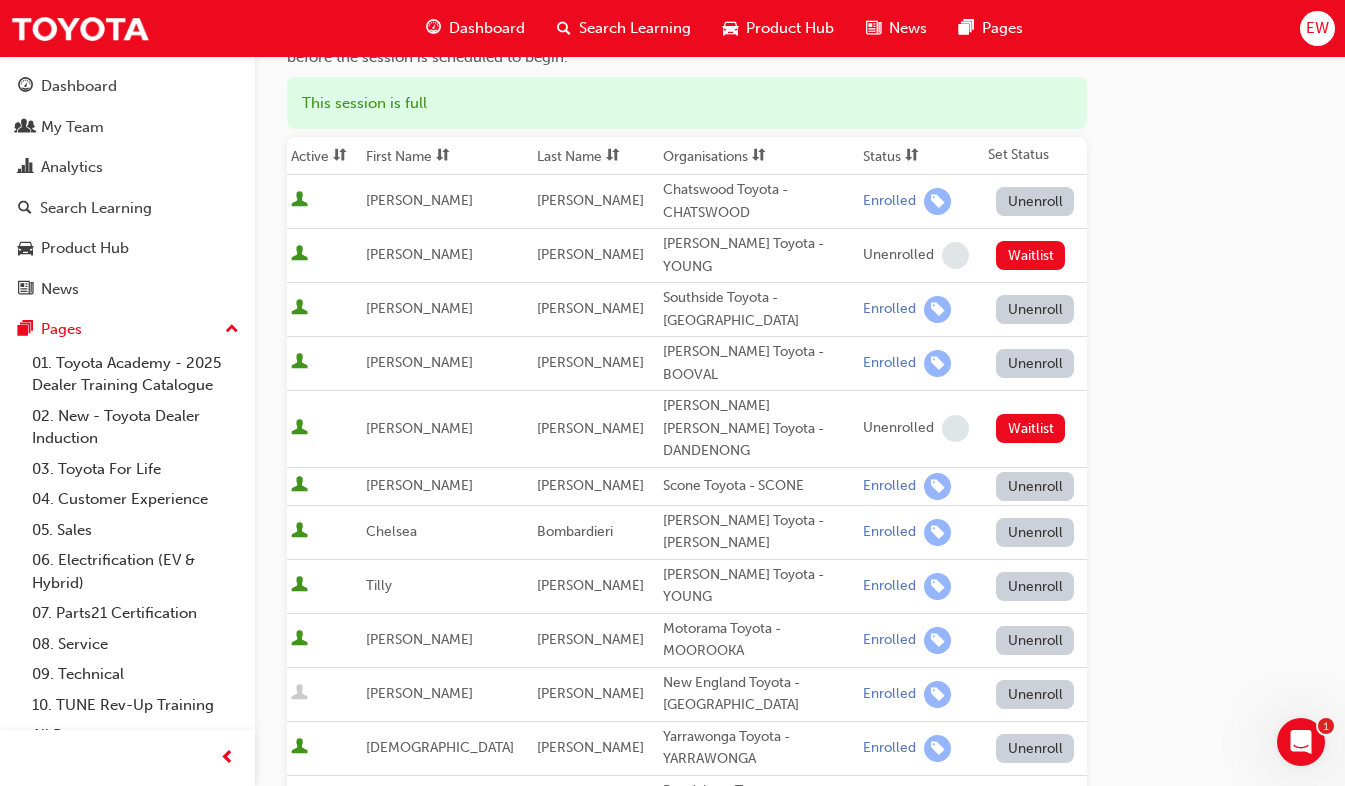 scroll, scrollTop: 300, scrollLeft: 0, axis: vertical 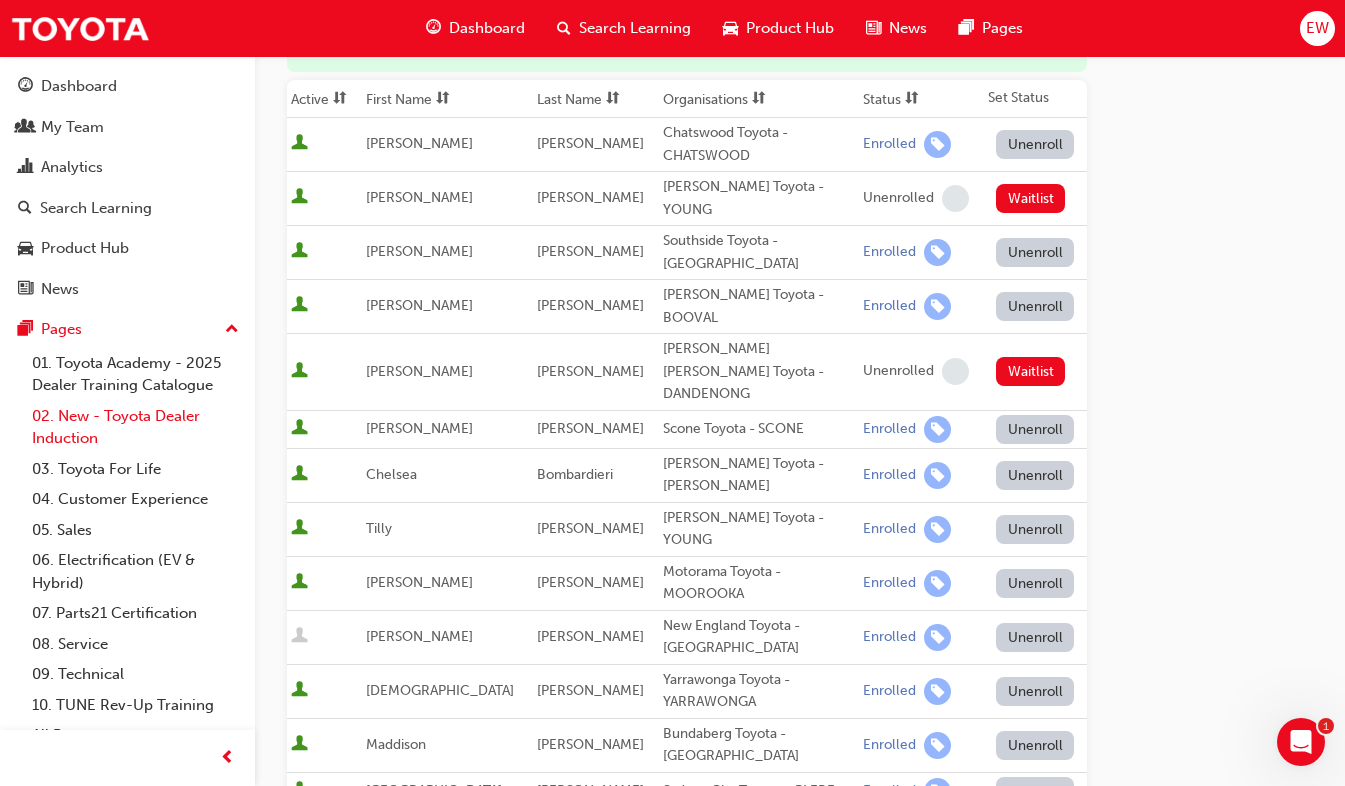 click on "02. New - Toyota Dealer Induction" at bounding box center (135, 427) 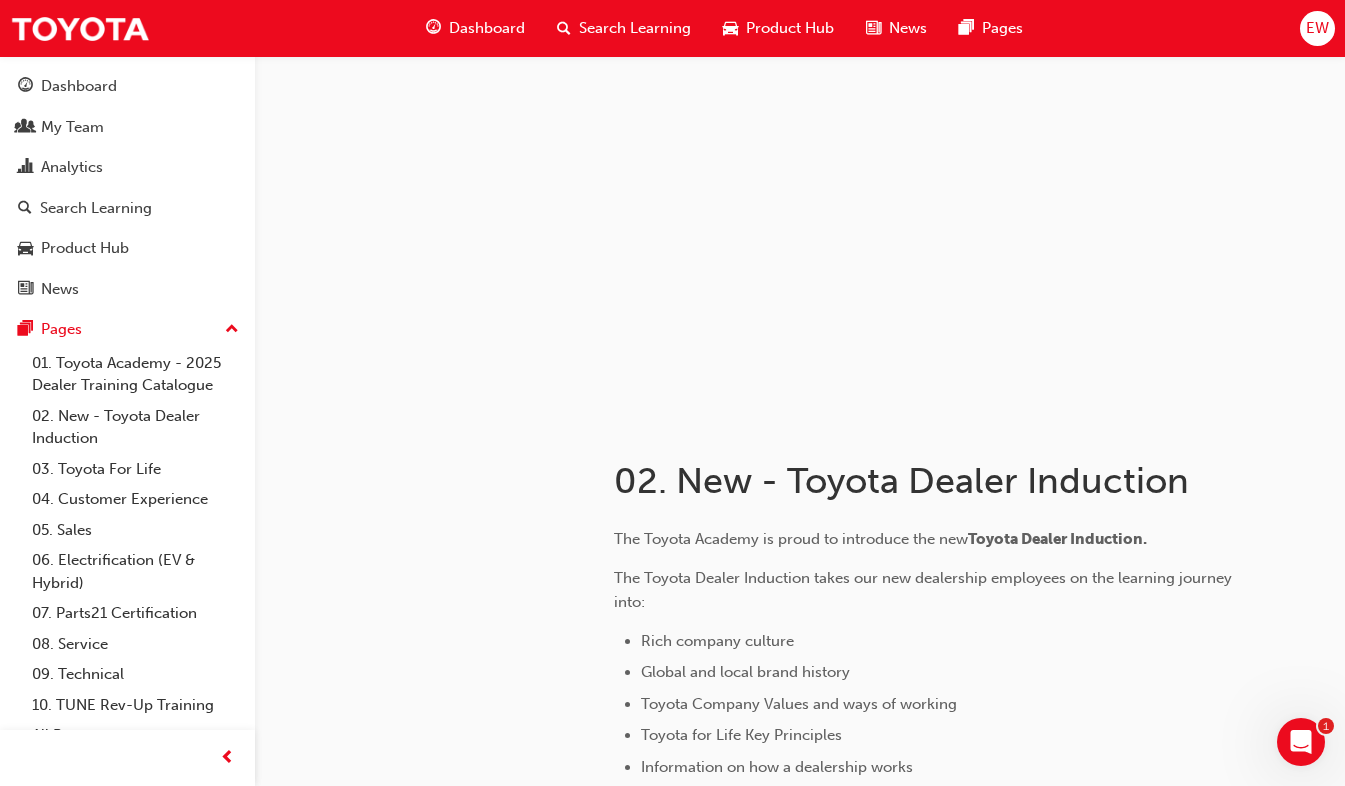 click on "The Toyota Academy is proud to introduce the new  Toyota Dealer Induction." at bounding box center (939, 539) 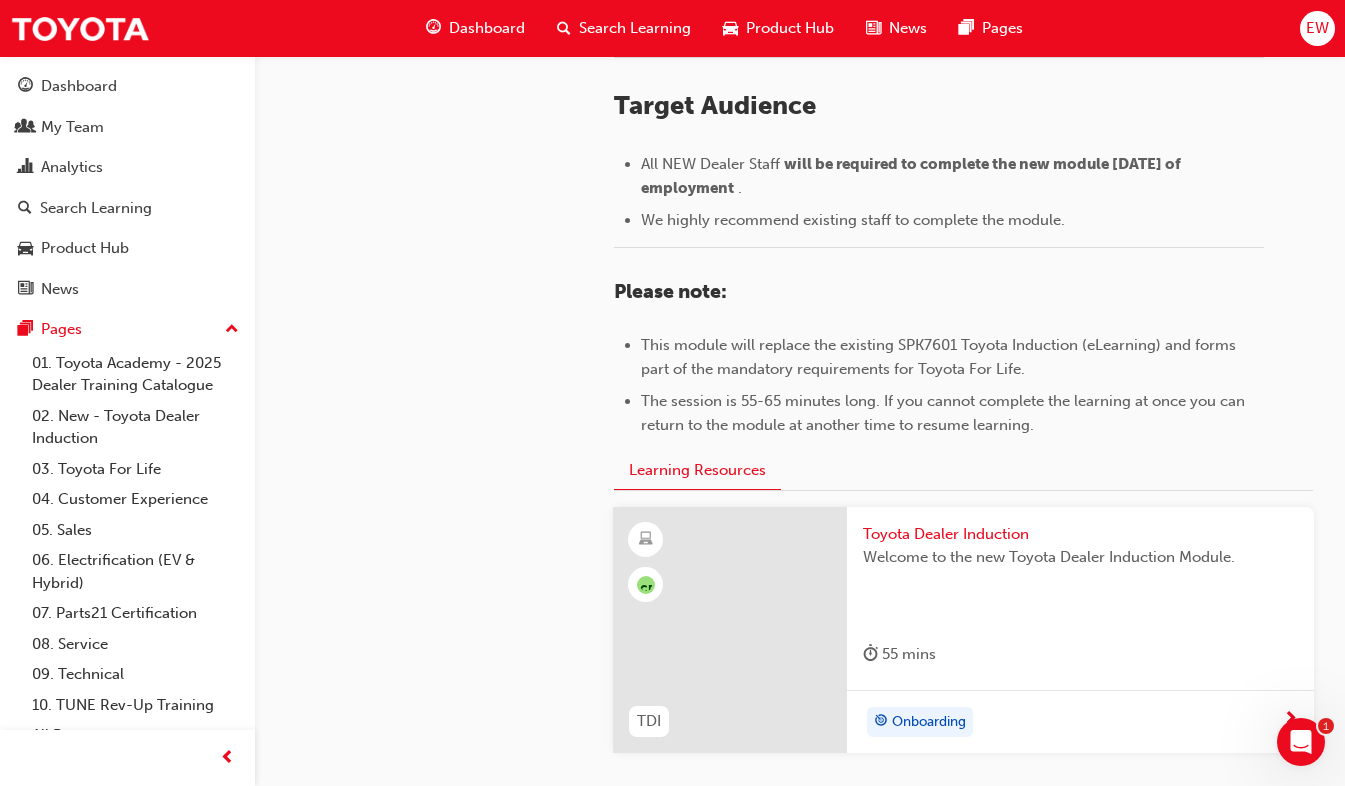 scroll, scrollTop: 968, scrollLeft: 0, axis: vertical 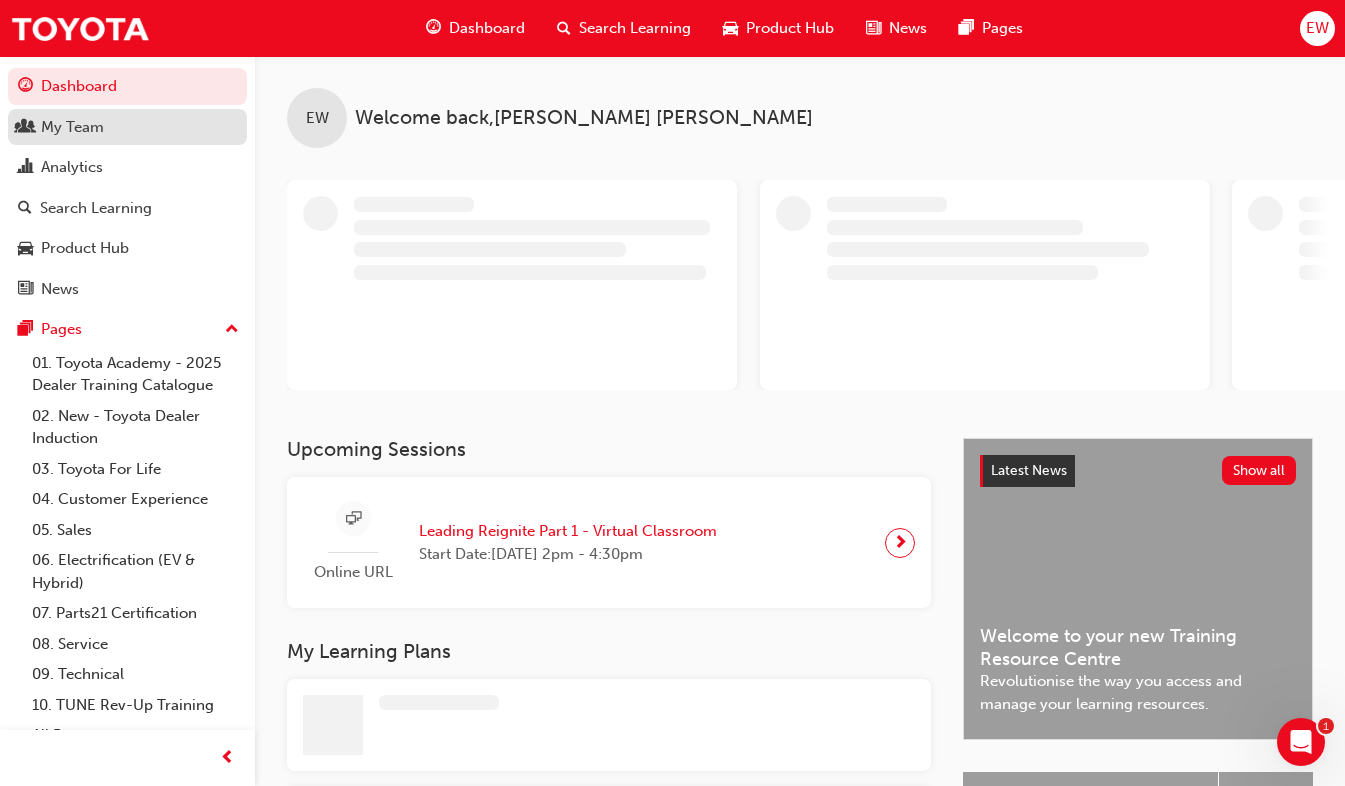 click on "My Team" at bounding box center [72, 127] 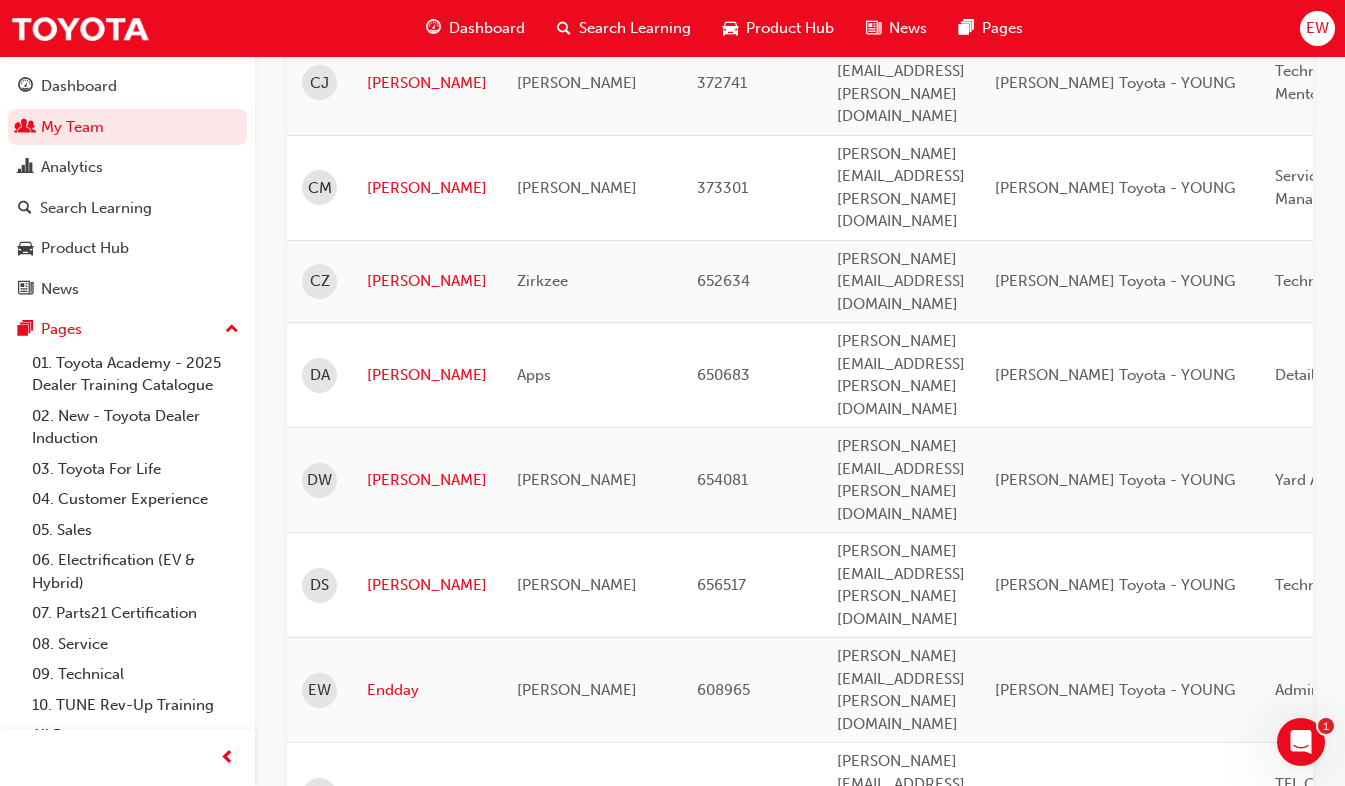 scroll, scrollTop: 900, scrollLeft: 0, axis: vertical 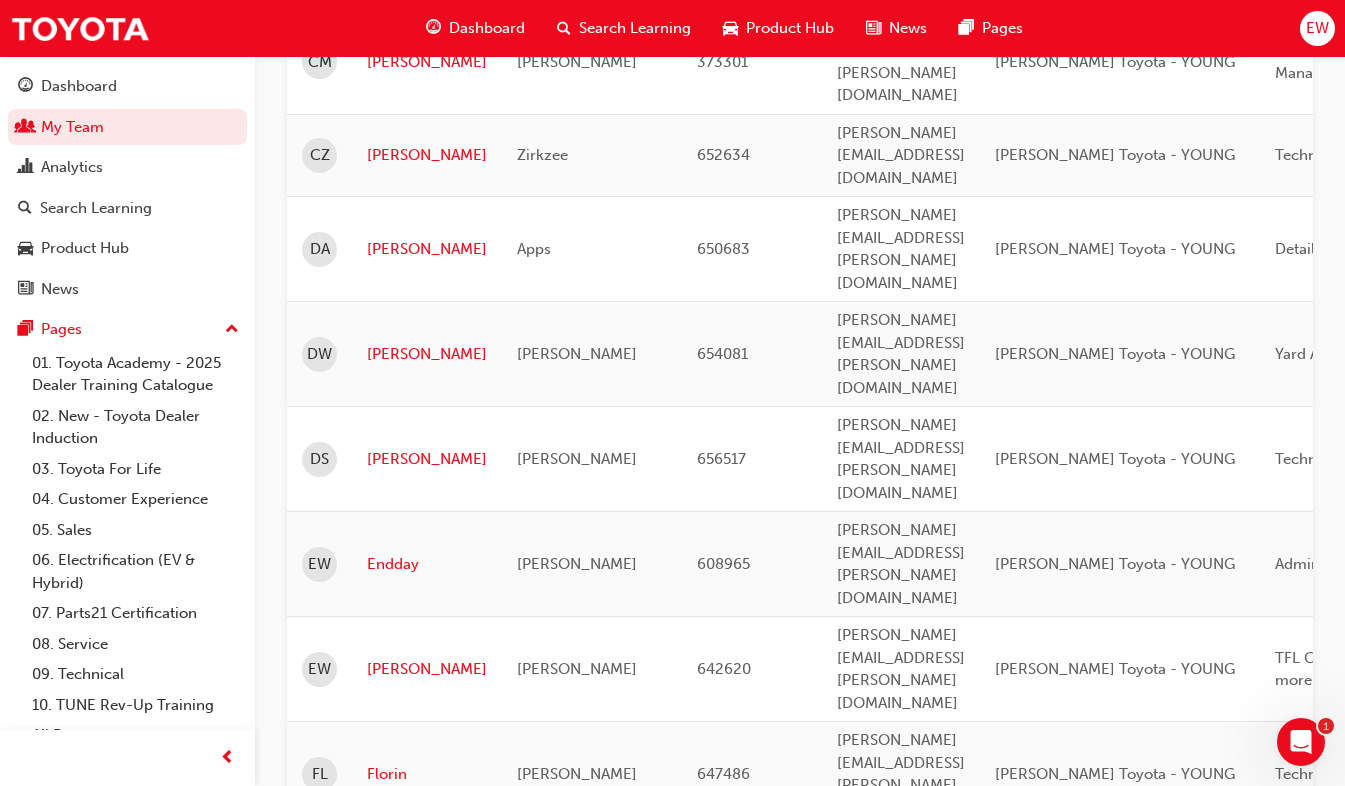 click on "Tilly" at bounding box center (427, 1884) 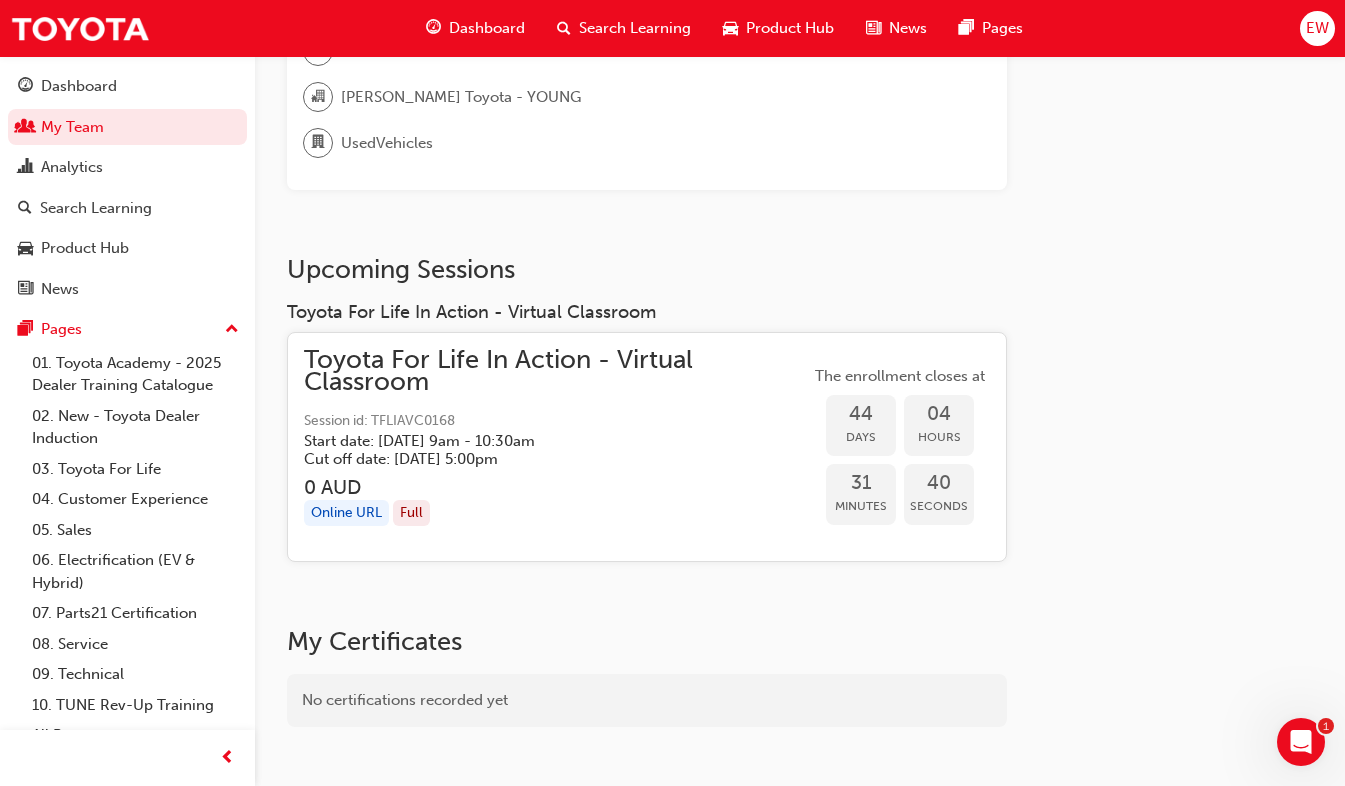scroll, scrollTop: 300, scrollLeft: 0, axis: vertical 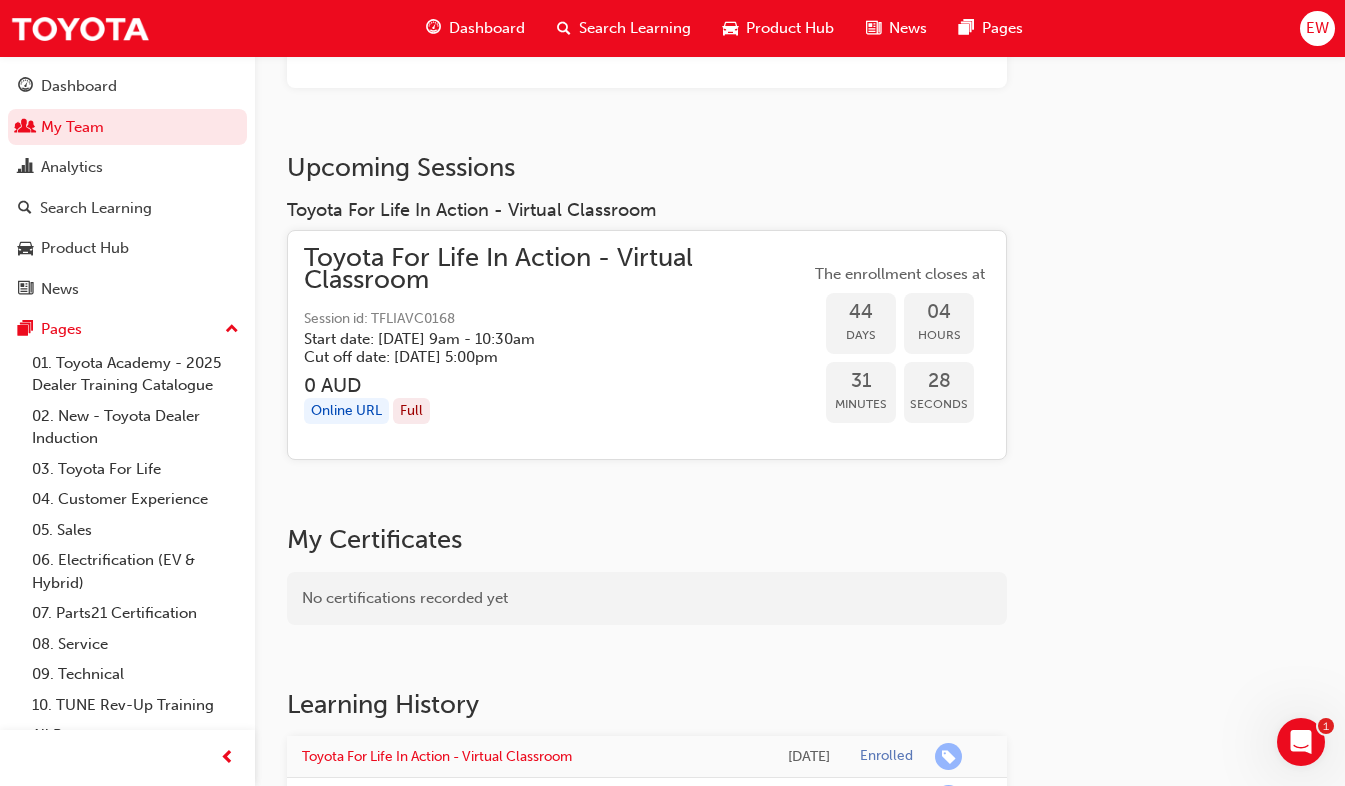 click on "Cut off date:   [DATE] 5:00pm" at bounding box center (541, 357) 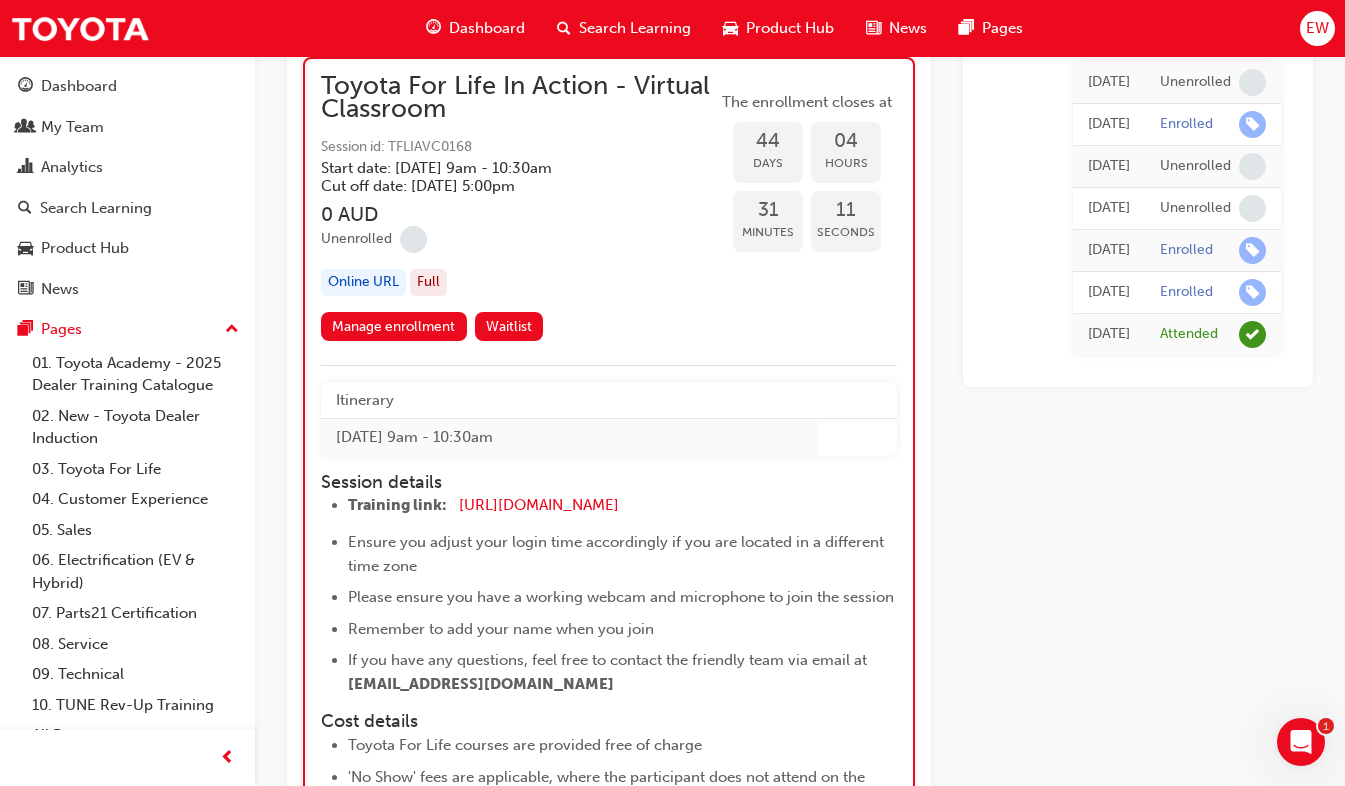 scroll, scrollTop: 20254, scrollLeft: 0, axis: vertical 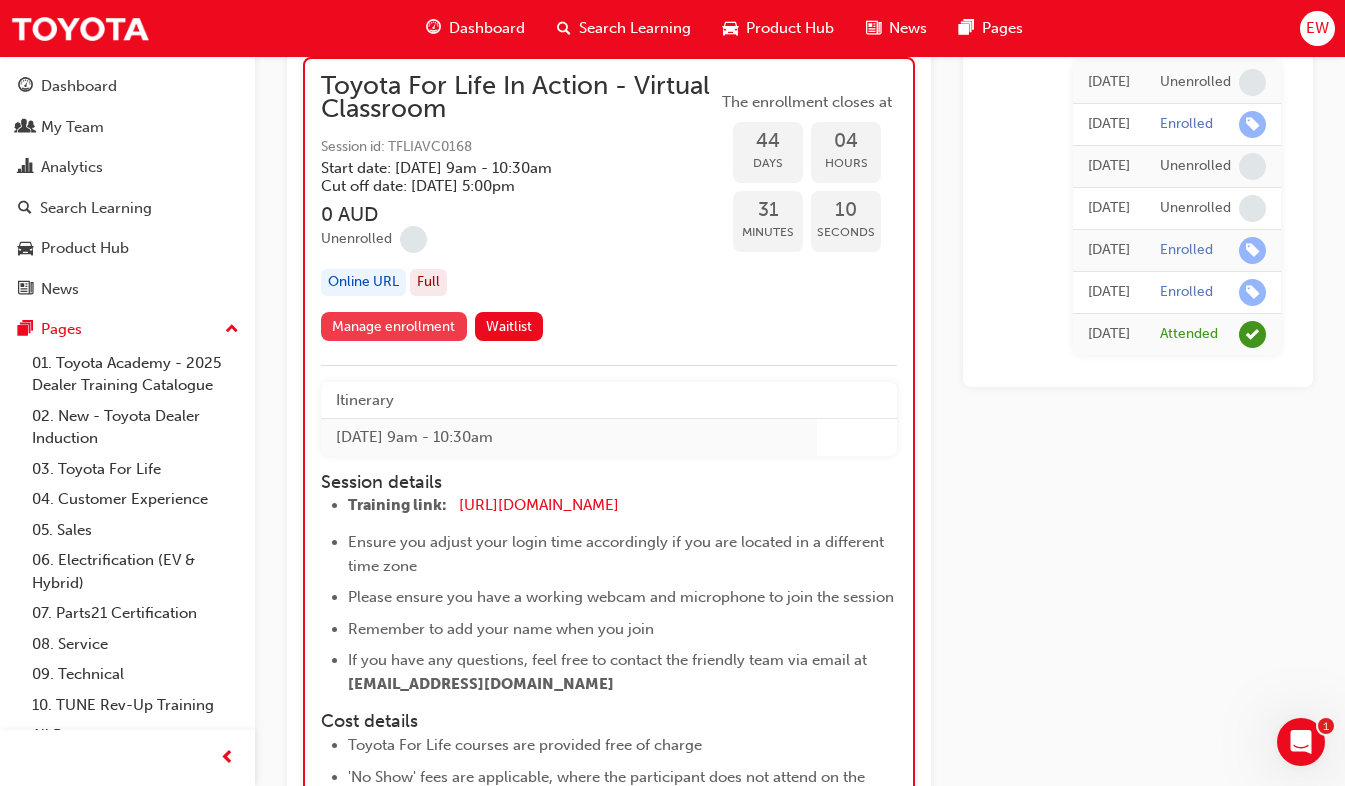 click on "Manage enrollment" at bounding box center [394, 326] 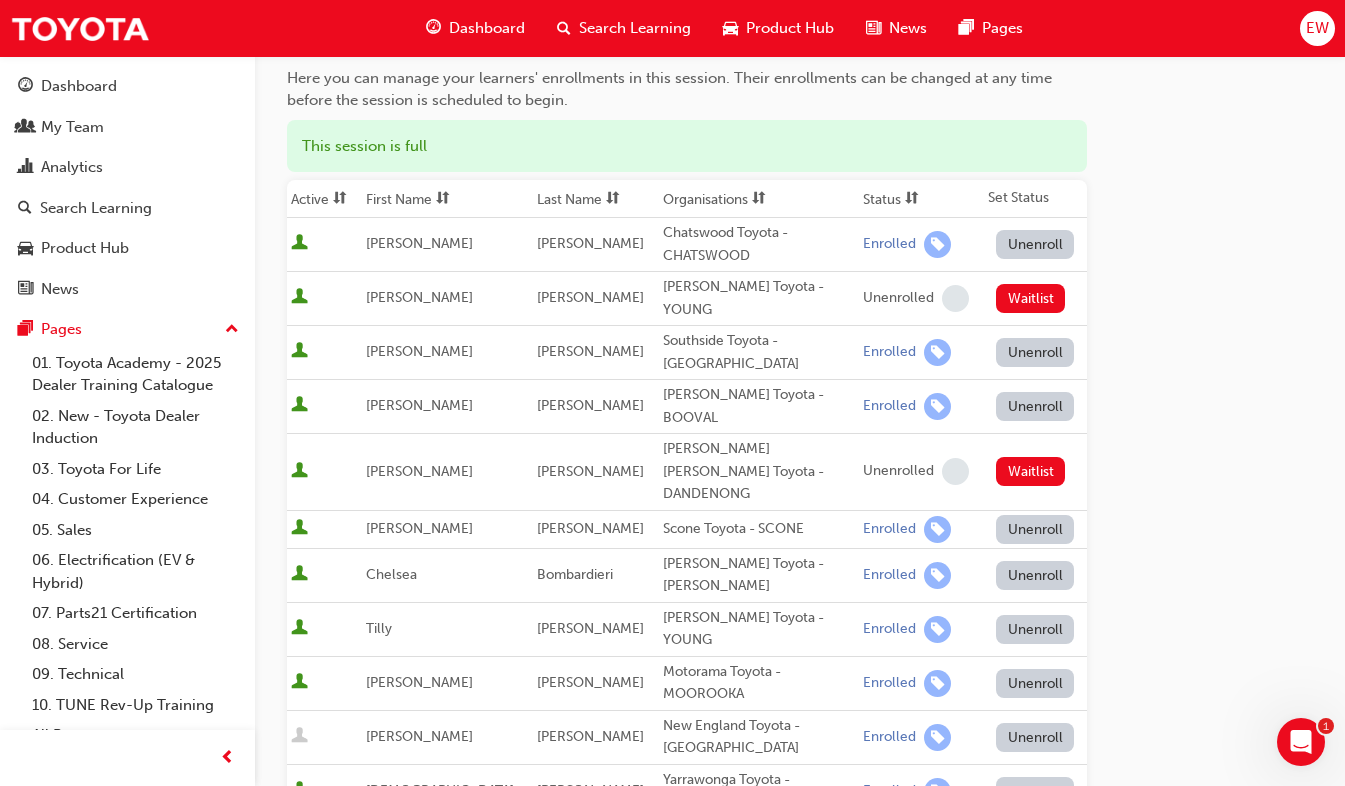 scroll, scrollTop: 0, scrollLeft: 0, axis: both 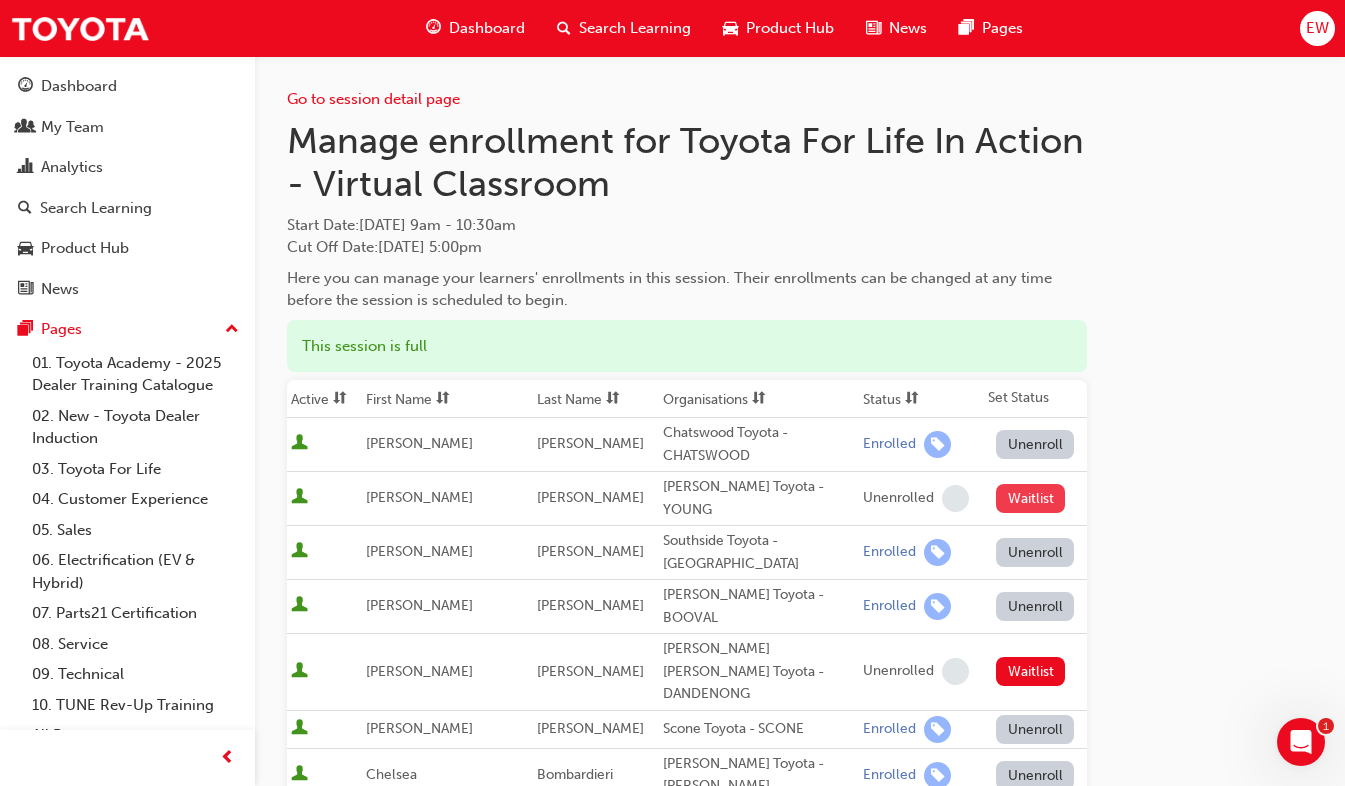click on "Waitlist" at bounding box center (1030, 498) 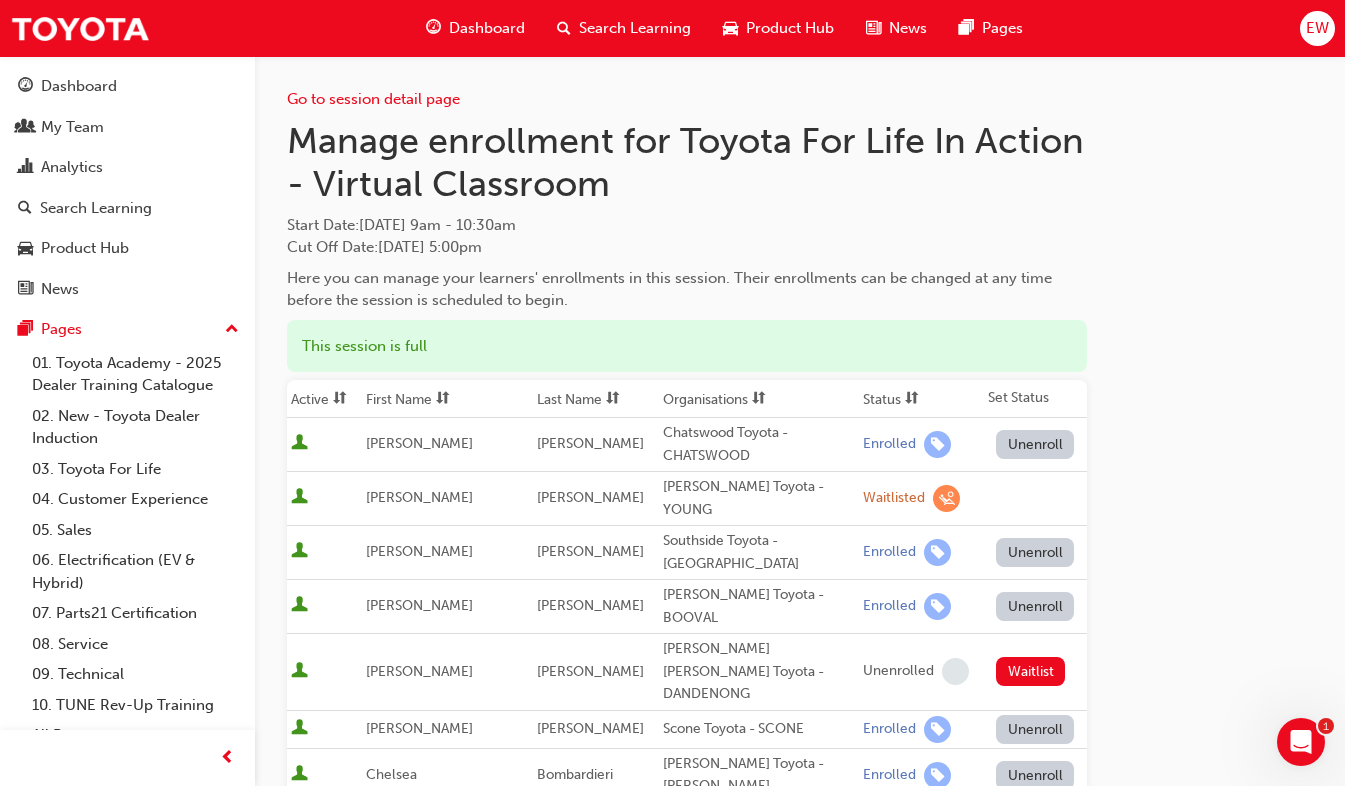 click on "Go to session detail page Manage enrollment for Toyota For Life In Action - Virtual Classroom Start Date :  [DATE]   9am - 10:30am   Cut Off Date :  [DATE] 5:00pm   Here you can manage your learners' enrollments in this session. Their enrollments can be changed at any time before the session is scheduled to begin. This session is full Active First Name Last Name Organisations Status Set Status [PERSON_NAME] Chatswood Toyota - CHATSWOOD Enrolled Unenroll [PERSON_NAME] [PERSON_NAME] Toyota - YOUNG Waitlisted [PERSON_NAME] Southside Toyota - WOOLLOONGABBA Enrolled Unenroll [PERSON_NAME] [PERSON_NAME] Toyota - BOOVAL Enrolled Unenroll [PERSON_NAME] [PERSON_NAME] Toyota - DANDENONG Unenrolled Waitlist [PERSON_NAME] Scone Toyota - SCONE Enrolled Unenroll [PERSON_NAME] [PERSON_NAME] Toyota - [PERSON_NAME] Enrolled Unenroll [PERSON_NAME] Toyota - YOUNG Enrolled Unenroll [PERSON_NAME] Motorama Toyota - MOOROOKA Enrolled Unenroll [PERSON_NAME] New England Toyota - ARMIDALE Enrolled Unenroll [PERSON_NAME]" at bounding box center (800, 935) 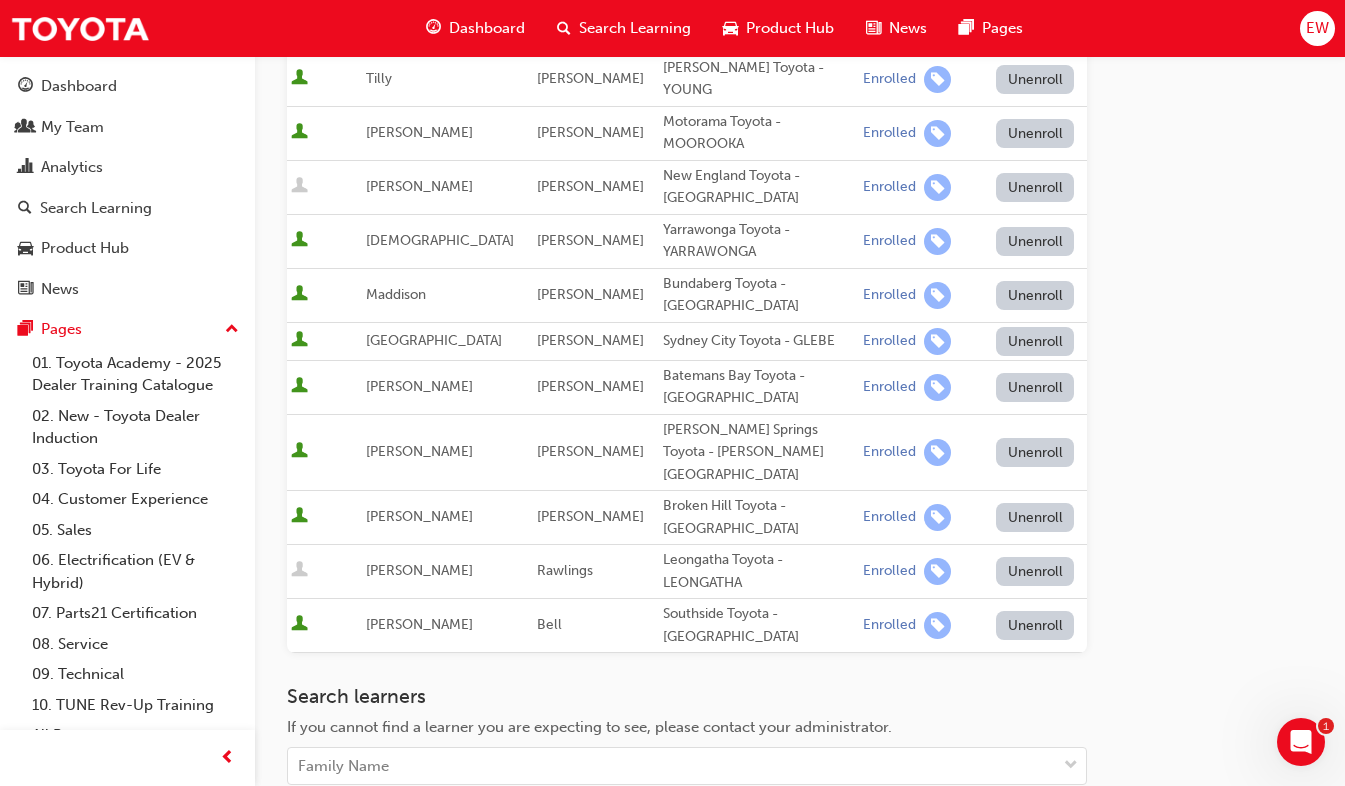 scroll, scrollTop: 1000, scrollLeft: 0, axis: vertical 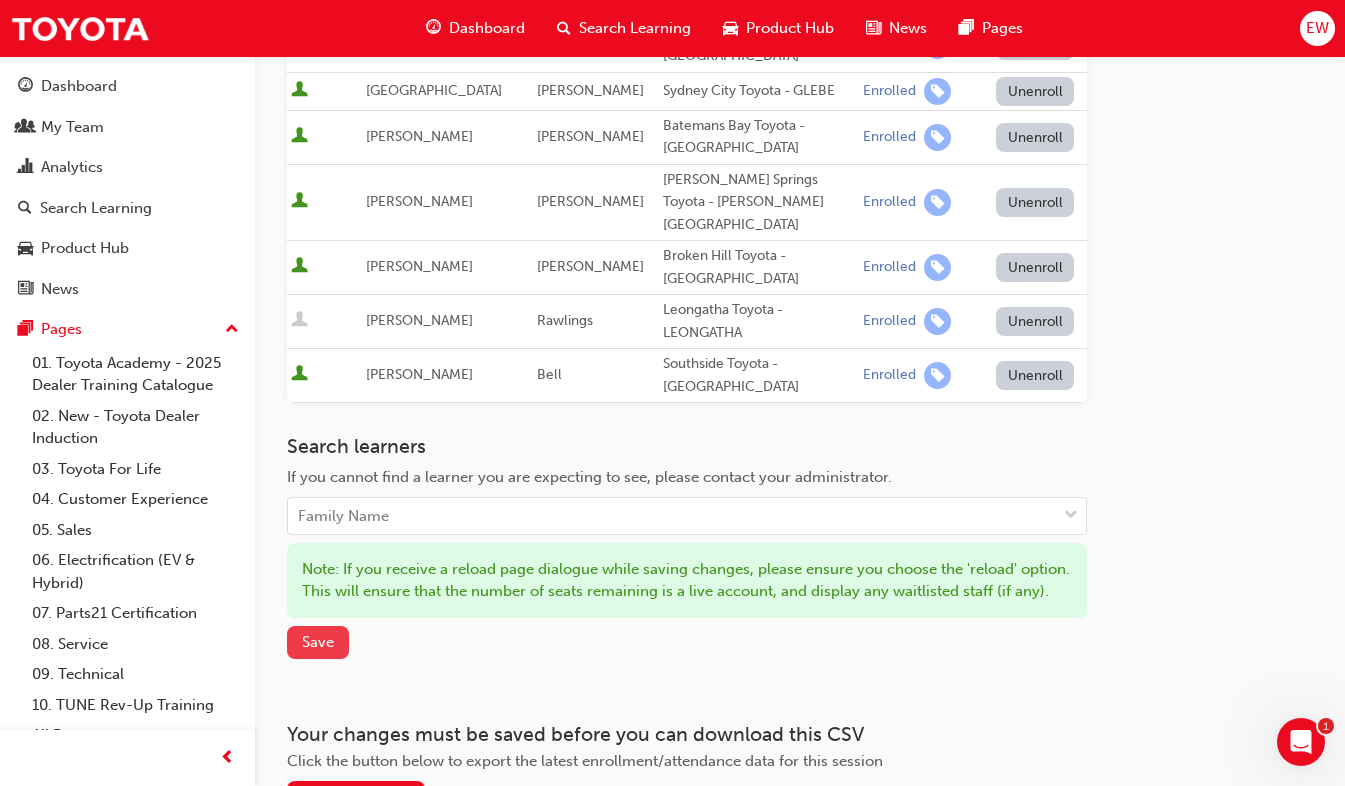 click on "Save" at bounding box center (318, 642) 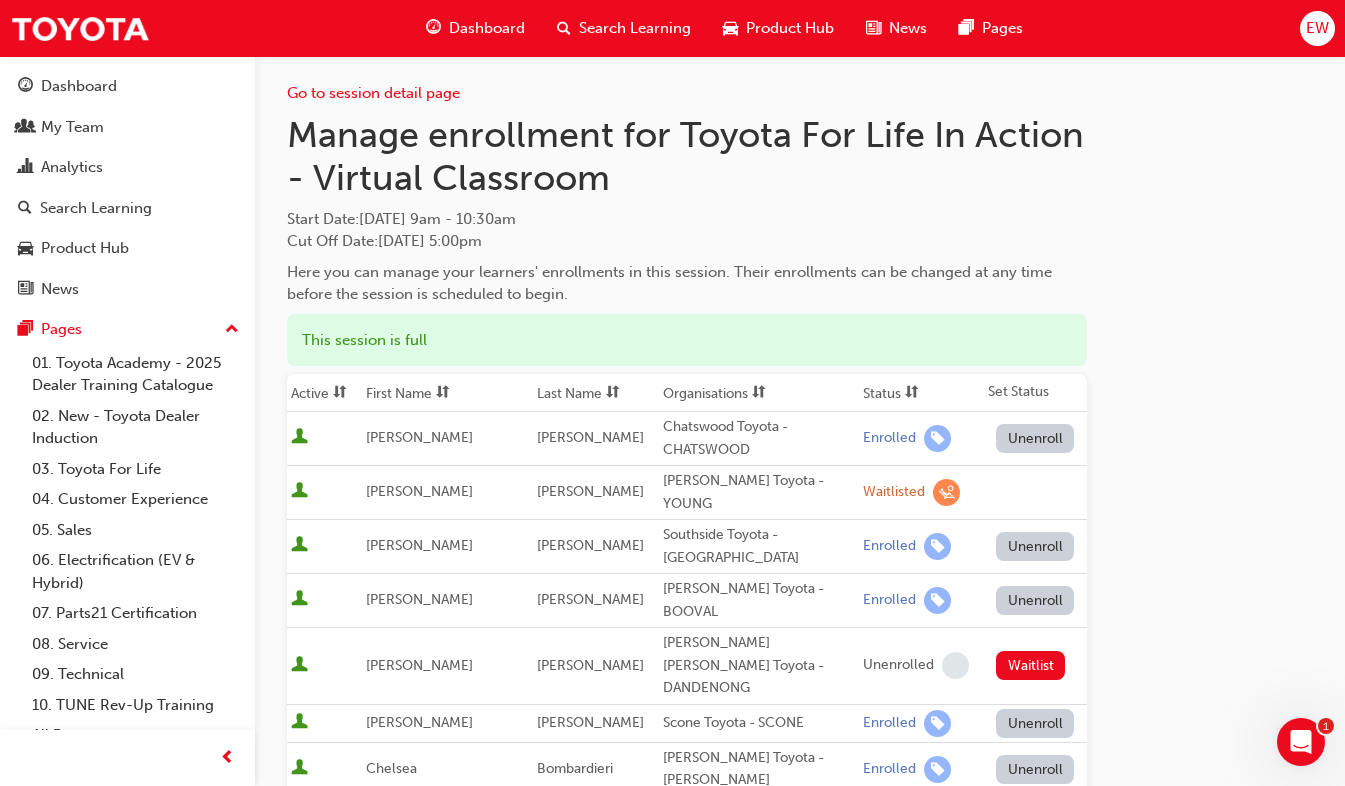 scroll, scrollTop: 0, scrollLeft: 0, axis: both 